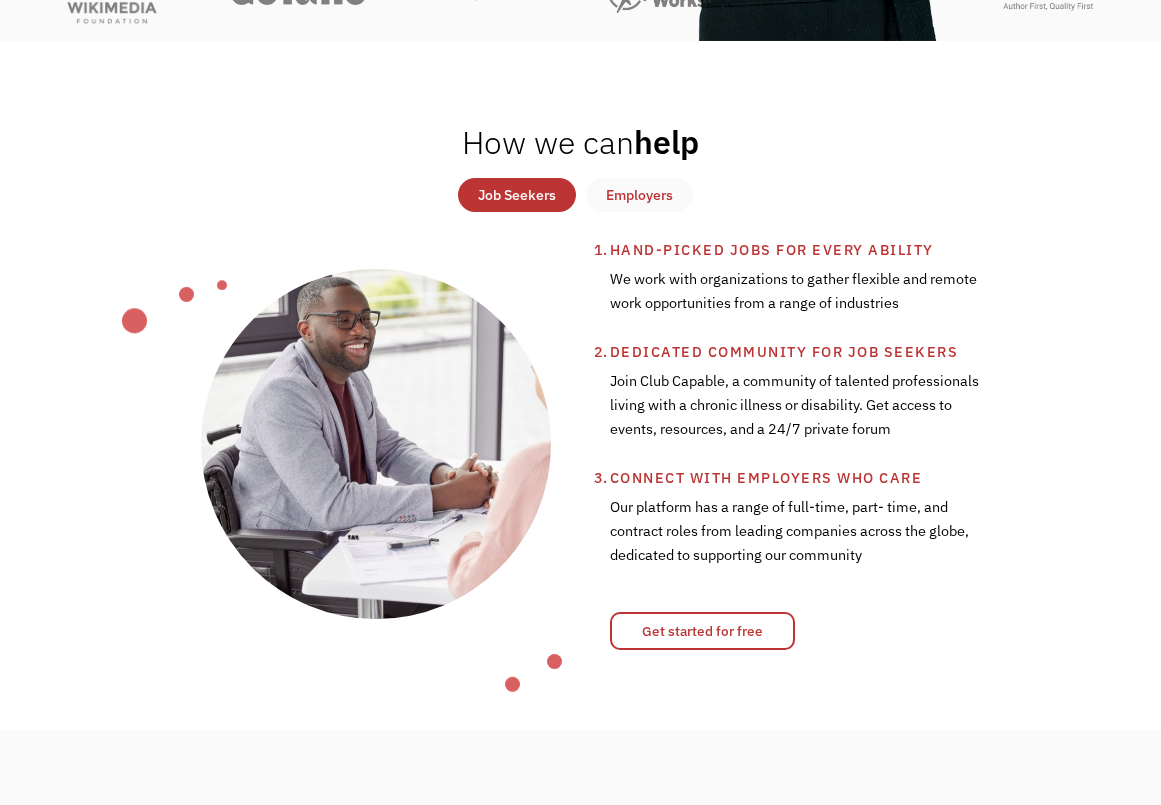 scroll, scrollTop: 682, scrollLeft: 0, axis: vertical 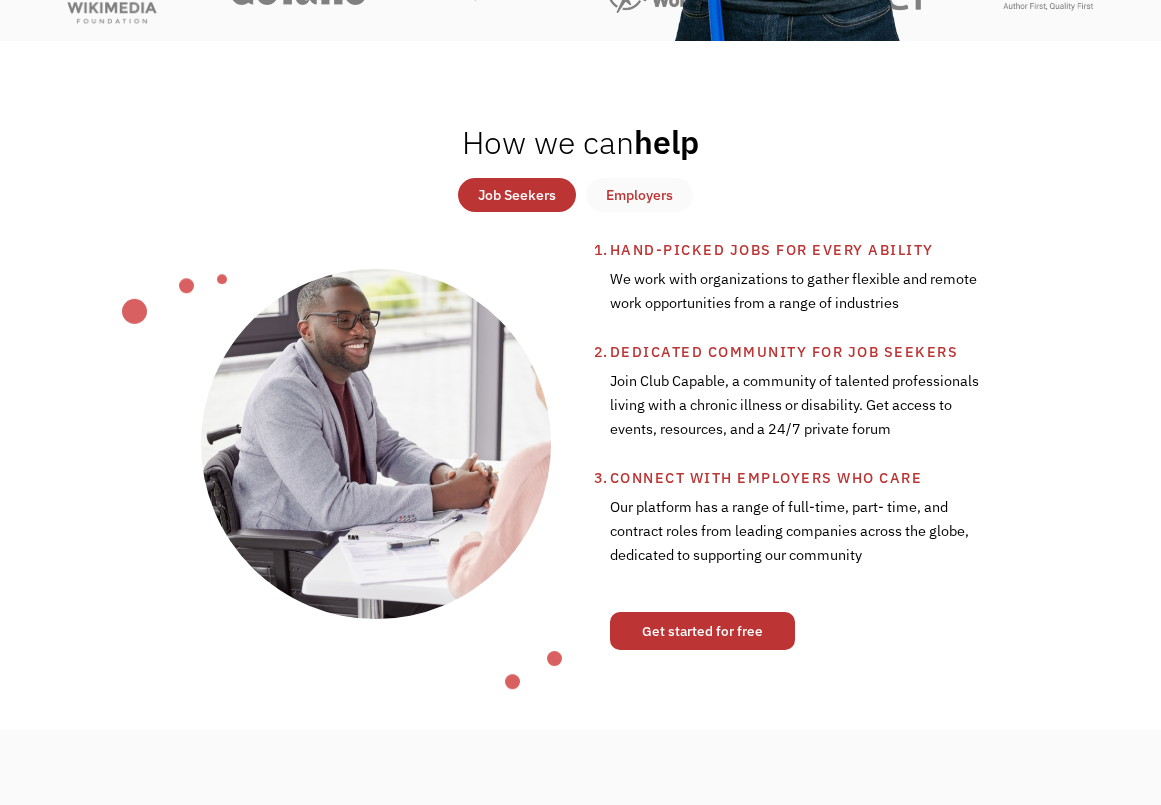 click on "Get started for free" at bounding box center (702, 631) 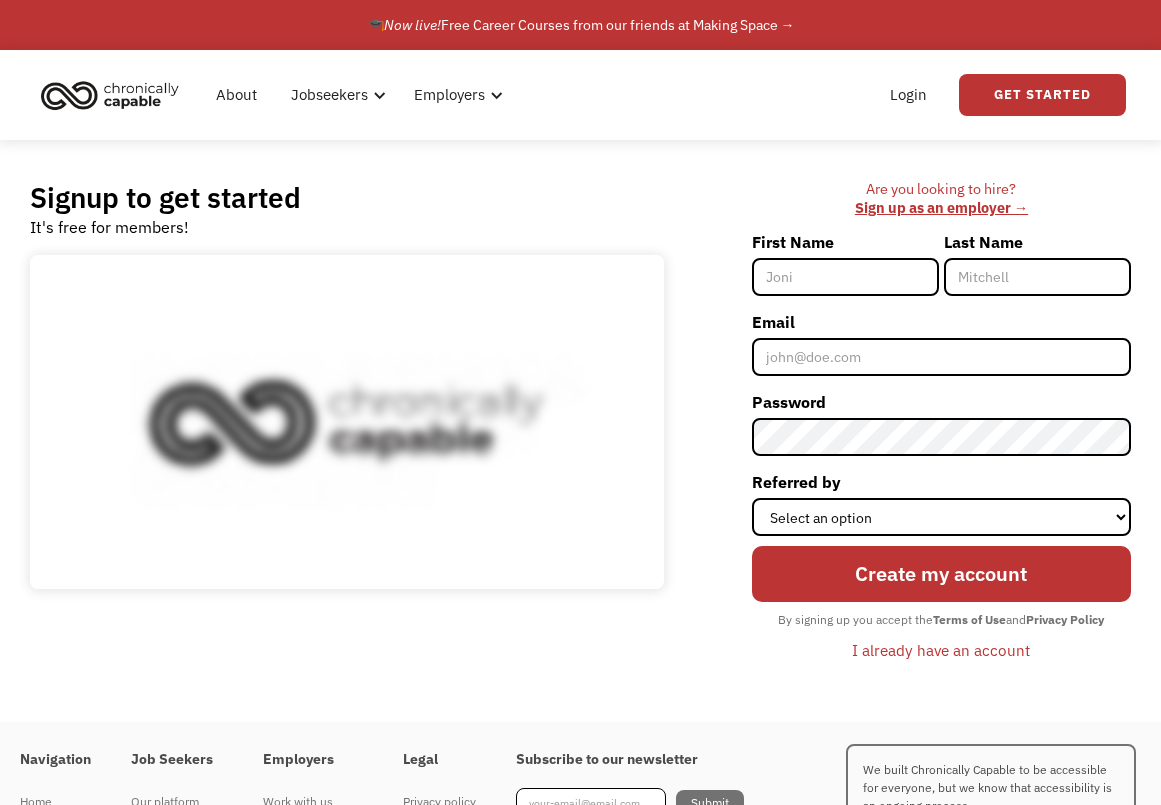 scroll, scrollTop: 0, scrollLeft: 0, axis: both 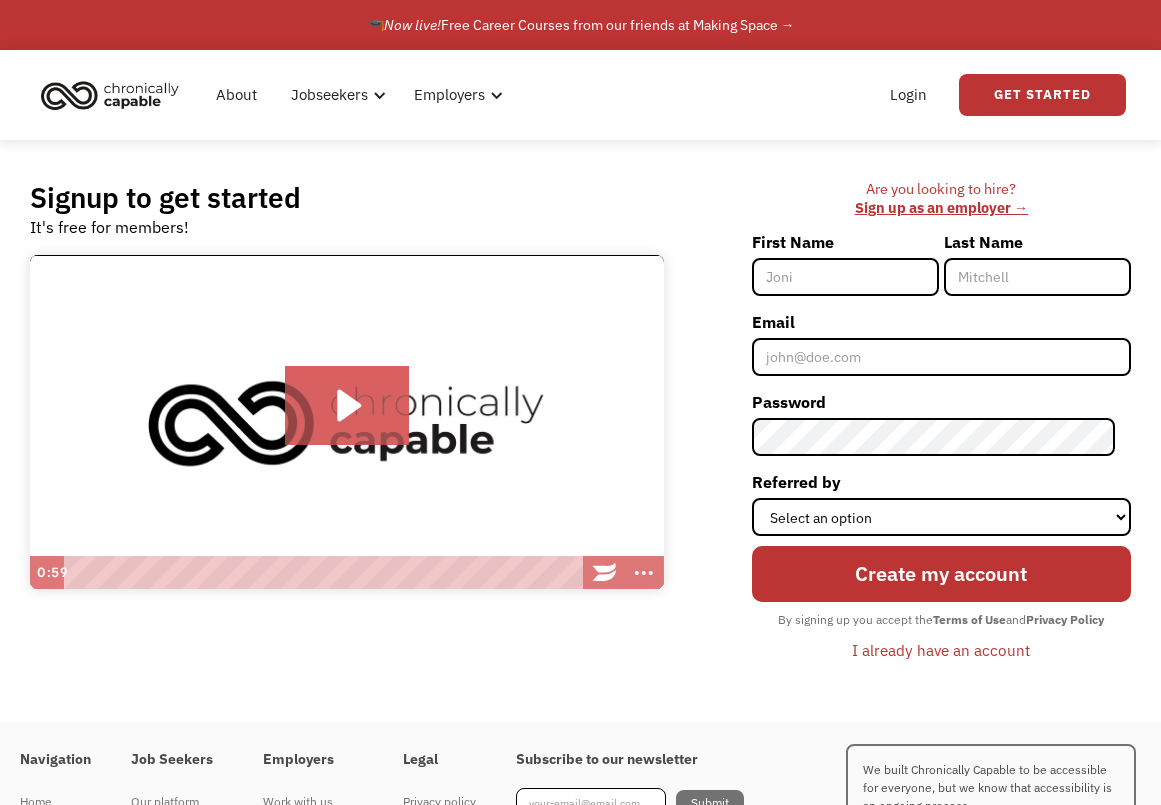 click on "First Name" at bounding box center (845, 277) 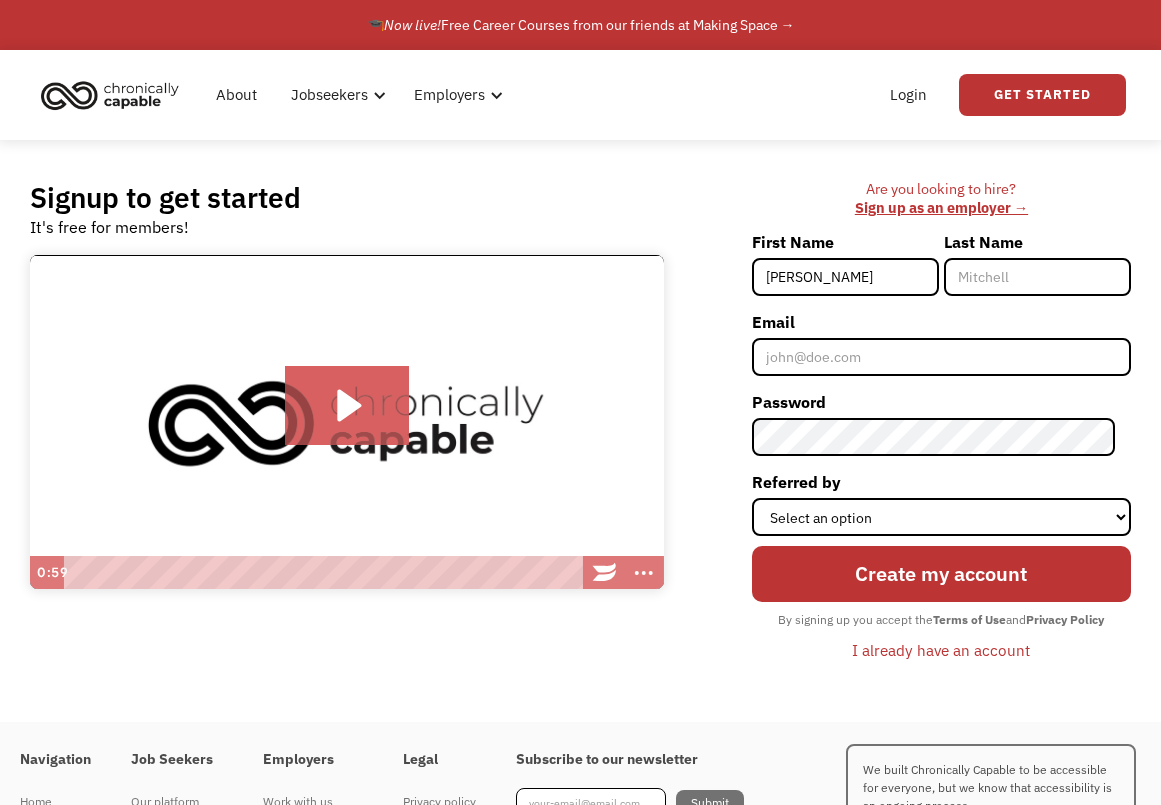 type on "[PERSON_NAME]" 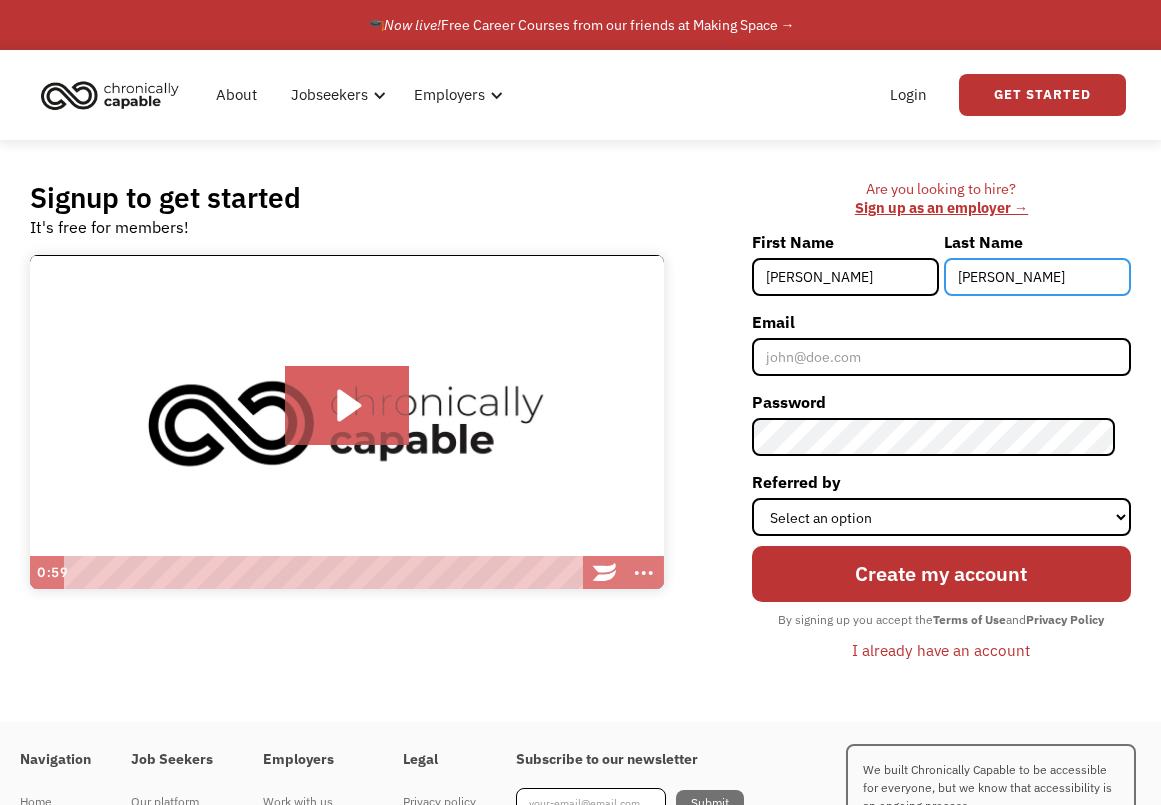 type on "Saunders" 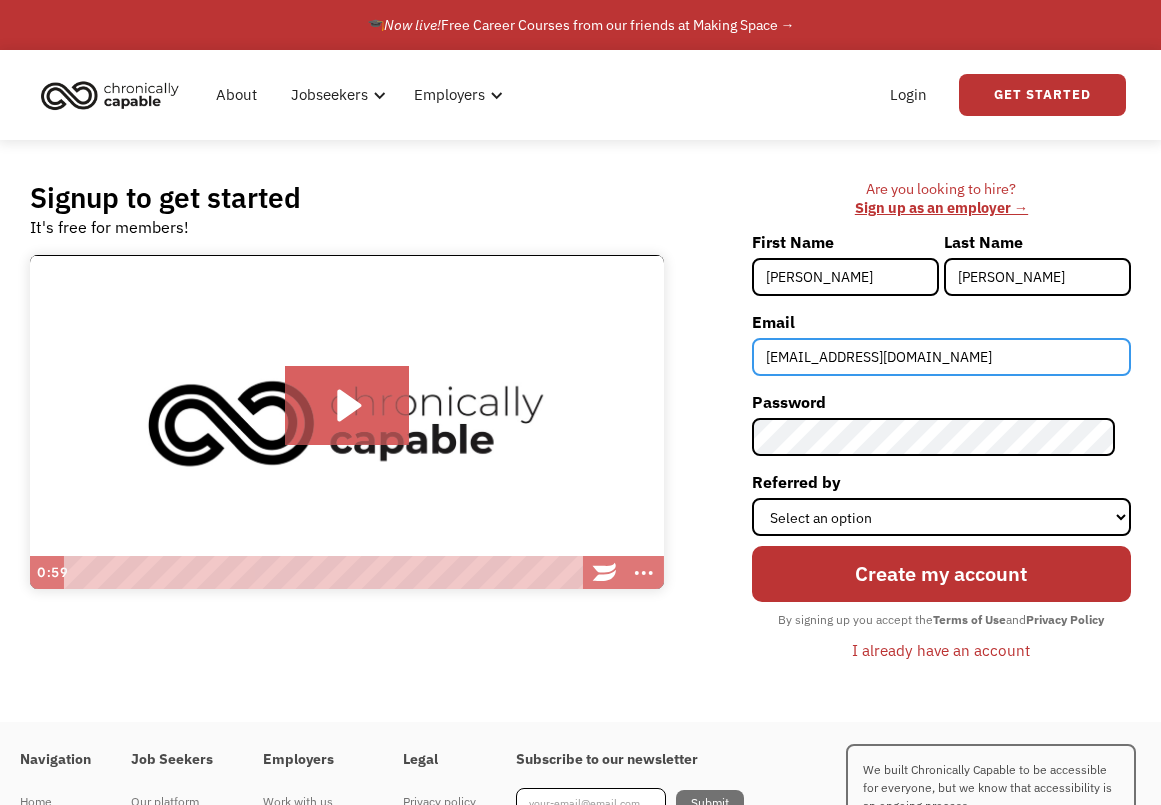 type on "JASaunders26@yahoo.com" 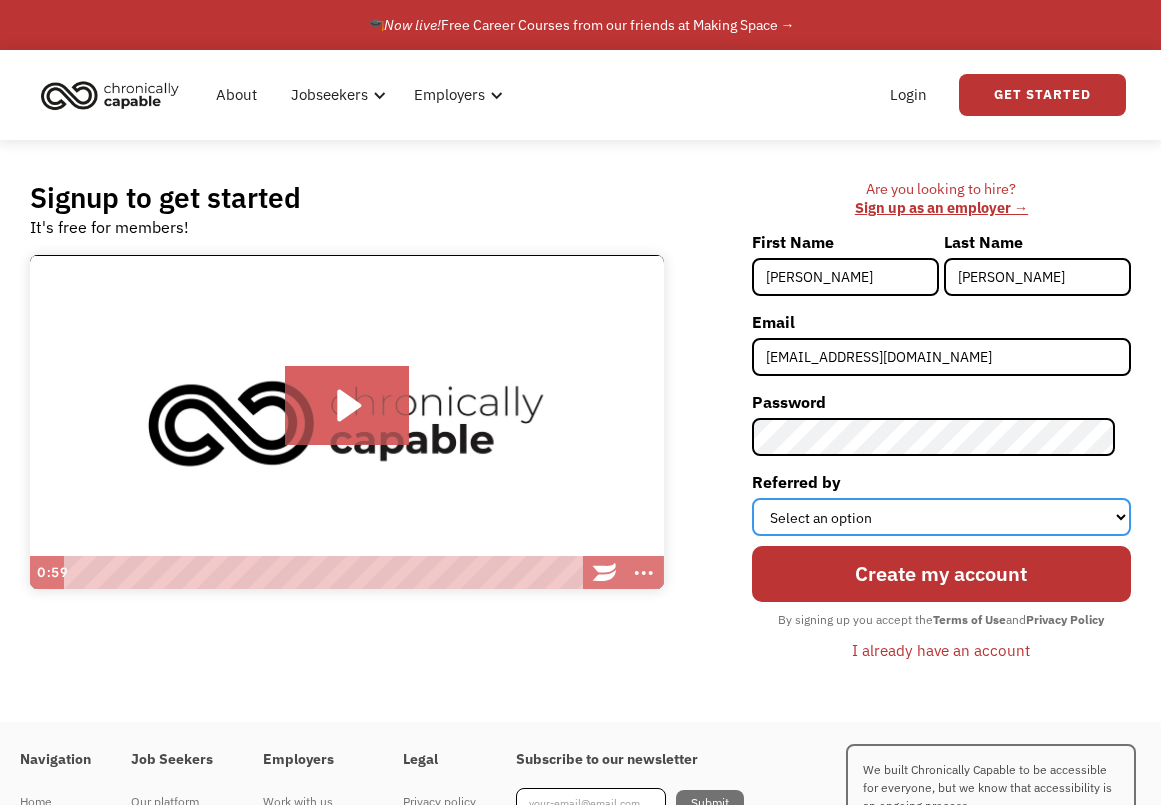 select on "Search Engine" 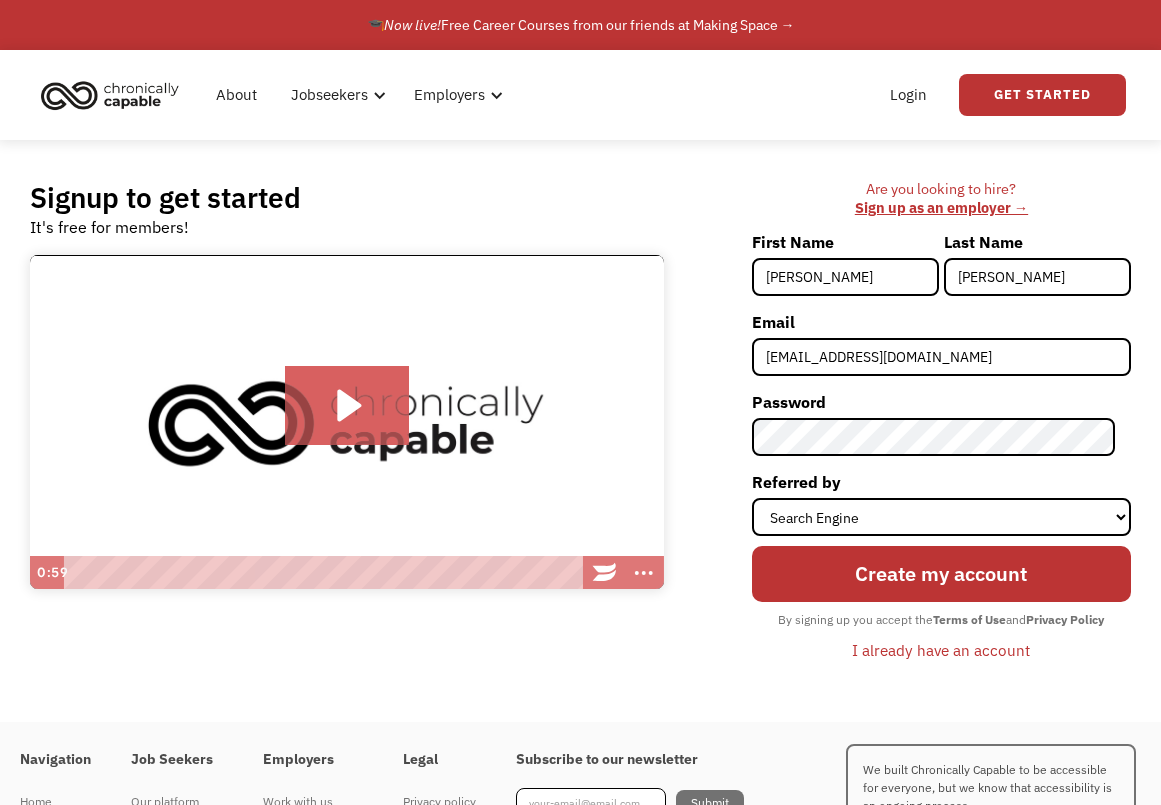 click on "Create my account" at bounding box center [941, 574] 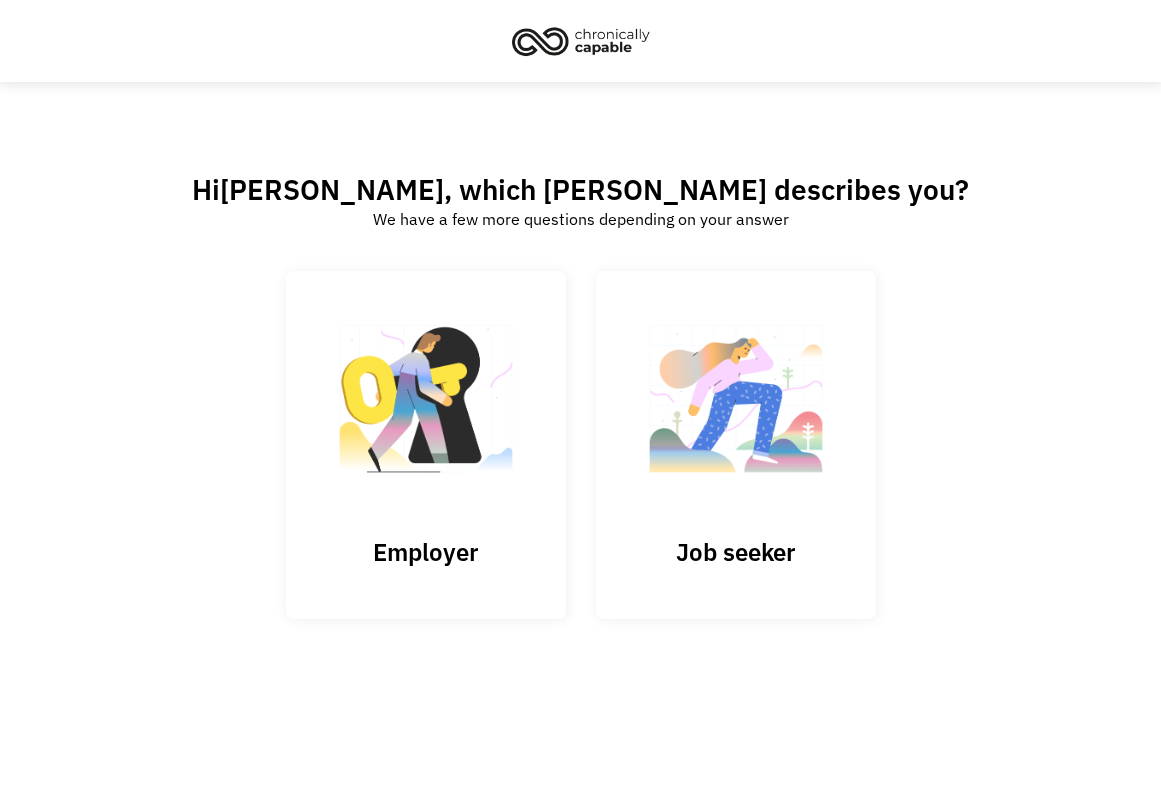 scroll, scrollTop: 0, scrollLeft: 0, axis: both 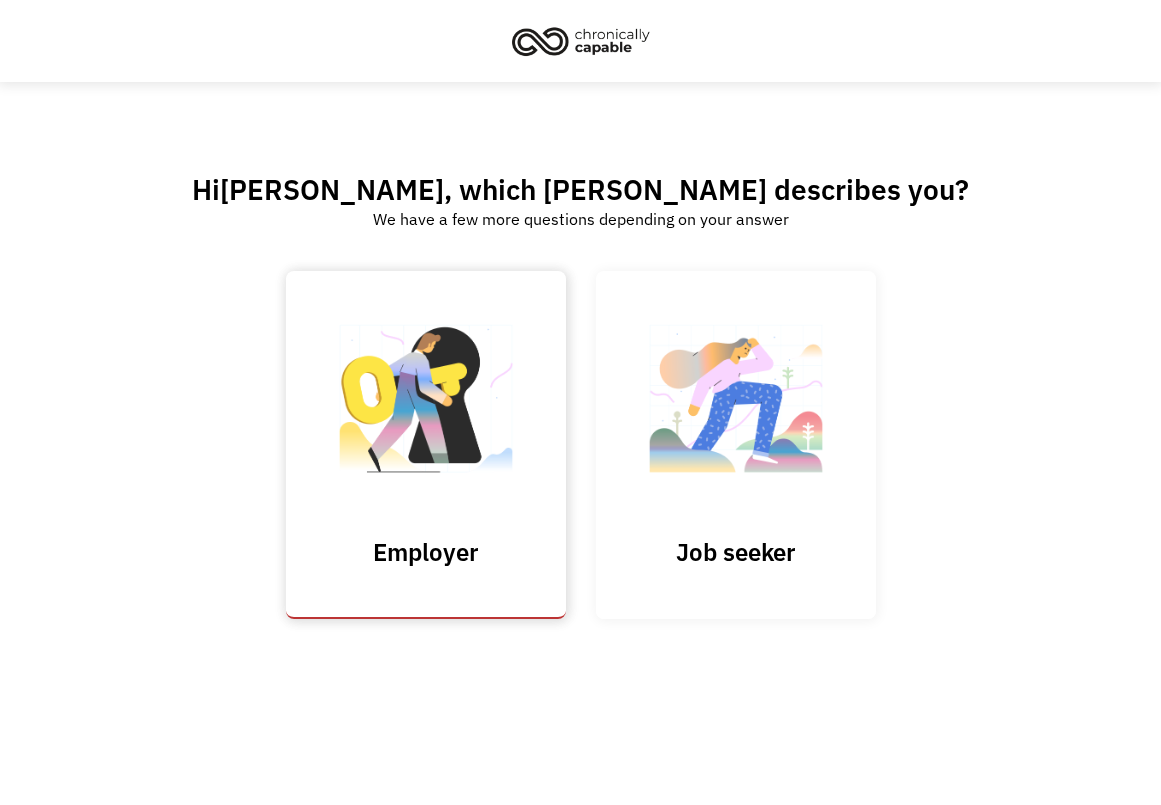 click on "Submit" at bounding box center [426, 445] 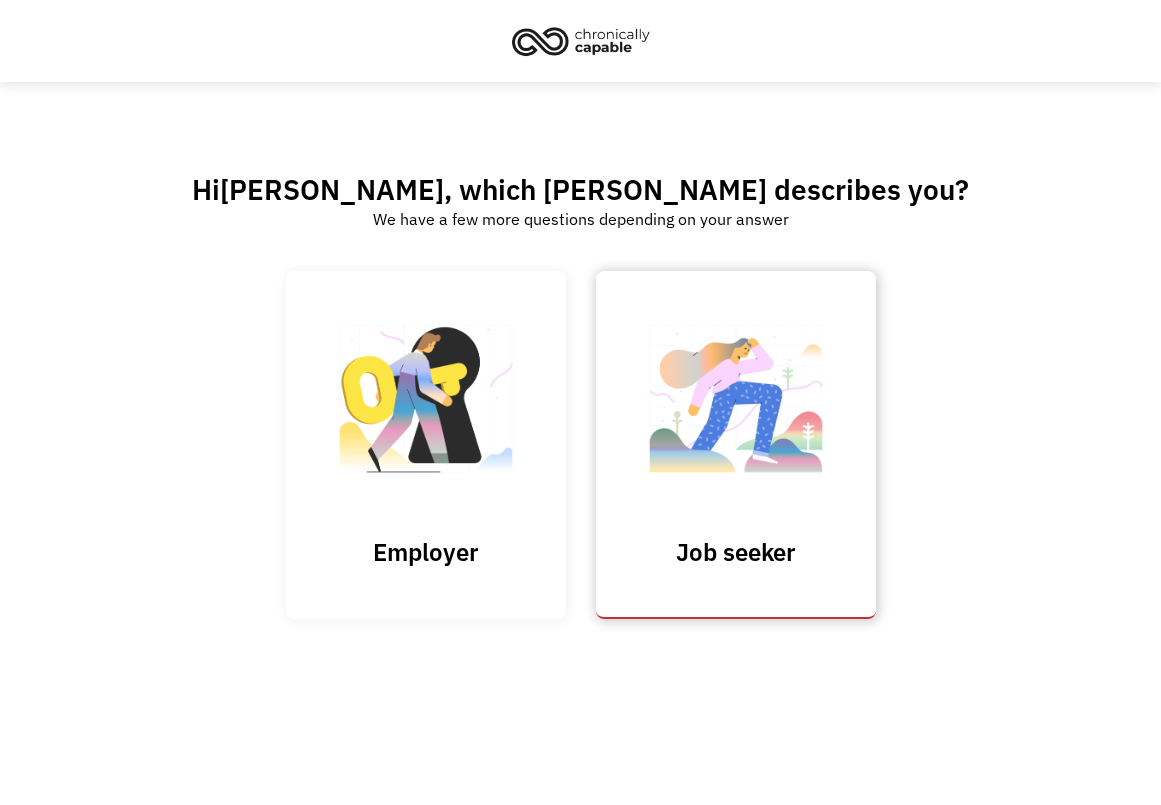 click at bounding box center [736, 408] 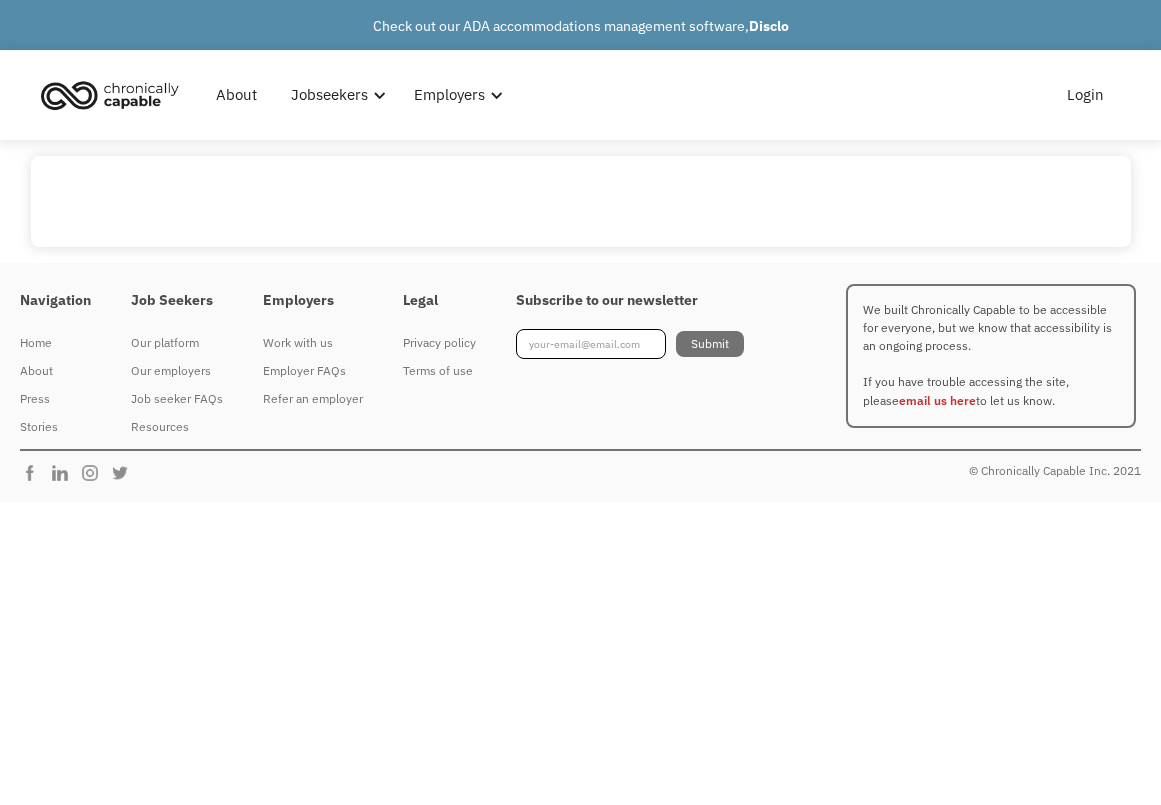 scroll, scrollTop: 0, scrollLeft: 0, axis: both 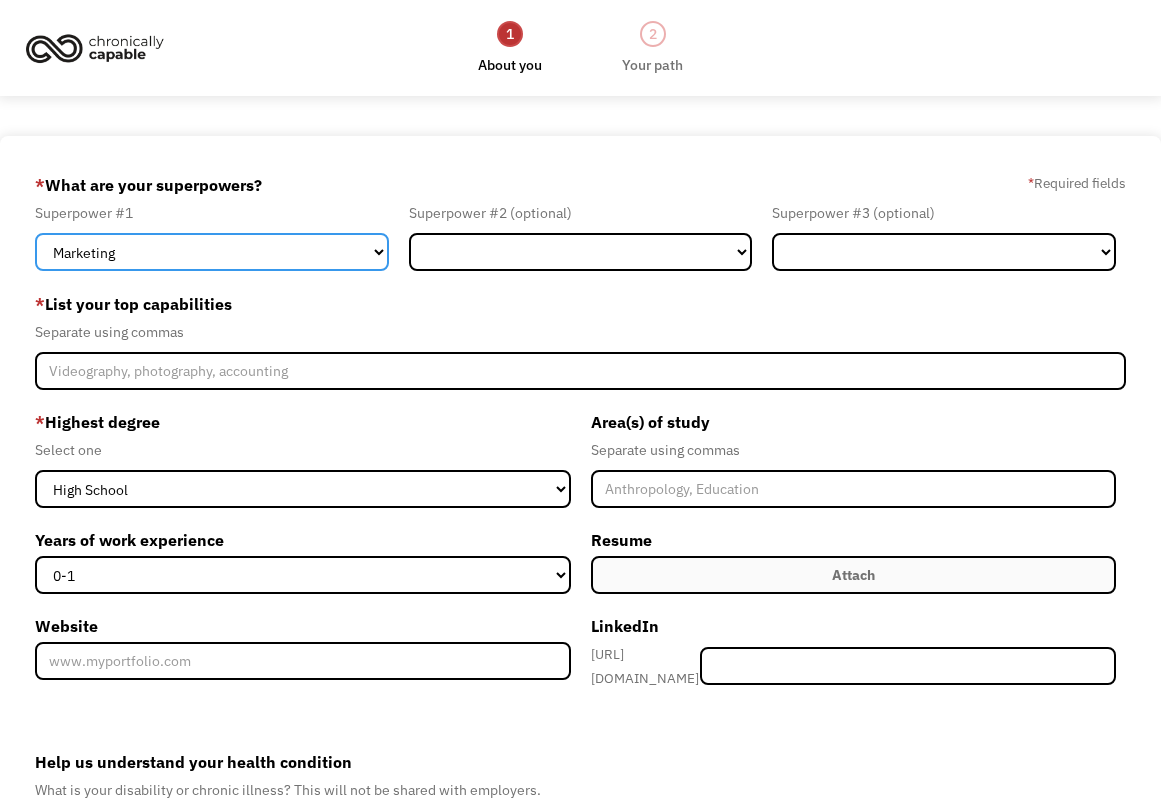 select on "Communications & Public Relations" 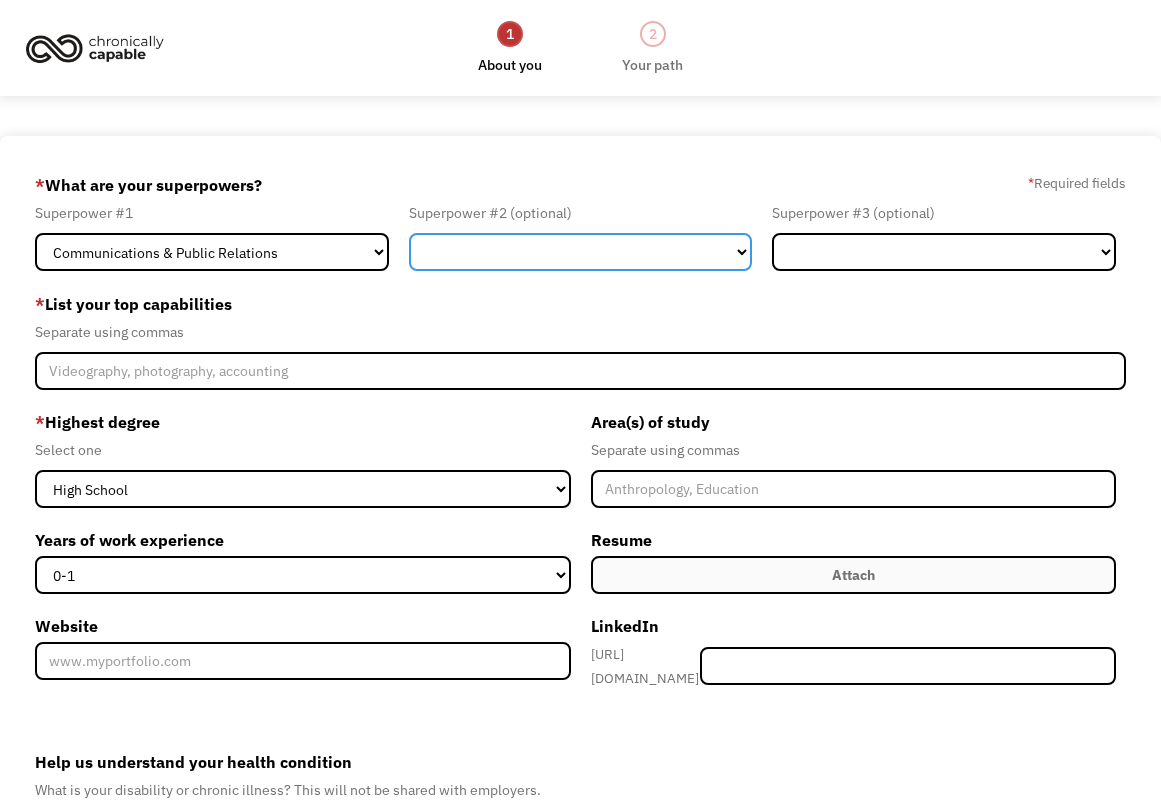 select on "Customer Service" 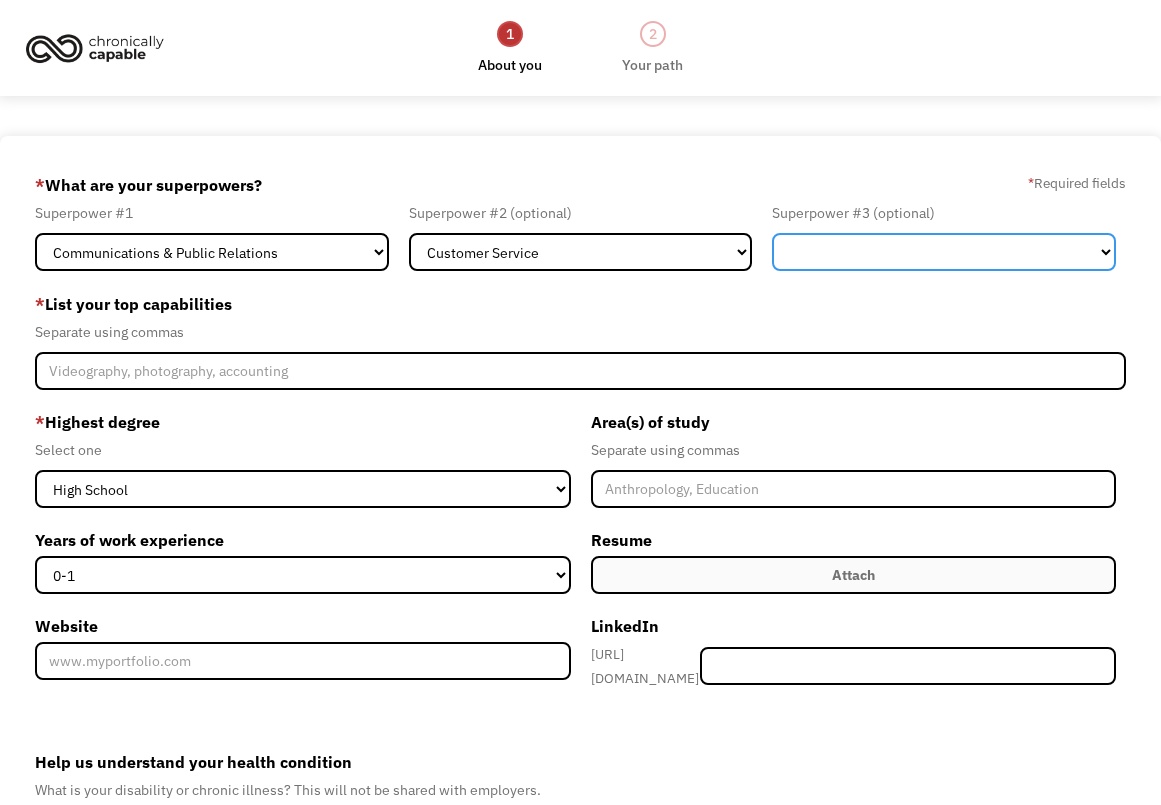 select on "Design" 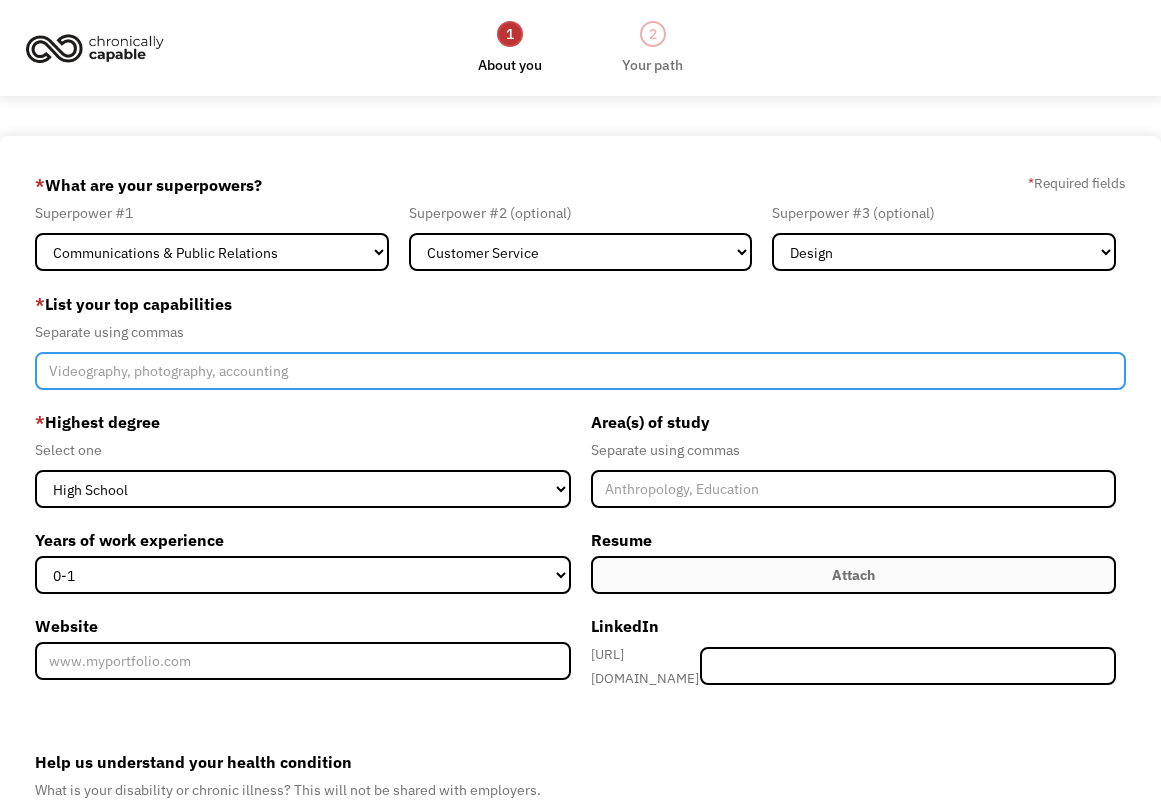 click at bounding box center [580, 371] 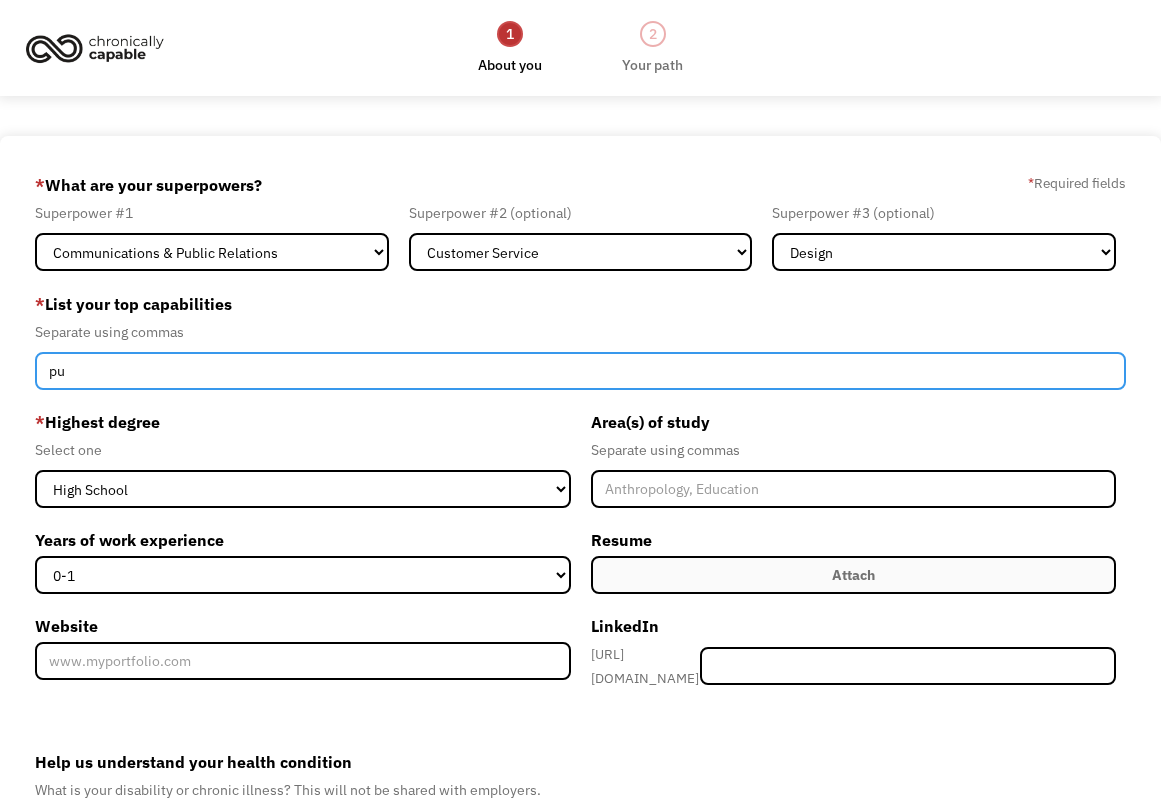 type on "p" 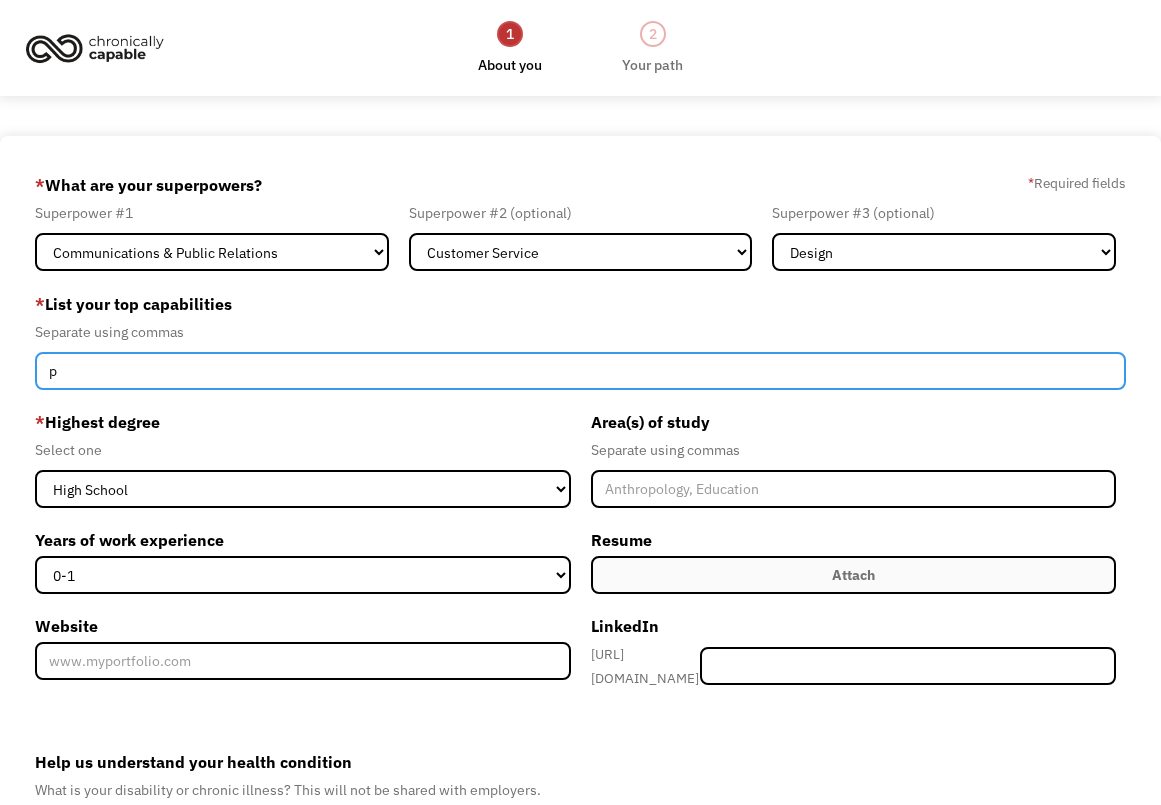 type 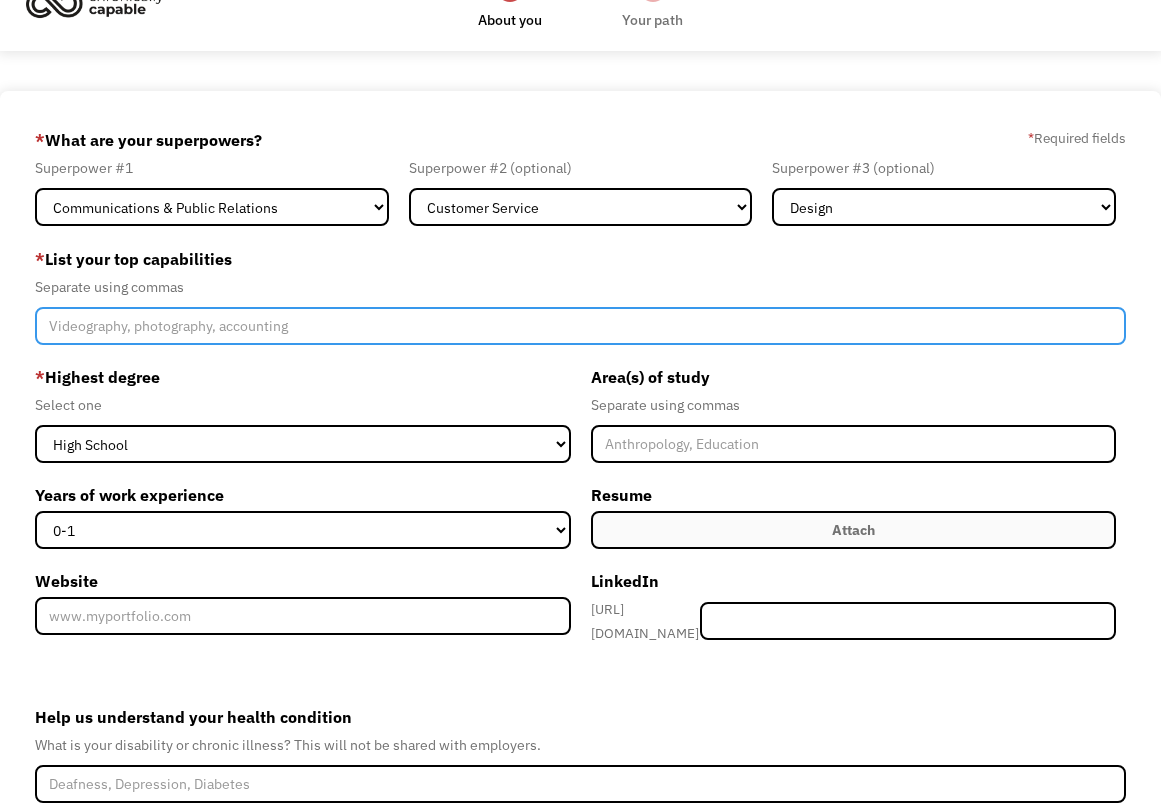 scroll, scrollTop: 67, scrollLeft: 0, axis: vertical 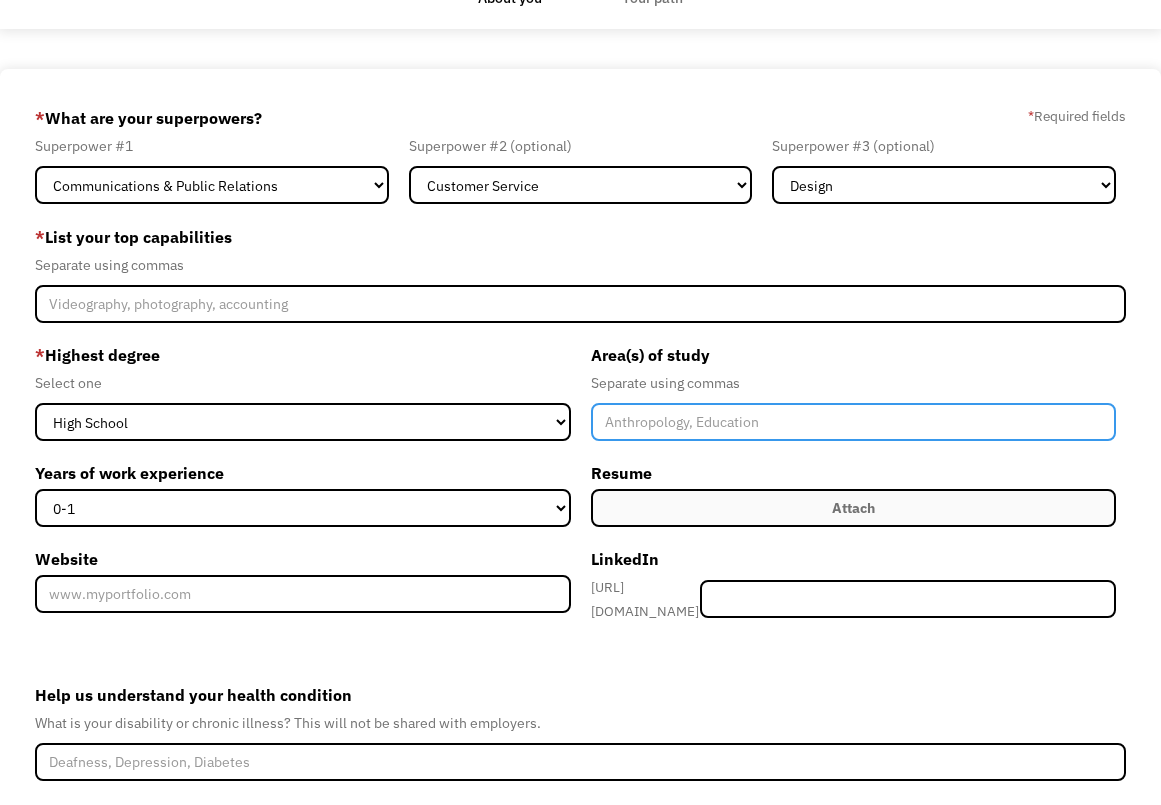 drag, startPoint x: 94, startPoint y: 426, endPoint x: 57, endPoint y: 427, distance: 37.01351 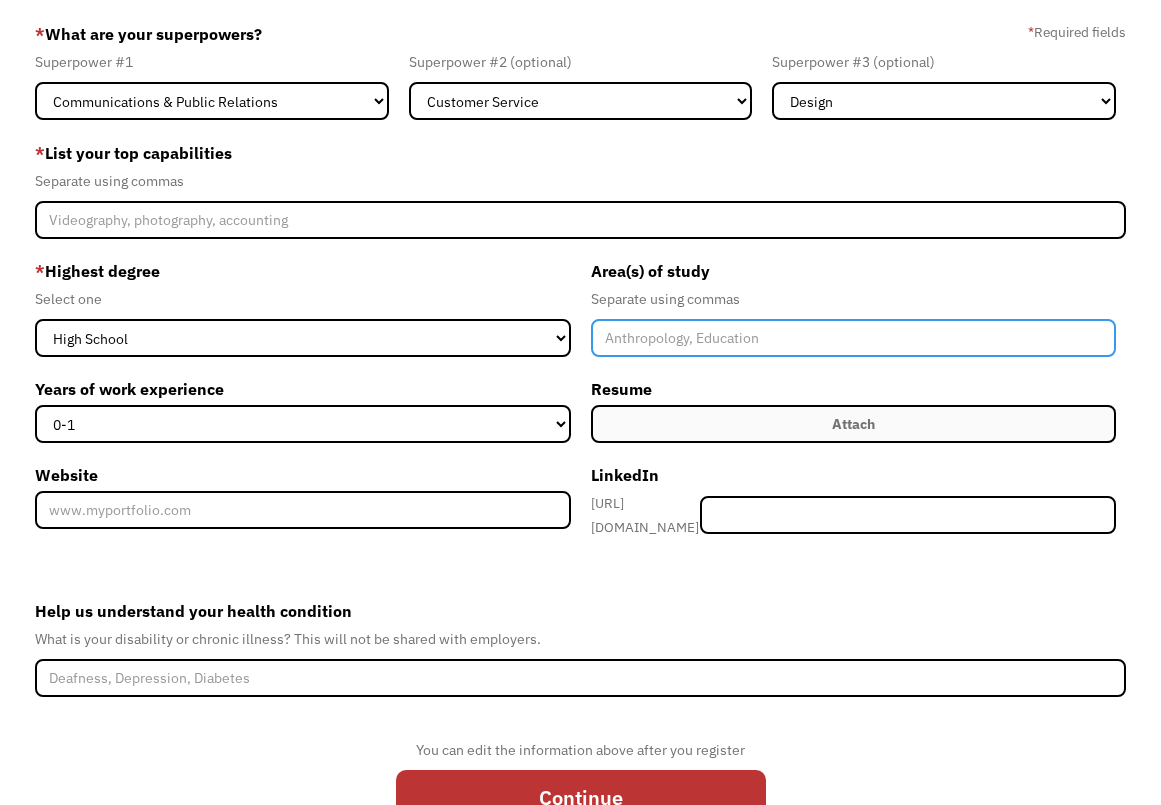 scroll, scrollTop: 152, scrollLeft: 0, axis: vertical 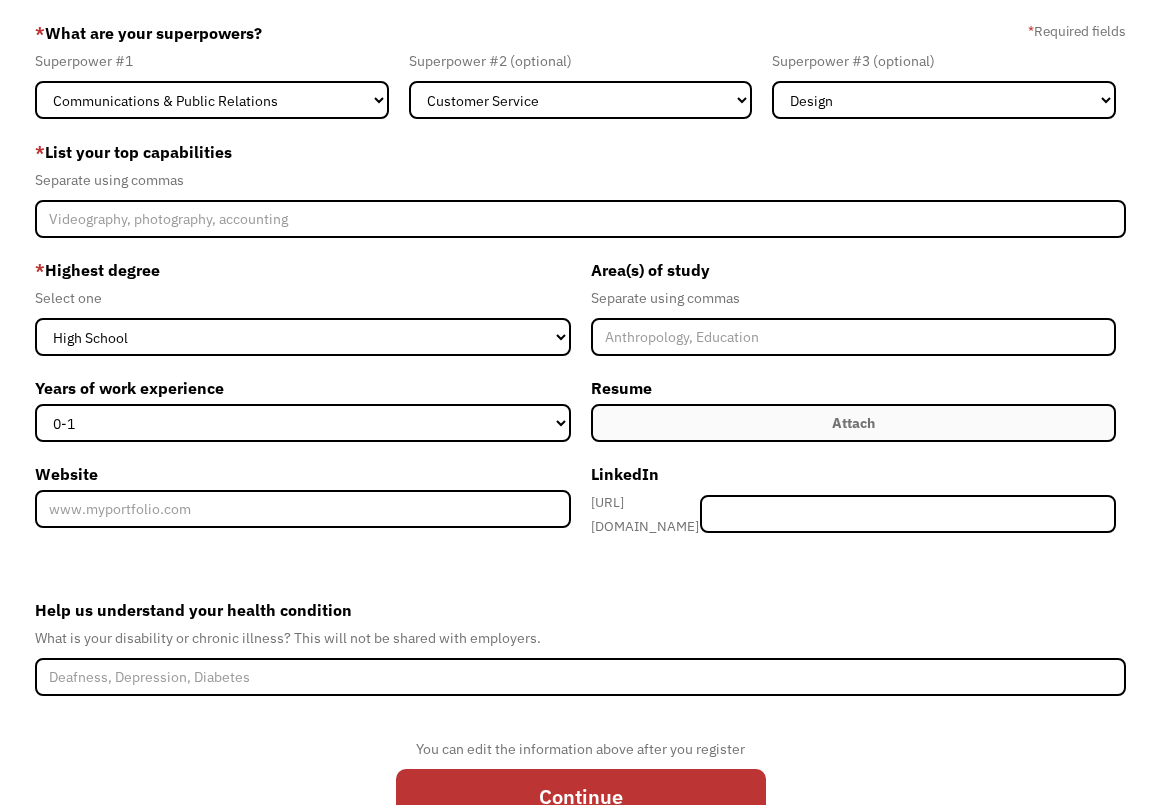 click on "Help us understand your health condition What is your disability or chronic illness? This will not be shared with employers." at bounding box center (580, 645) 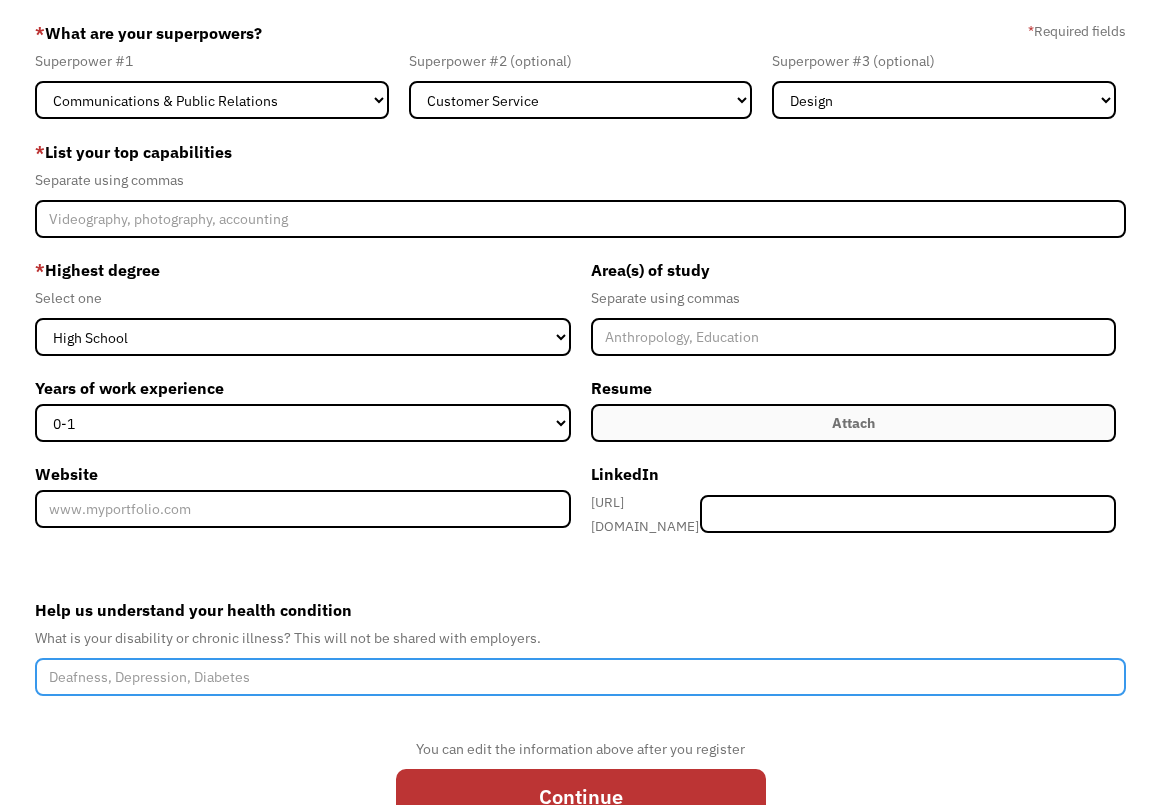 click on "Help us understand your health condition" at bounding box center (580, 677) 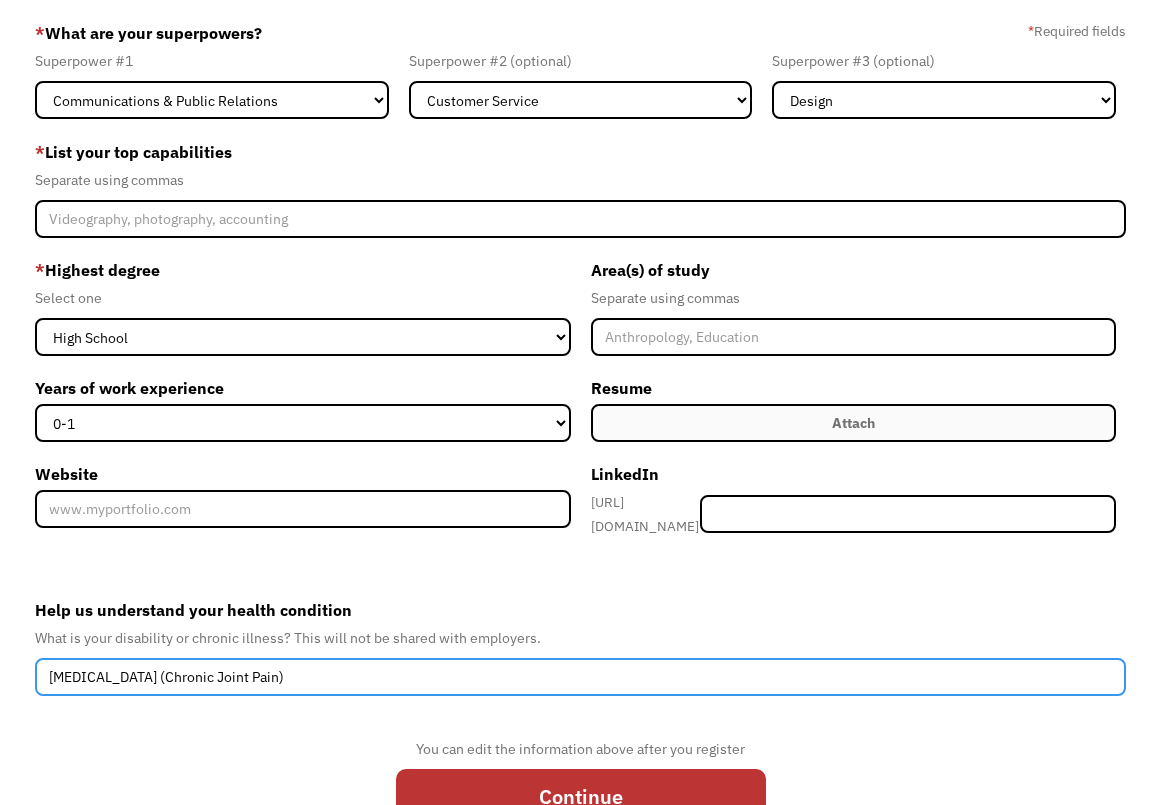 type on "Undifferentiated Connective Tissue Disease (Chronic Joint Pain)" 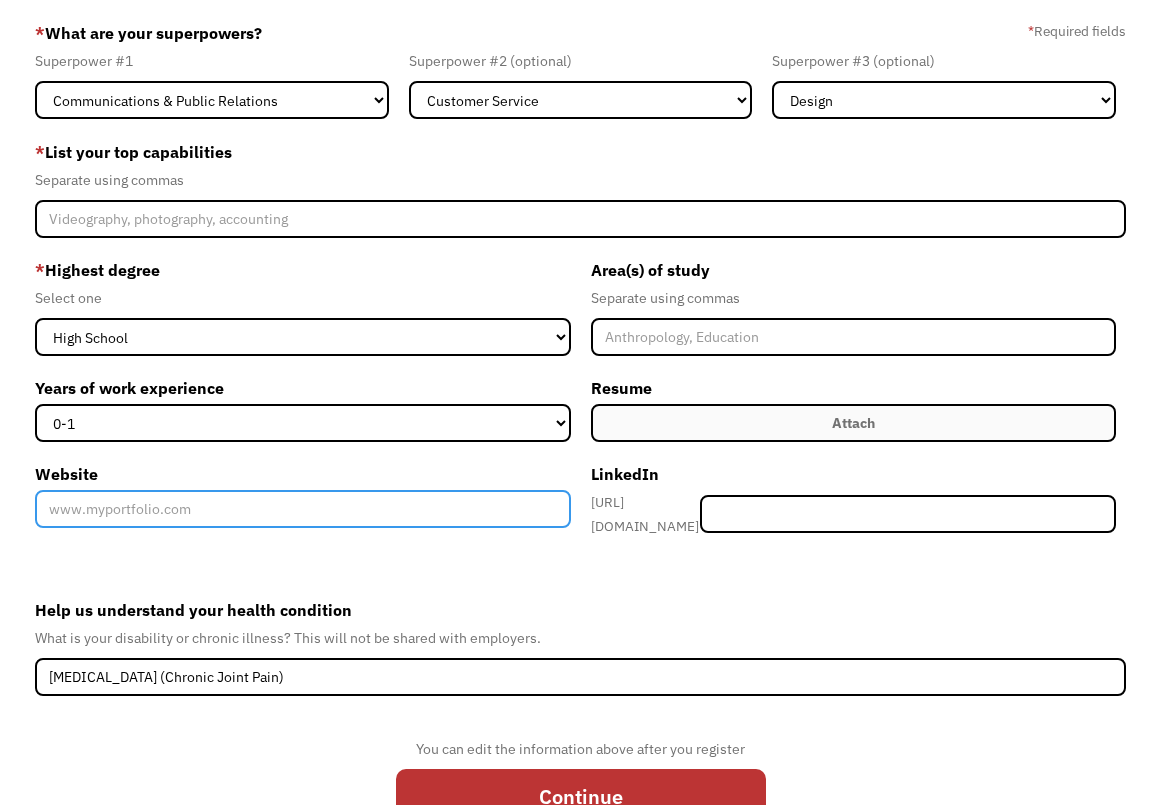 click on "Website" at bounding box center [303, 509] 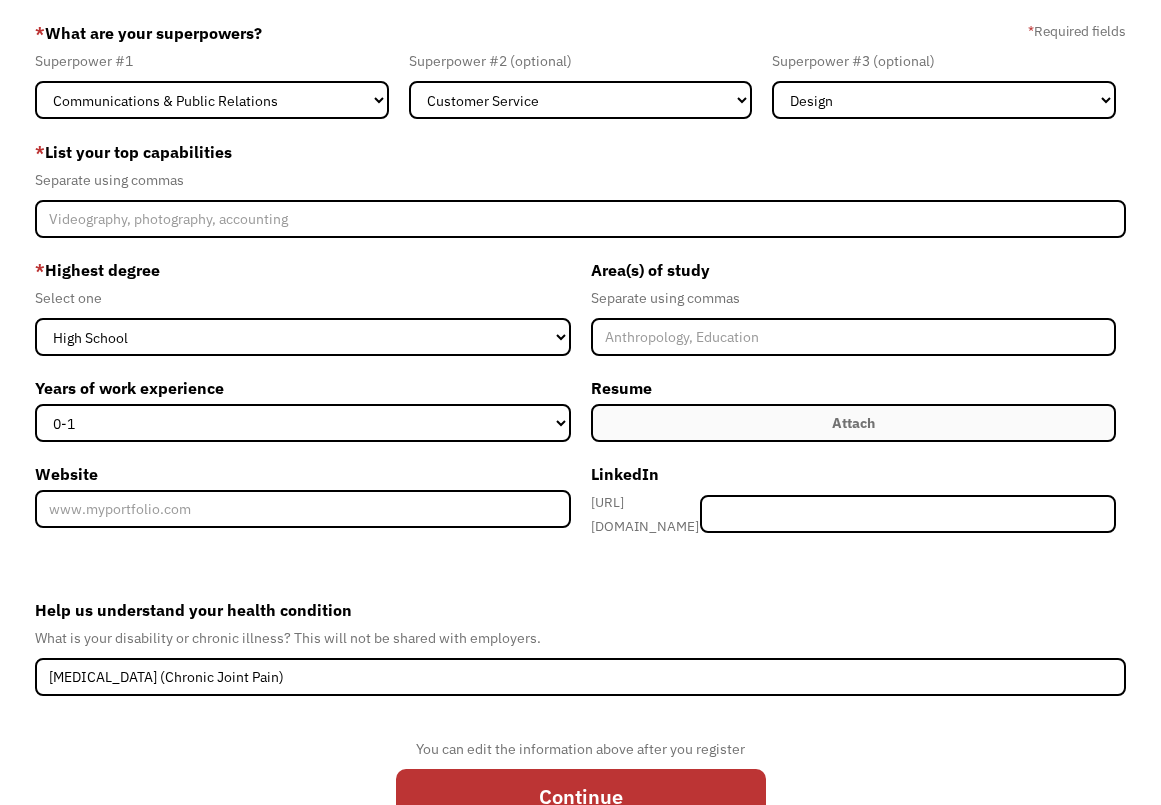 click on "Attach" at bounding box center (854, 423) 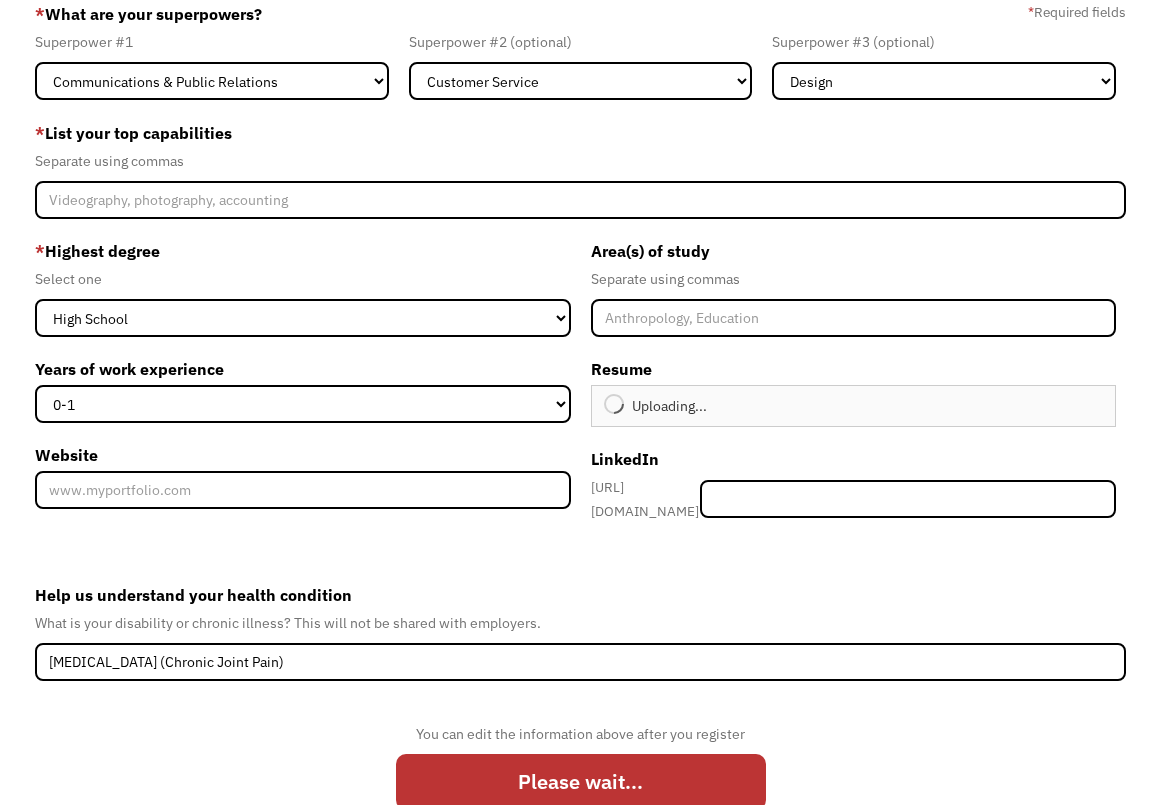 scroll, scrollTop: 173, scrollLeft: 0, axis: vertical 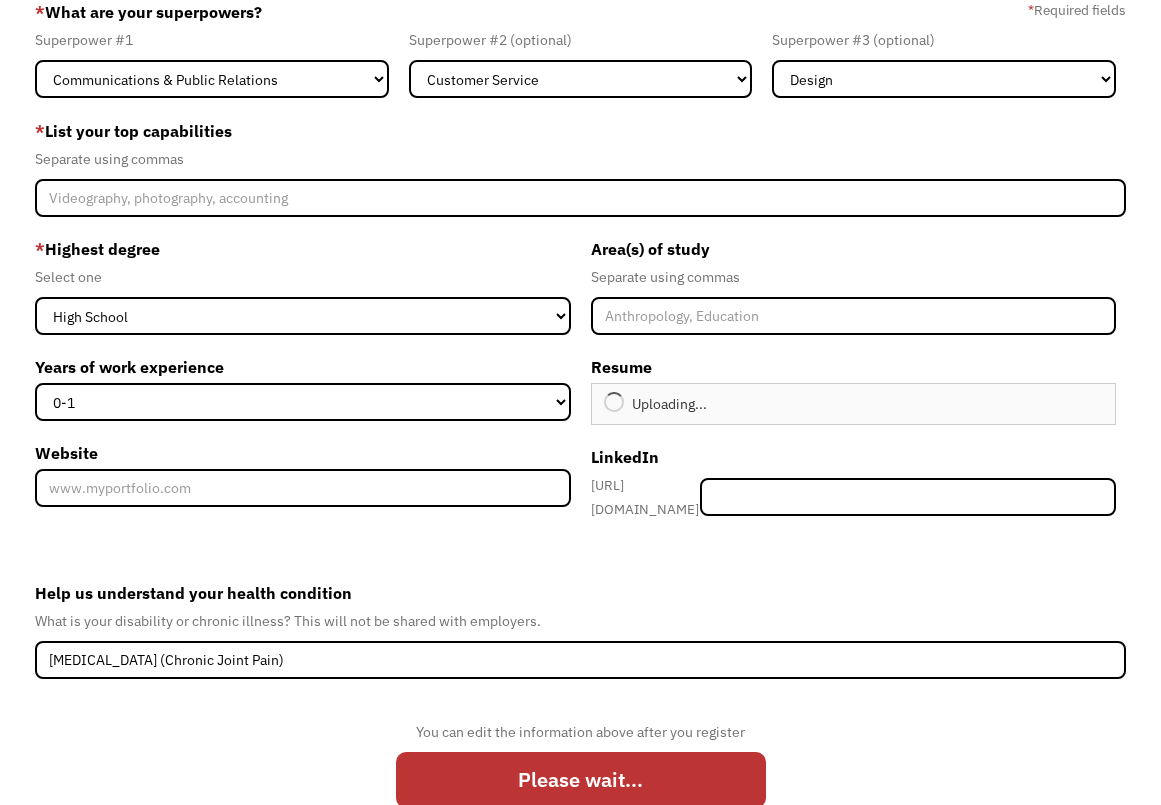 type on "Continue" 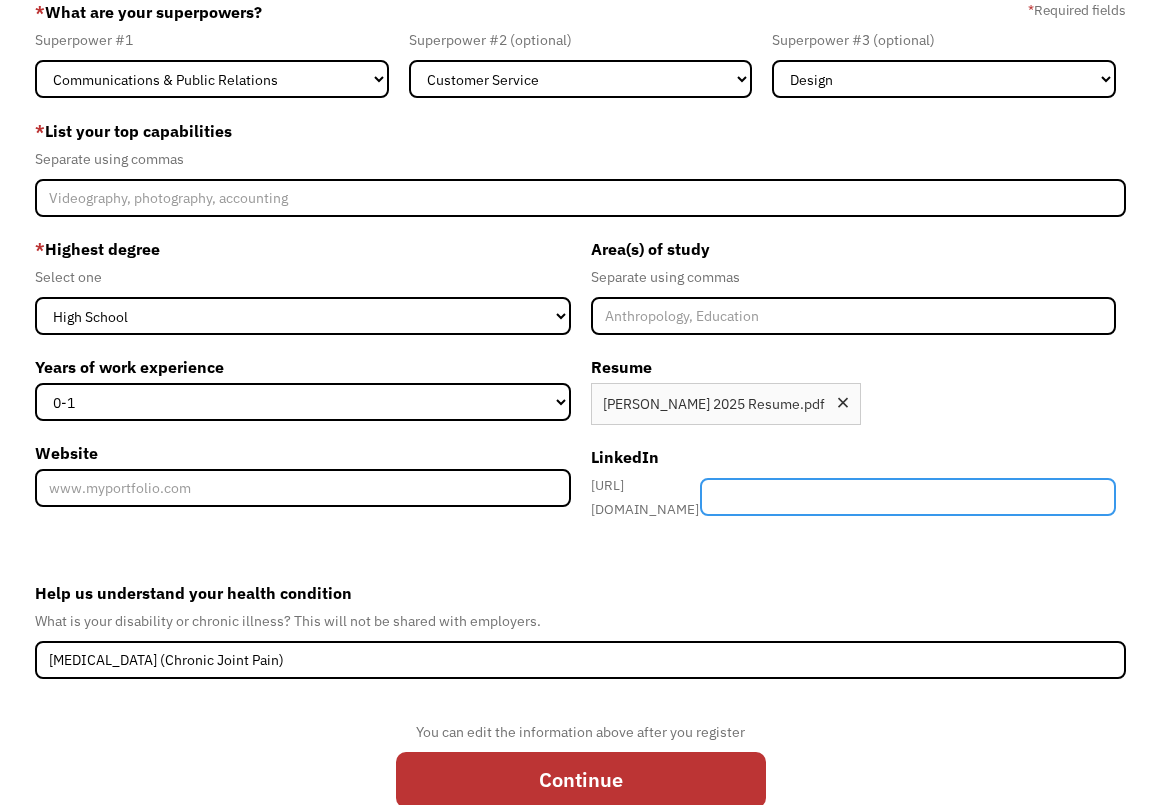 click at bounding box center (908, 497) 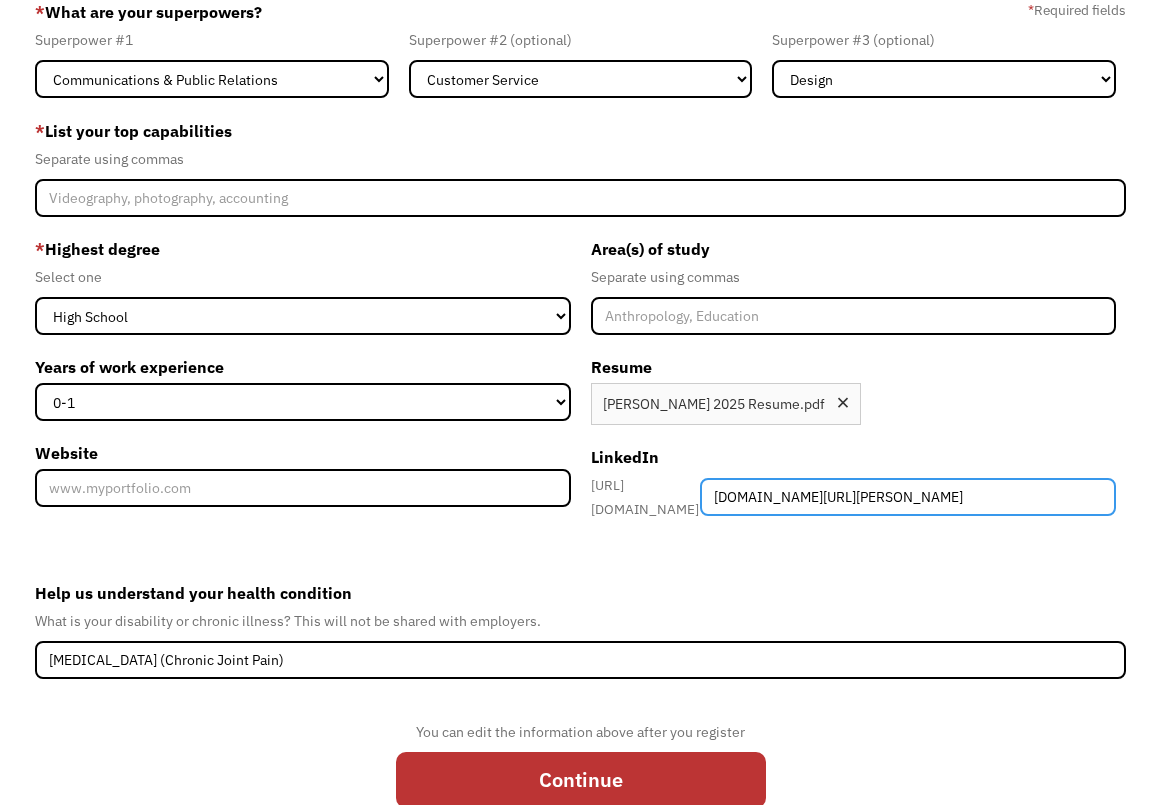 type on "www.linkedin.com/in/j-a-saunders" 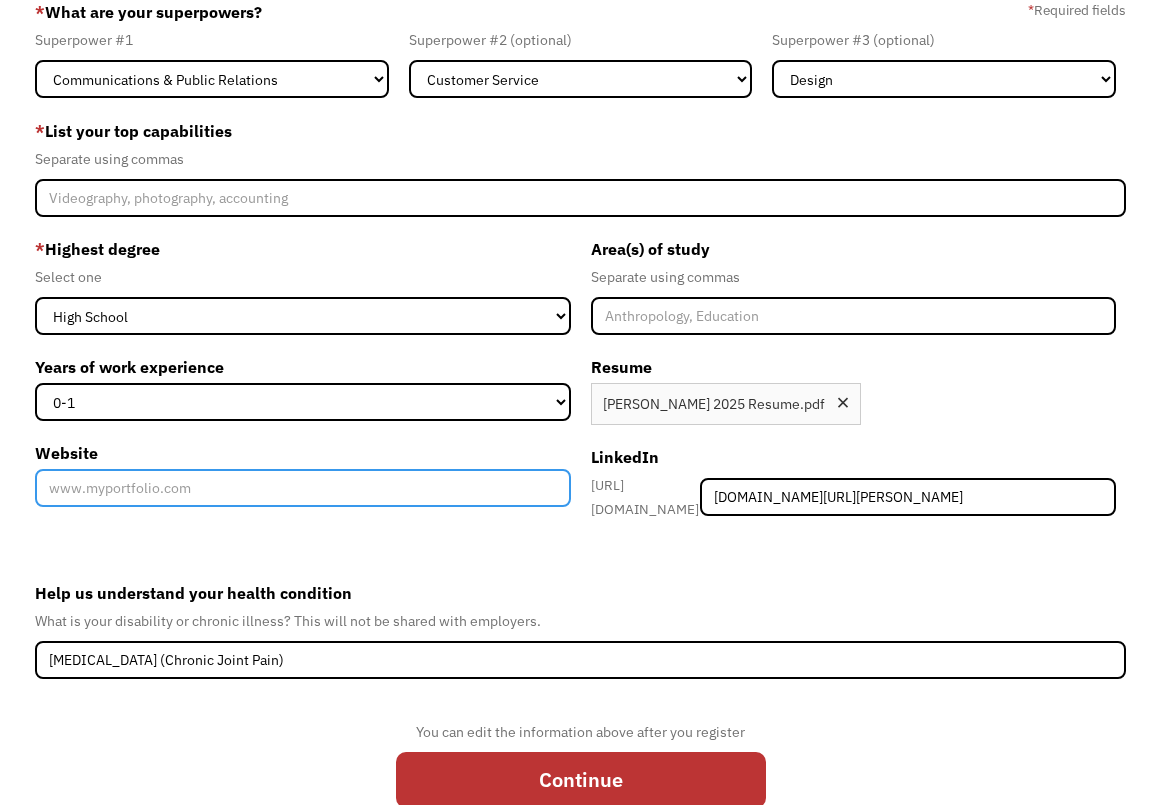 click on "Website" at bounding box center (303, 488) 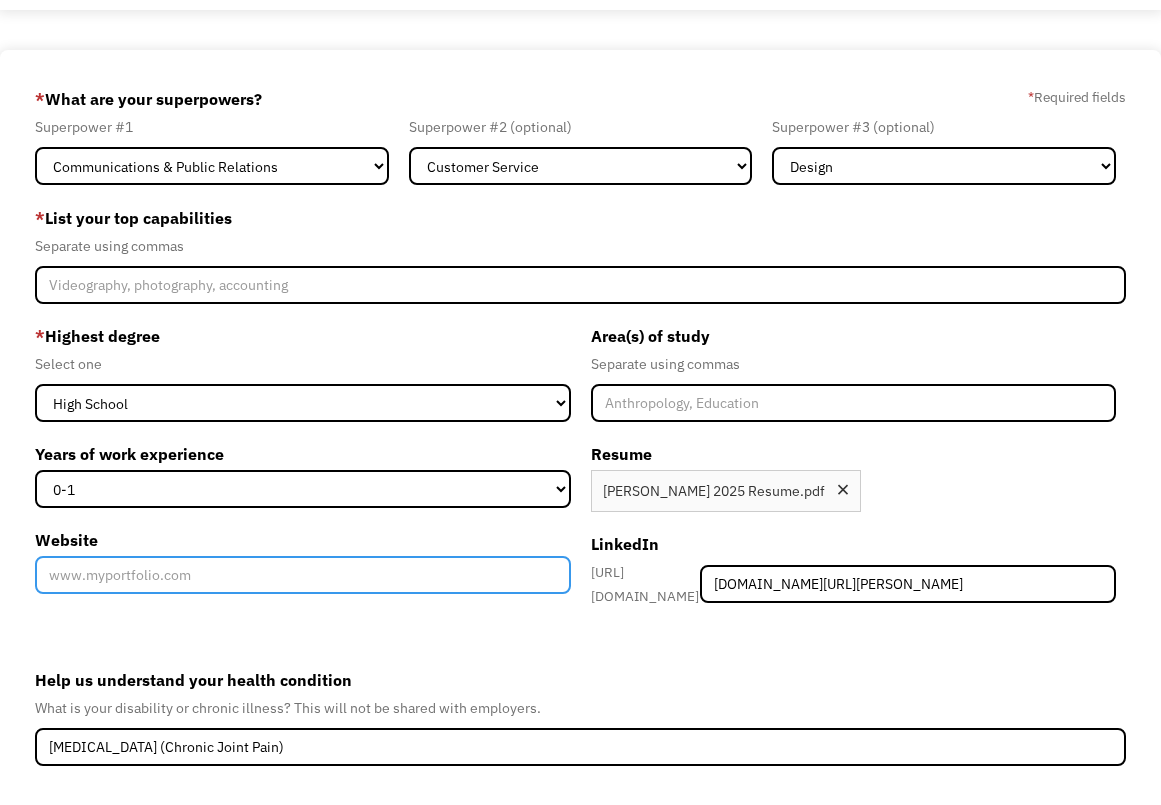 scroll, scrollTop: 78, scrollLeft: 0, axis: vertical 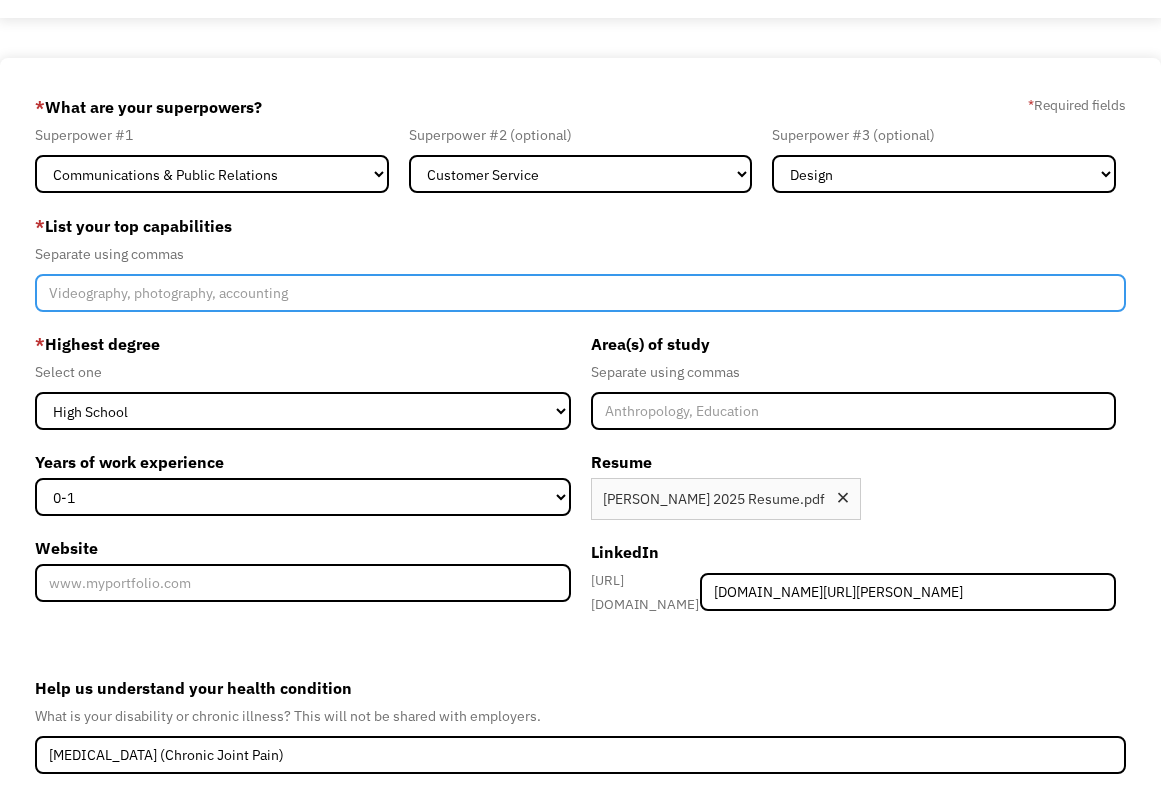 click at bounding box center (580, 293) 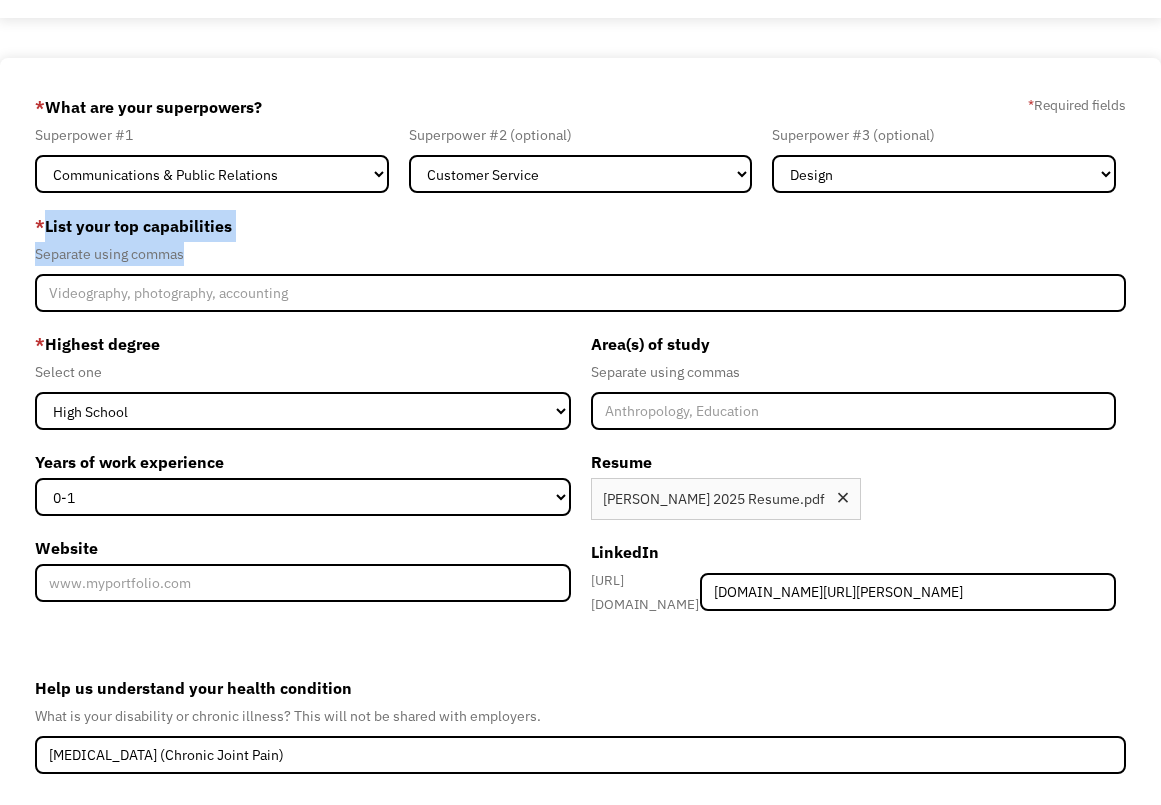 drag, startPoint x: 201, startPoint y: 249, endPoint x: 46, endPoint y: 224, distance: 157.00319 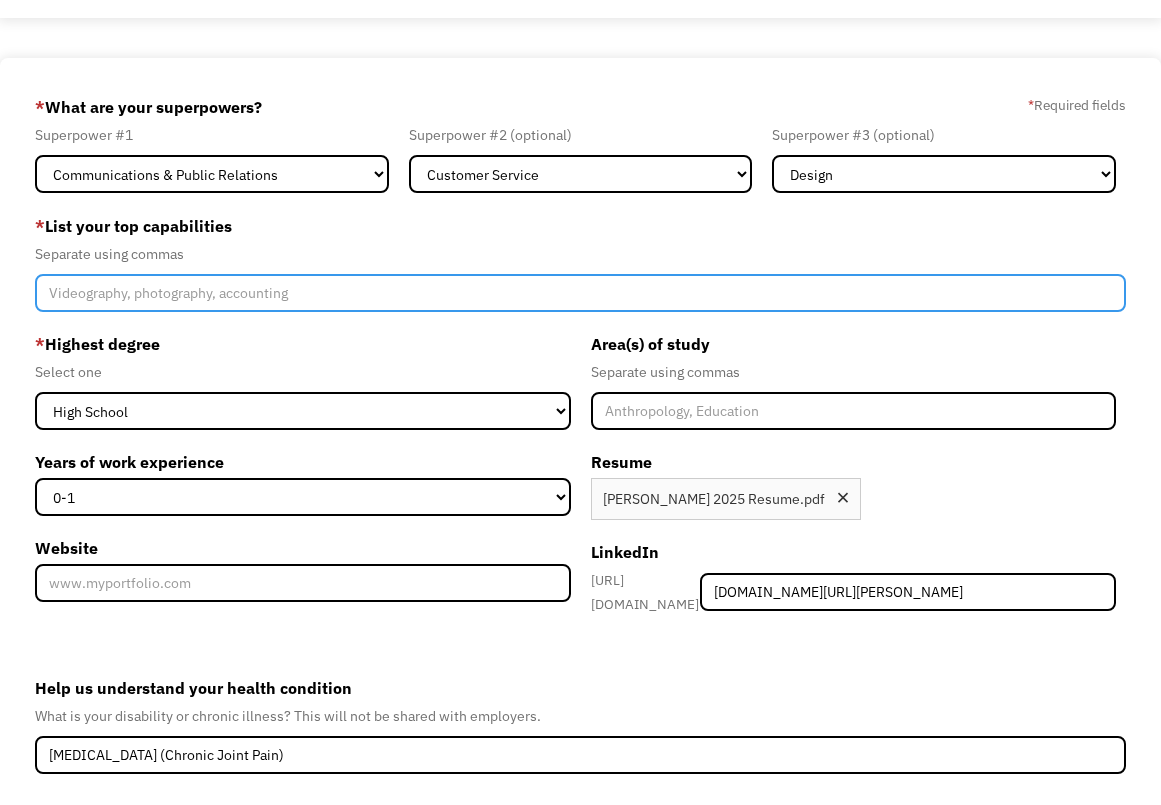 click at bounding box center [580, 293] 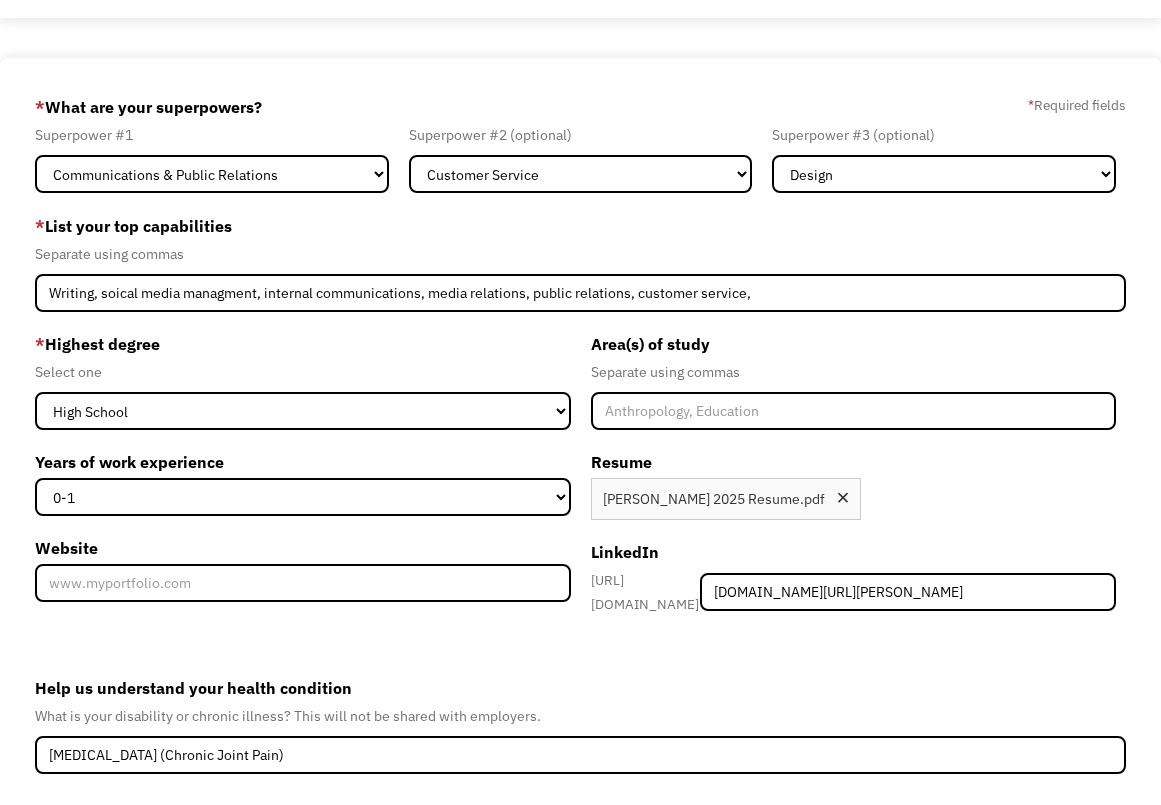 click on "1 About you 2 Your path Dashboard" at bounding box center [580, -30] 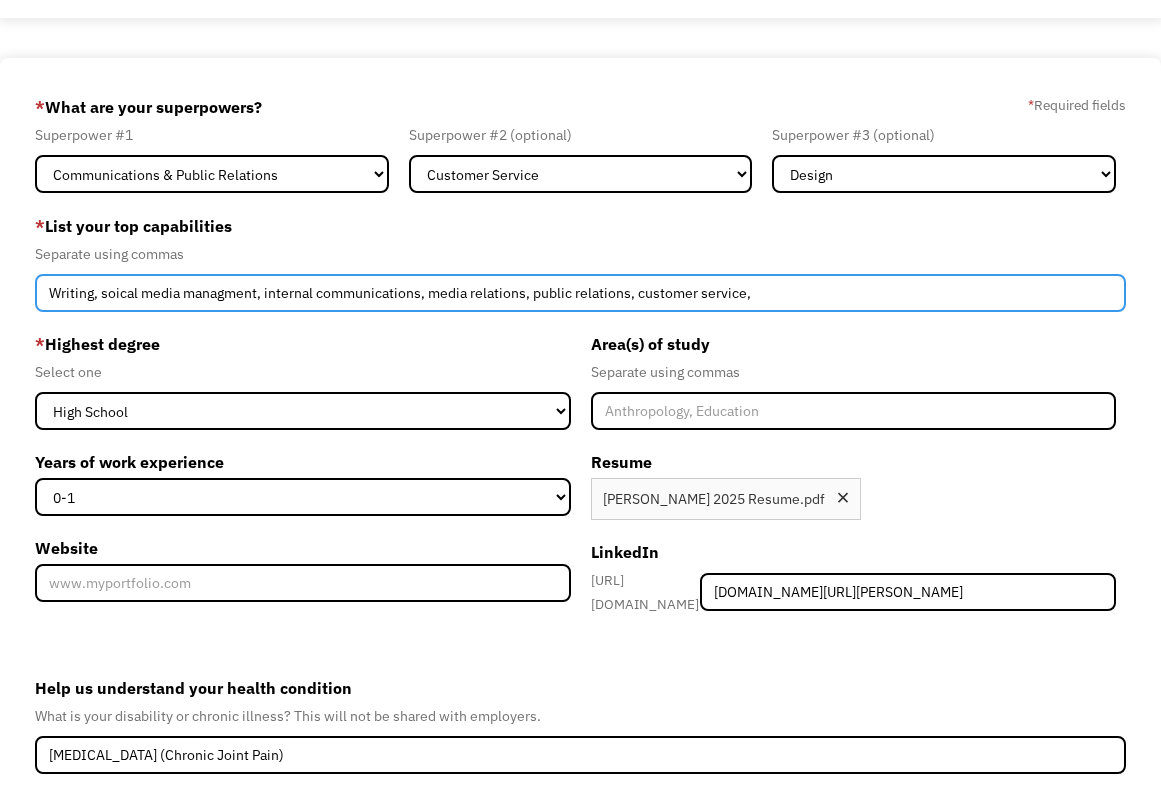 click on "Writing, soical media managment, internal communications, media relations, public relations, customer service," at bounding box center (580, 293) 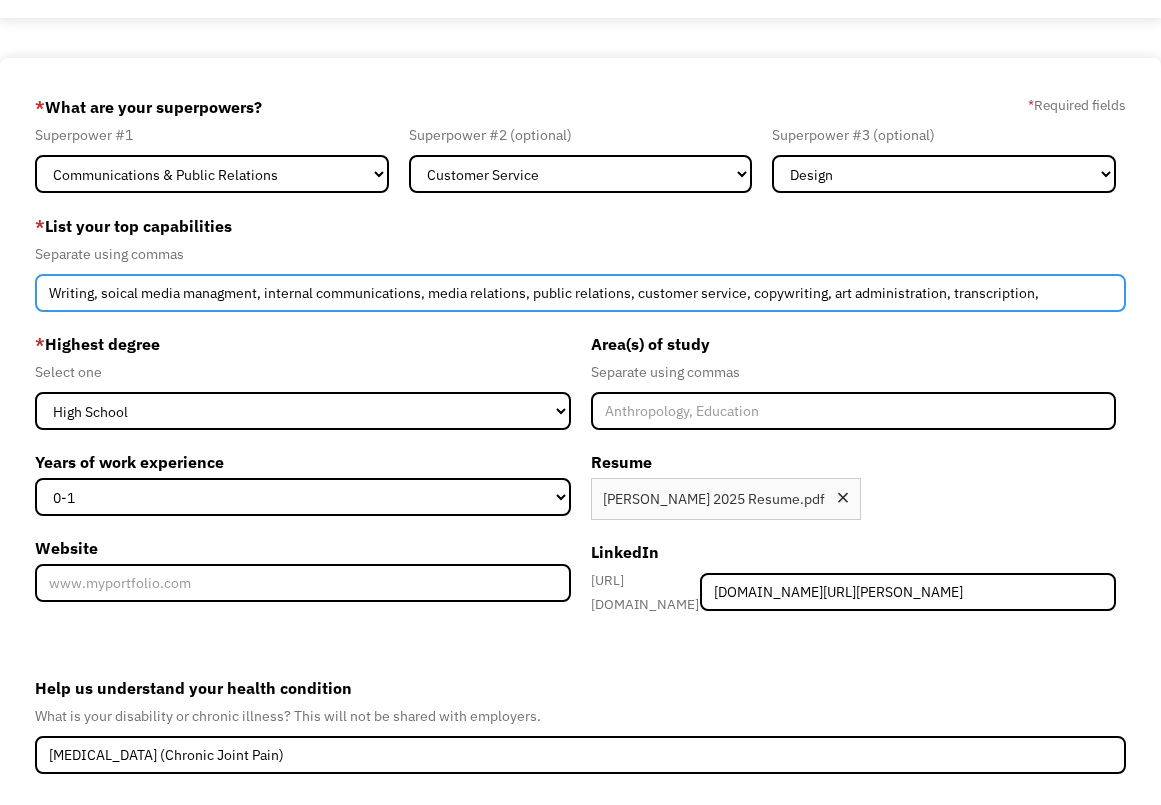 paste on "Research and reporting" 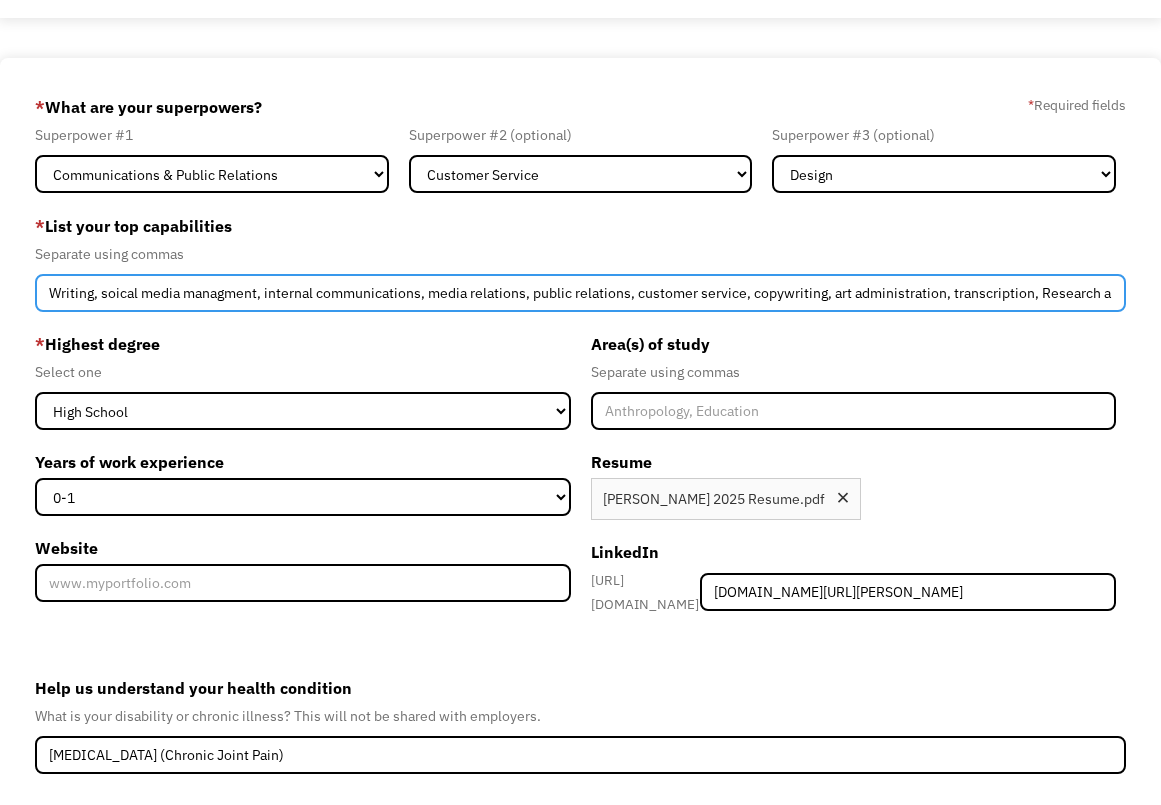 click on "Writing, soical media managment, internal communications, media relations, public relations, customer service, copywriting, art administration, transcription, Research and reporting" at bounding box center (580, 293) 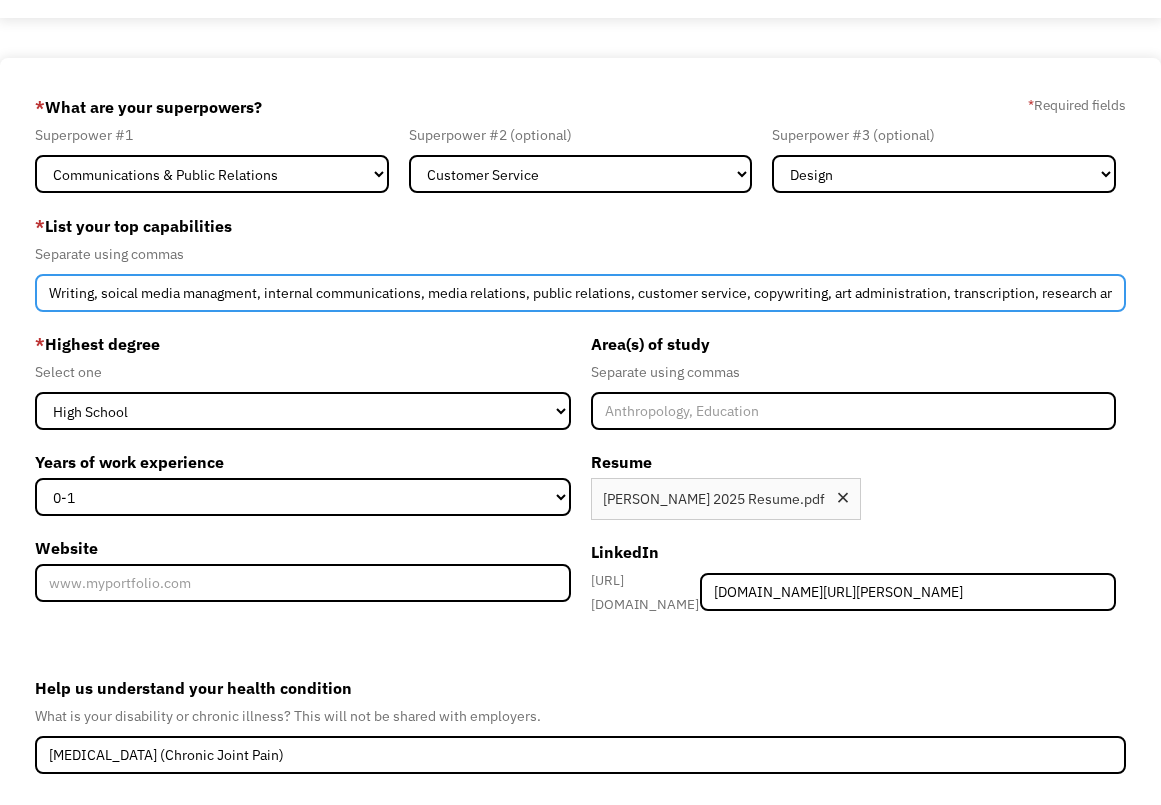 drag, startPoint x: 1100, startPoint y: 285, endPoint x: 1159, endPoint y: 290, distance: 59.211487 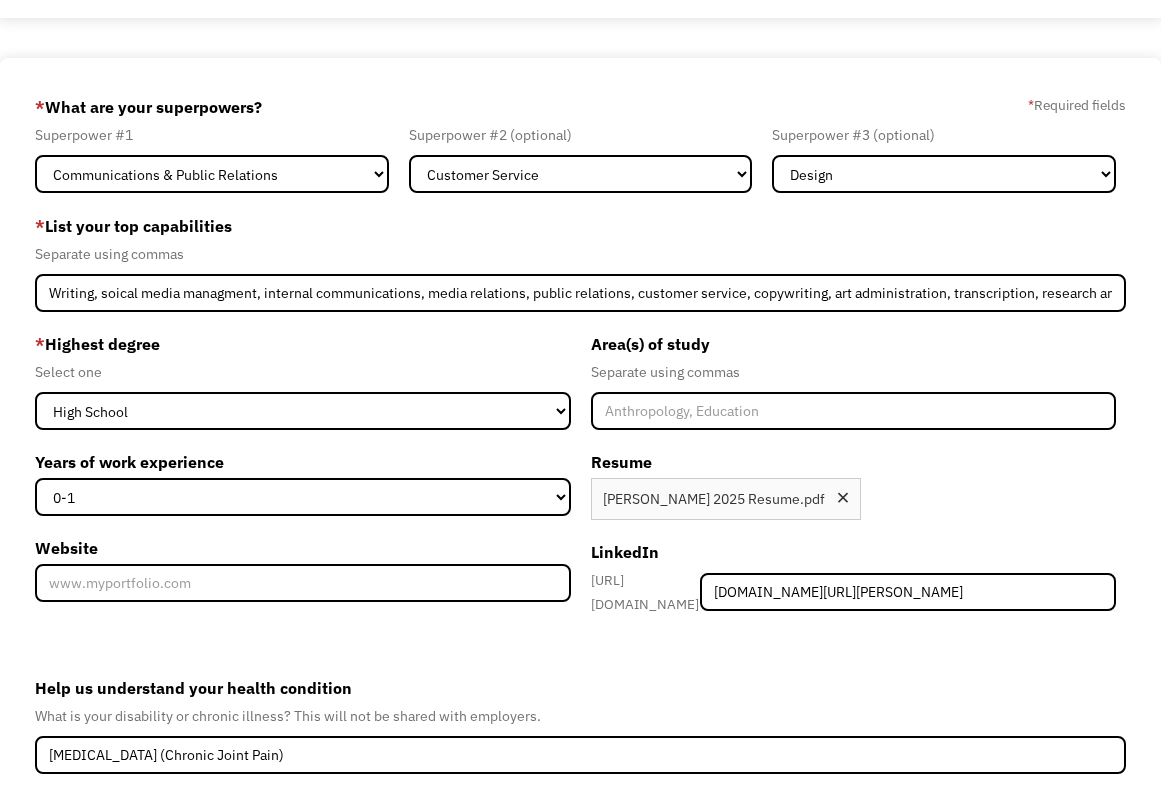 click on "686f46c673a10588a0f9b1b5 jasaunders26@yahoo.com Jessica Saunders Search Engine * What are your superpowers? * Required fields Superpower #1 Marketing Human Resources Finance Technology Operations Sales Industrial & Manufacturing Administration Legal Communications & Public Relations Customer Service Design Healthcare Science & Education Engineering & Construction Other Superpower #2 (optional) Marketing Human Resources Finance Technology Operations Sales Industrial & Manufacturing Administration Legal Communications & Public Relations Customer Service Design Healthcare Science & Education Engineering & Construction Other Superpower #3 (optional) Marketing Human Resources Finance Technology Operations Sales Industrial & Manufacturing Administration Legal Communications & Public Relations Customer Service Design Healthcare Science & Education Engineering & Construction Other * List your top capabilities Separate using commas * Highest degree Select one High School Associates Bachelors Master's PhD 0-1 2-4 5-10" at bounding box center (580, 504) 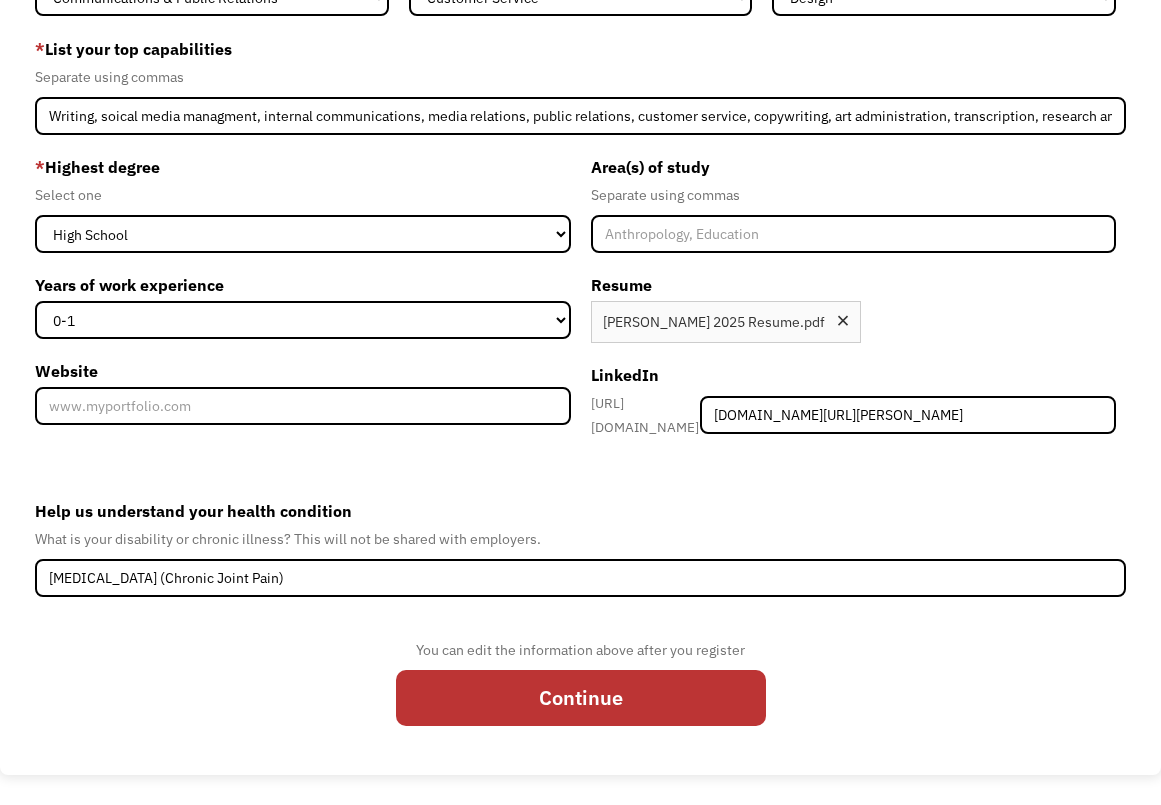 scroll, scrollTop: 228, scrollLeft: 0, axis: vertical 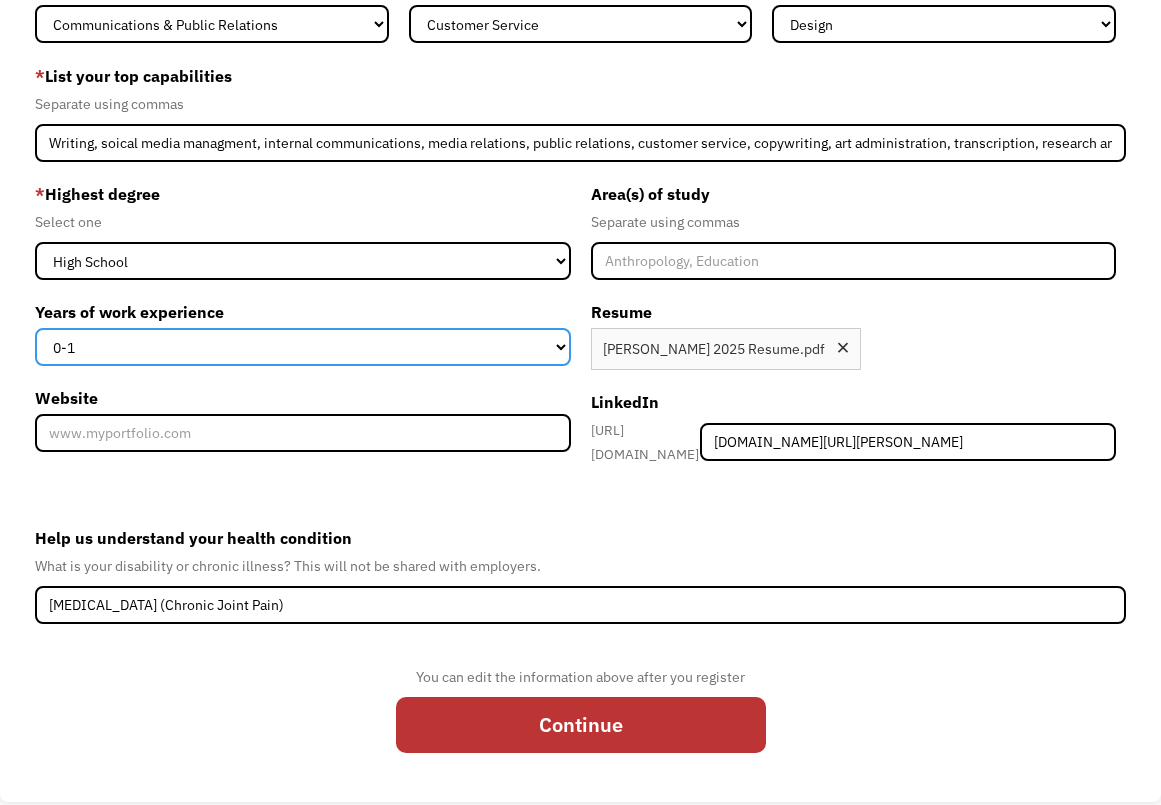 select on "2-4" 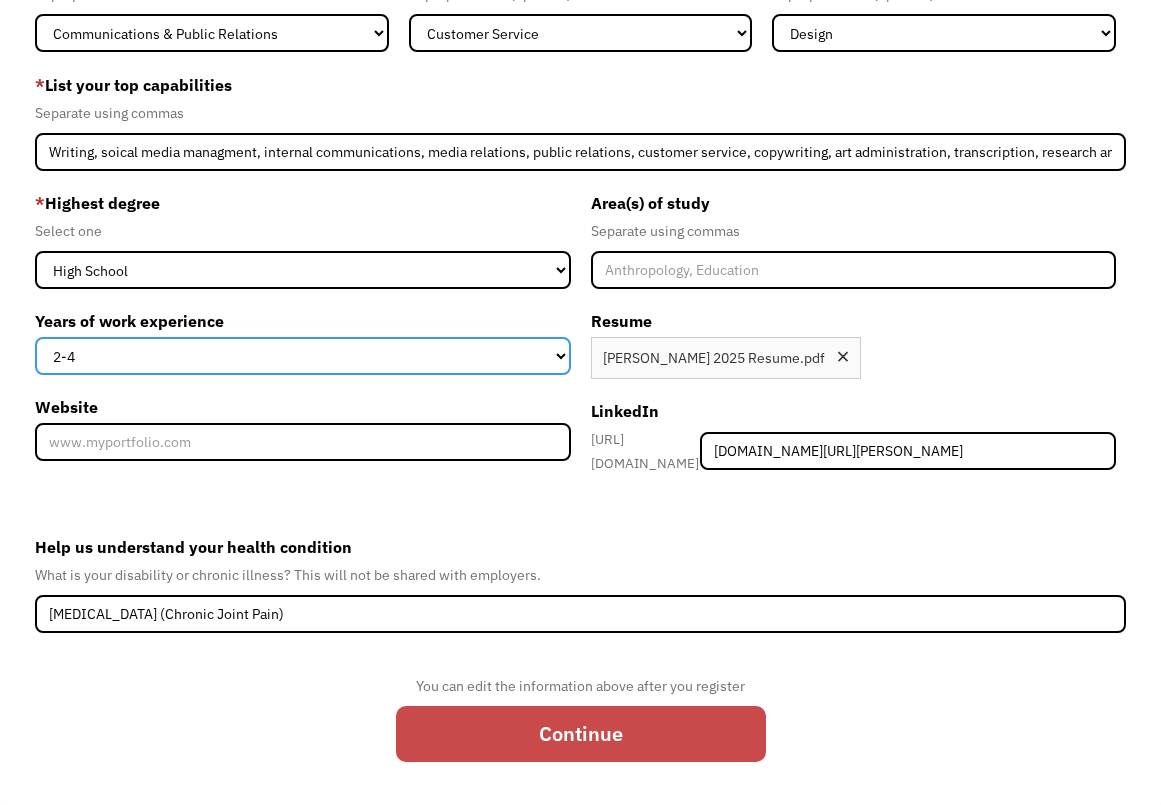 scroll, scrollTop: 219, scrollLeft: 0, axis: vertical 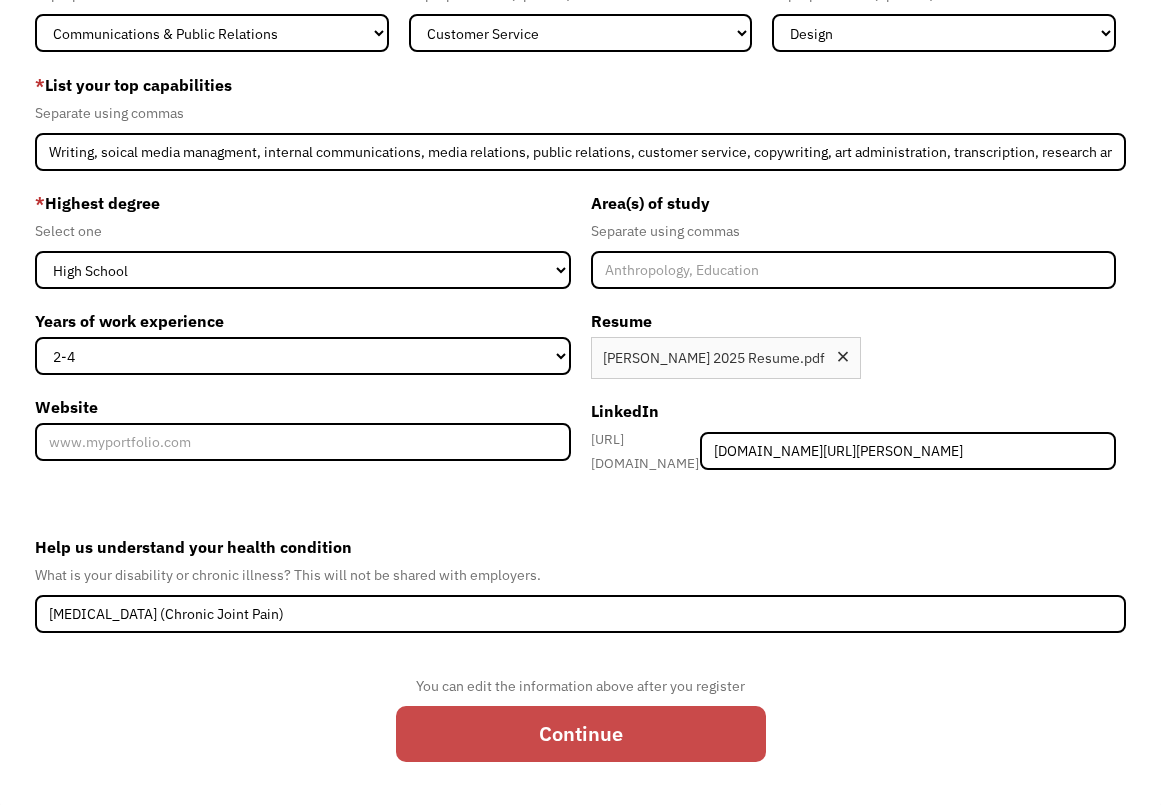 click on "Continue" at bounding box center (581, 734) 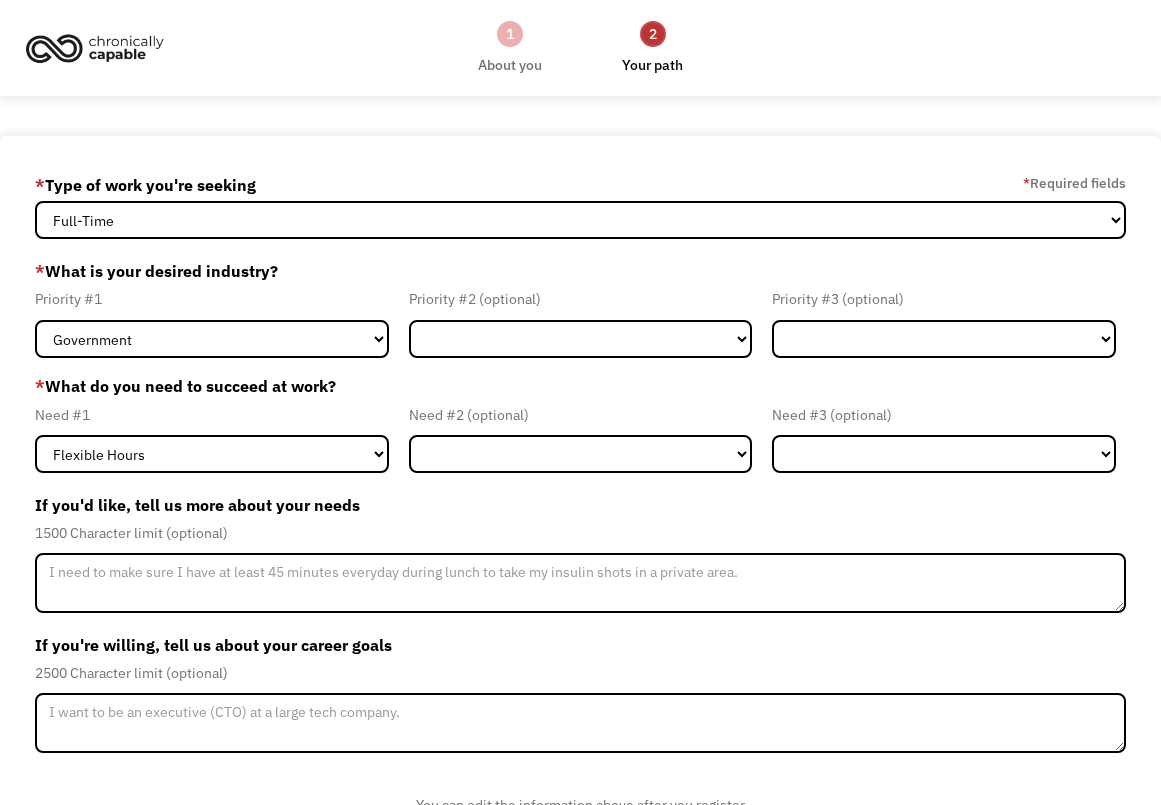scroll, scrollTop: 0, scrollLeft: 0, axis: both 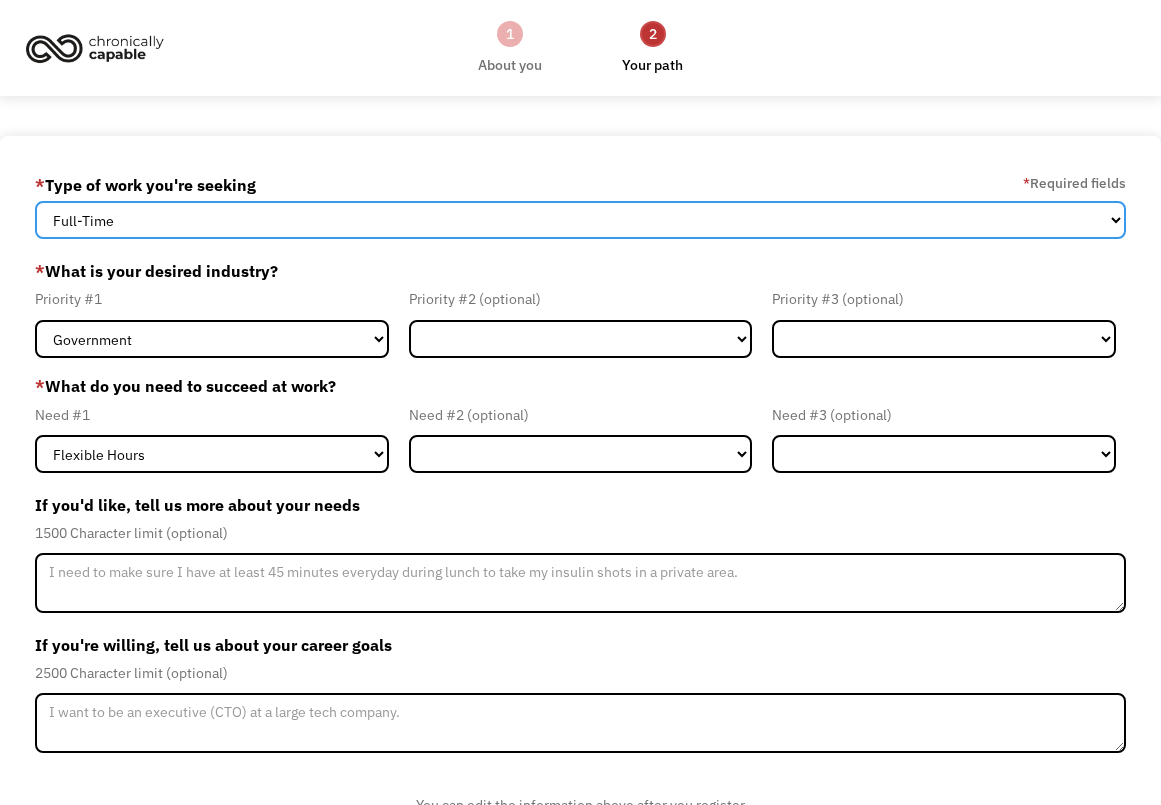 select on "part-time" 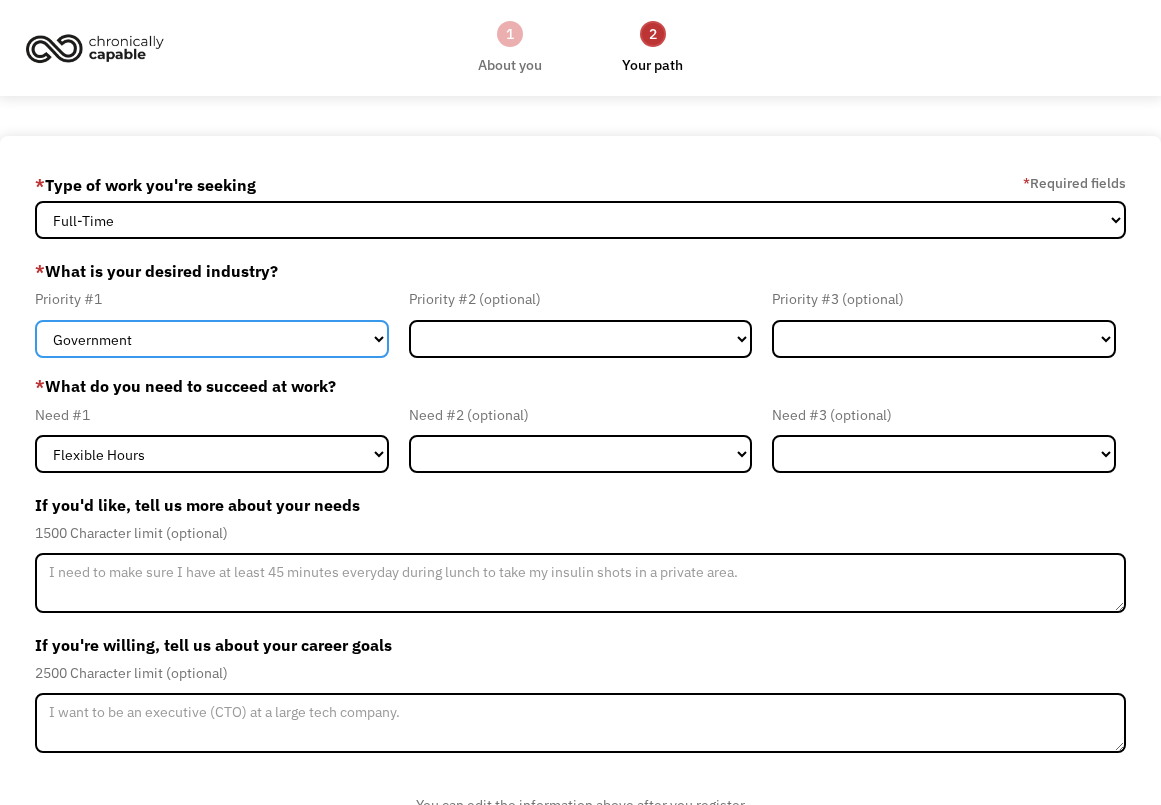 select on "Creative & Design" 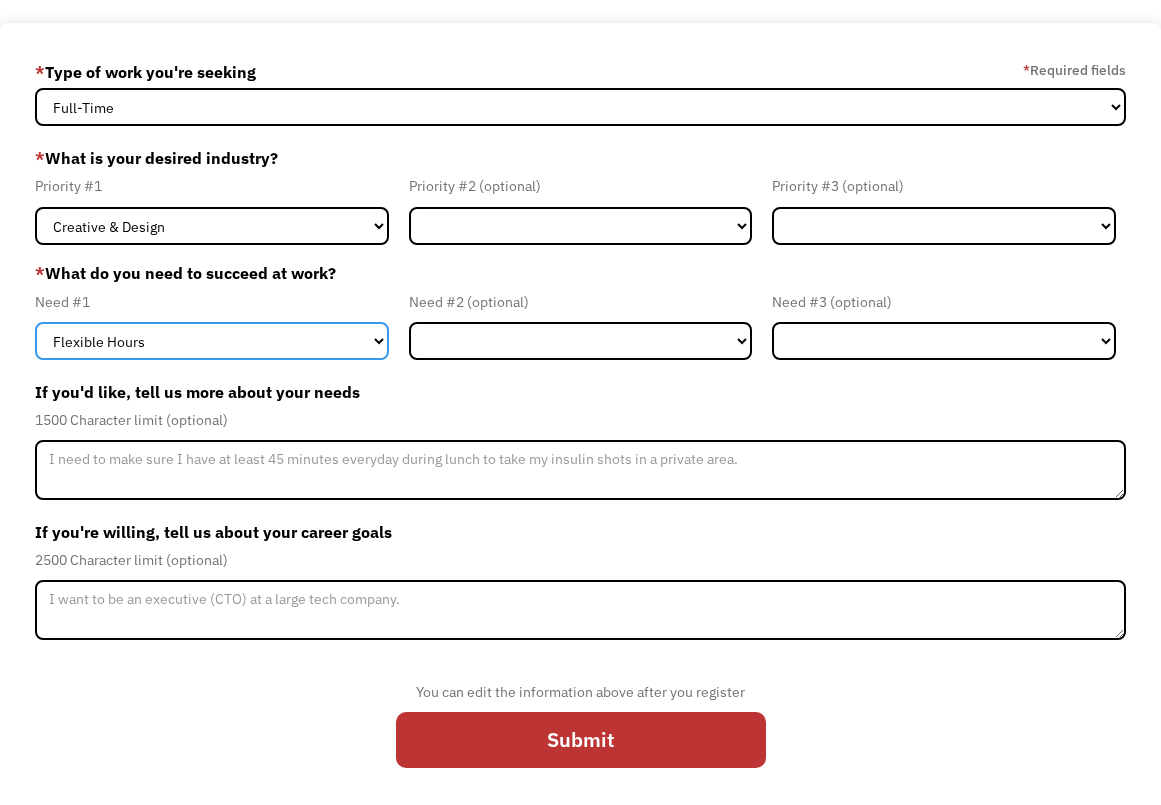 scroll, scrollTop: 114, scrollLeft: 0, axis: vertical 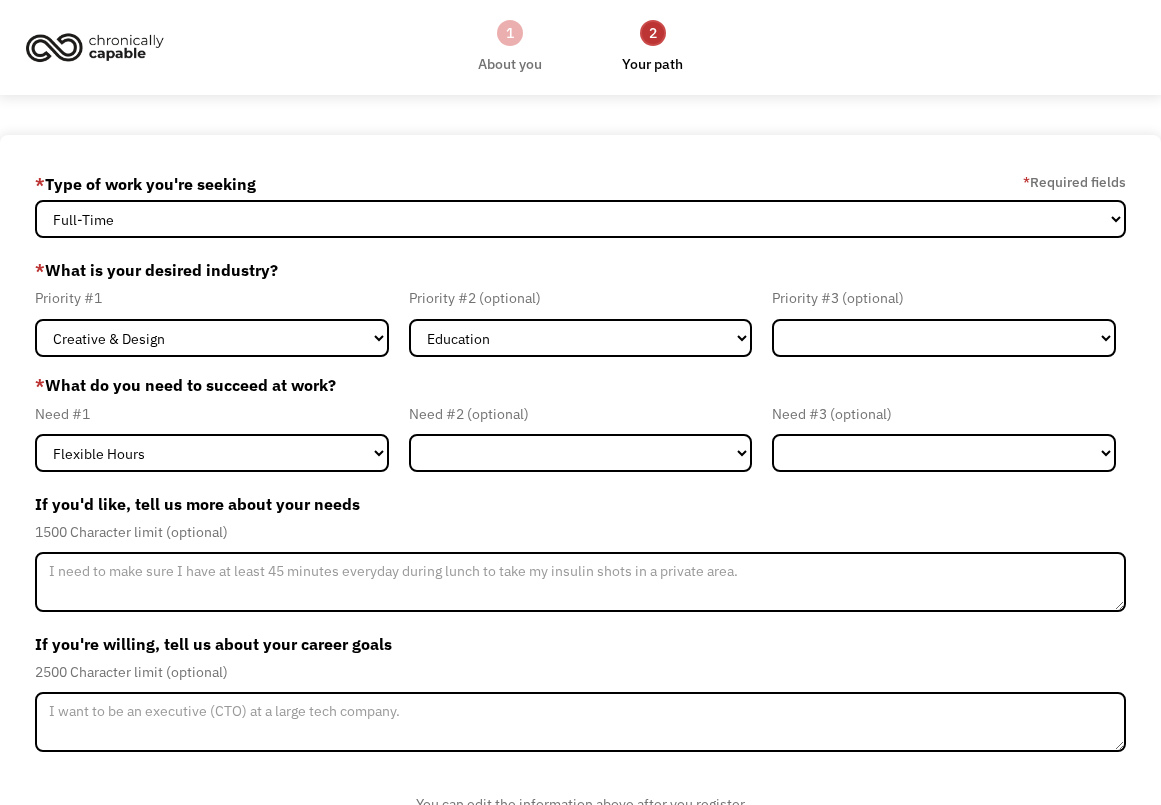 click on "Priority #2 (optional)  Government Finance & Insurance Health & Social Care Tech & Engineering Creative & Design Administrative Education Other" at bounding box center [581, 321] 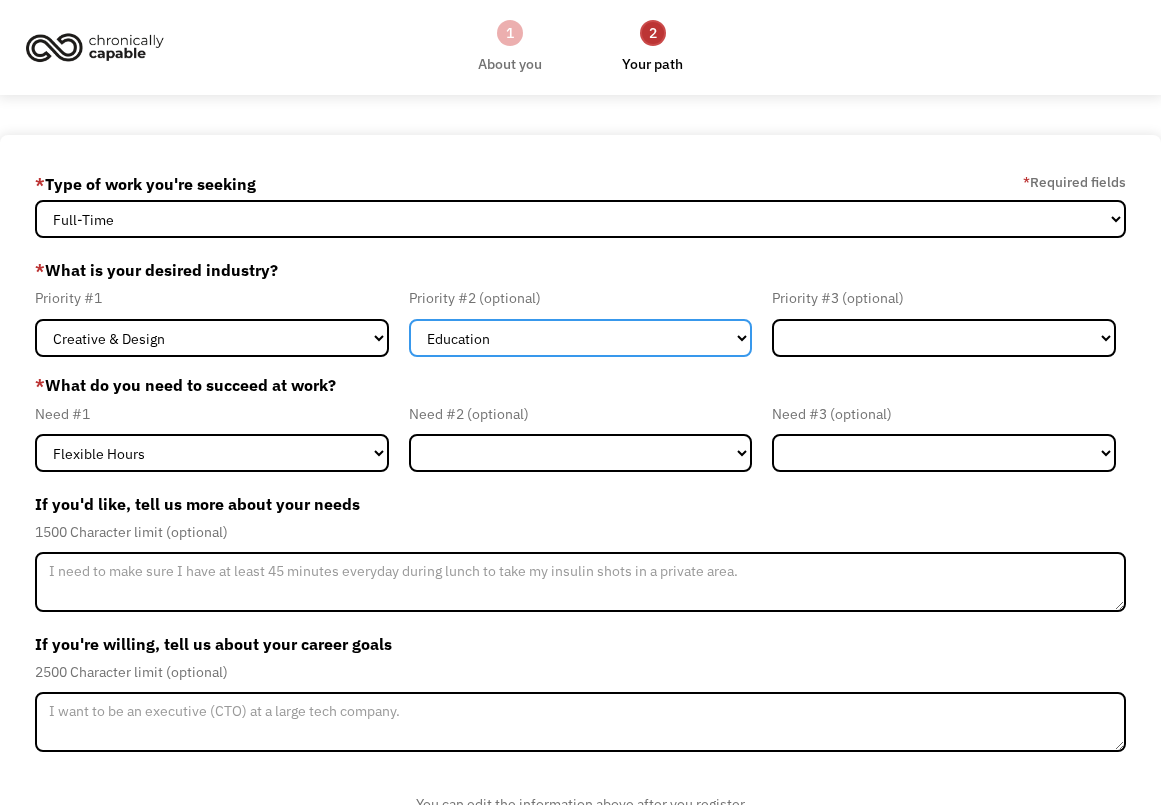 select on "Other" 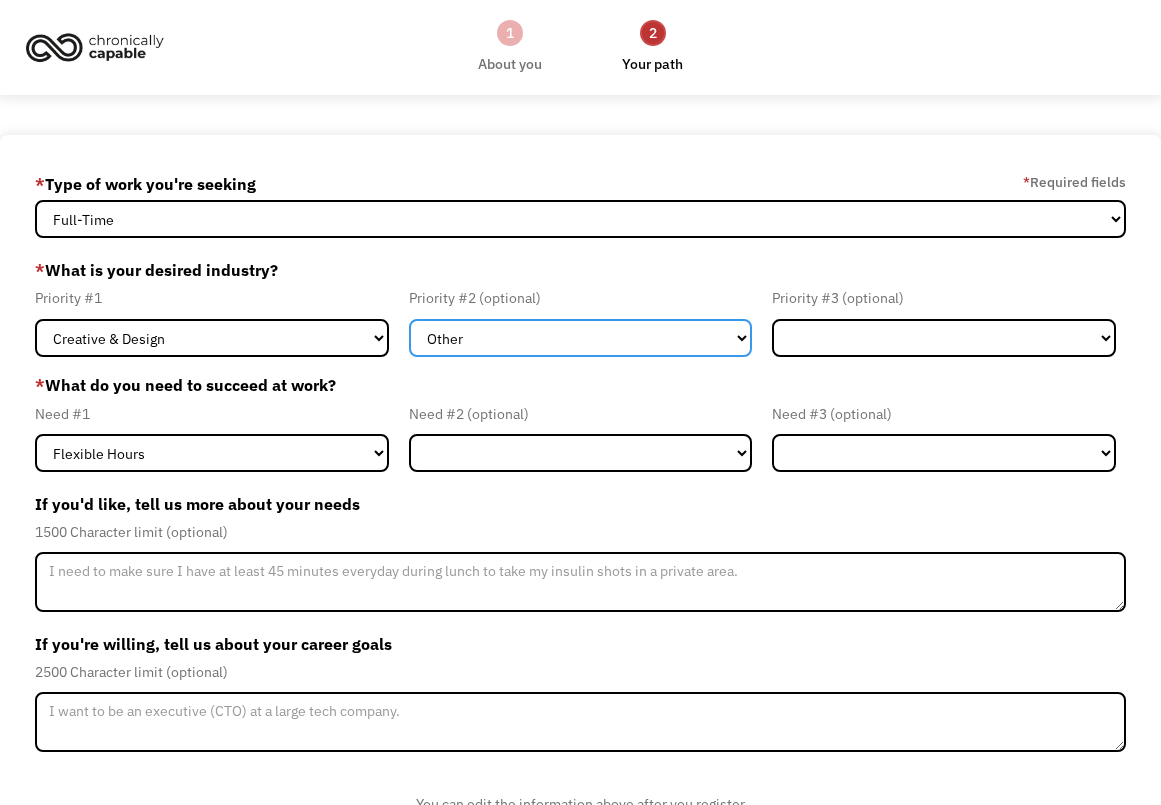 scroll, scrollTop: 69, scrollLeft: 0, axis: vertical 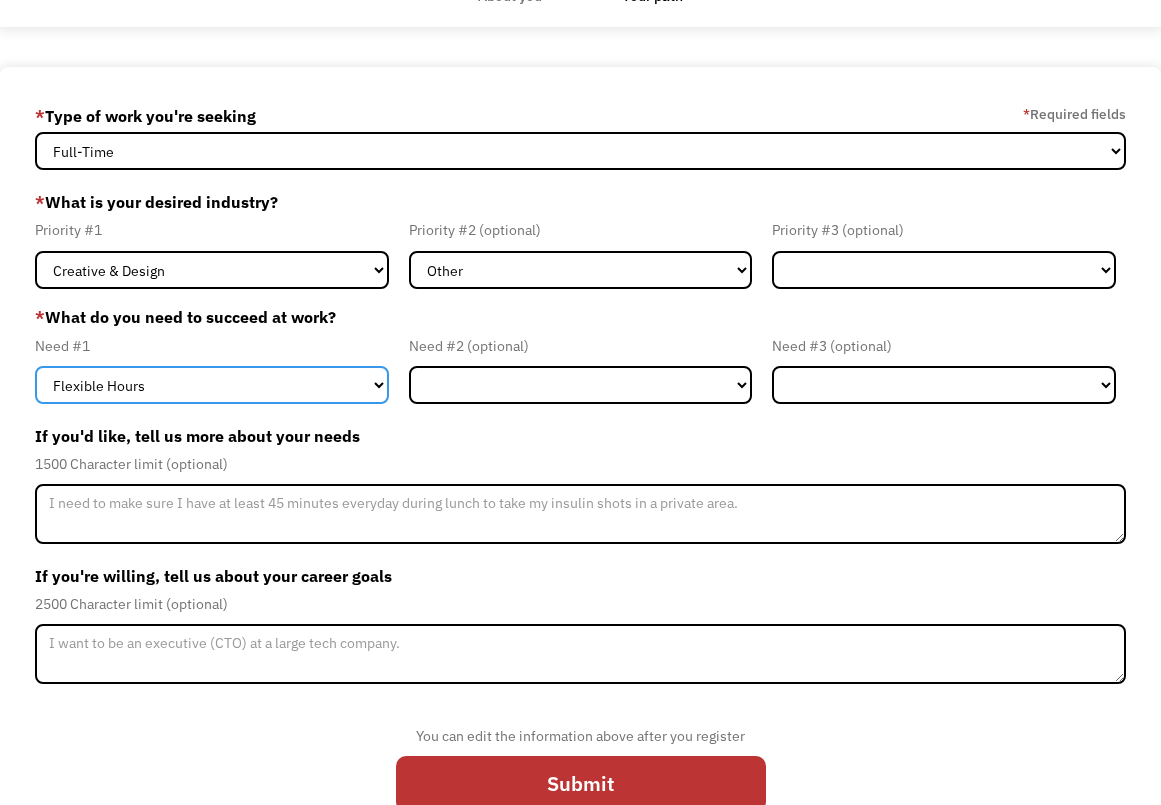 select on "Other" 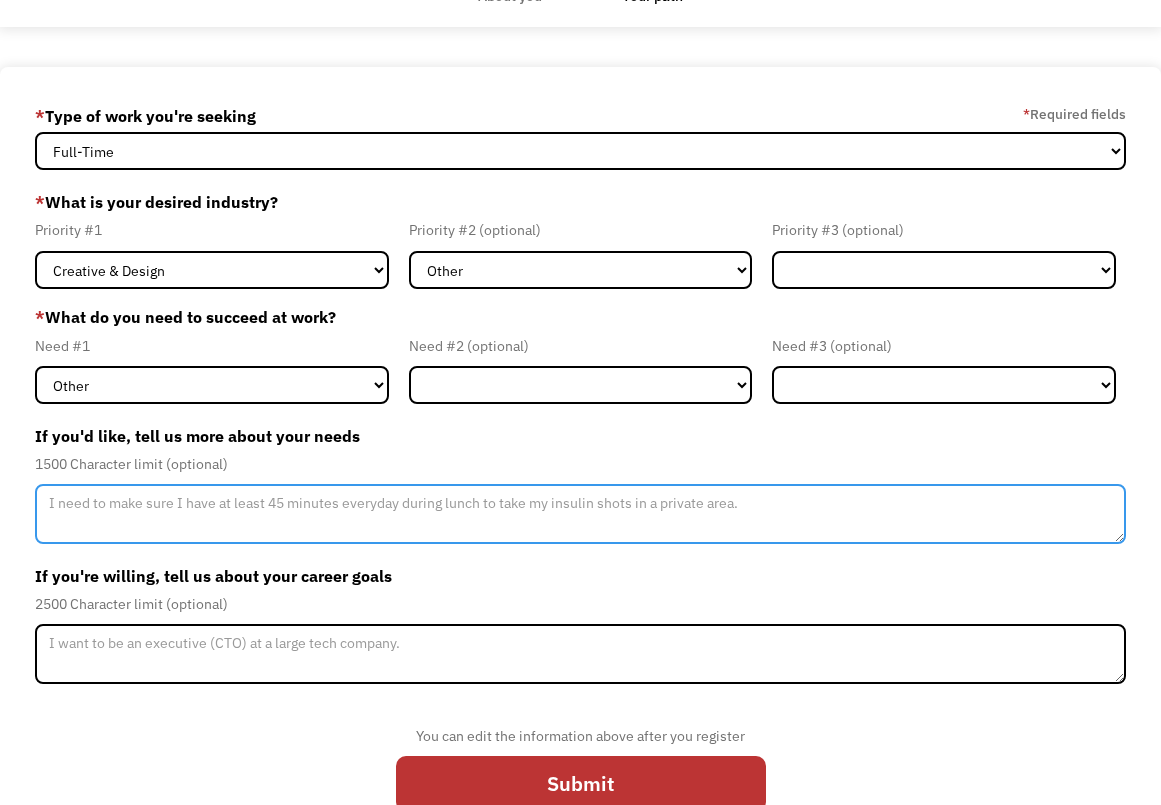 drag, startPoint x: 143, startPoint y: 553, endPoint x: 275, endPoint y: 488, distance: 147.13599 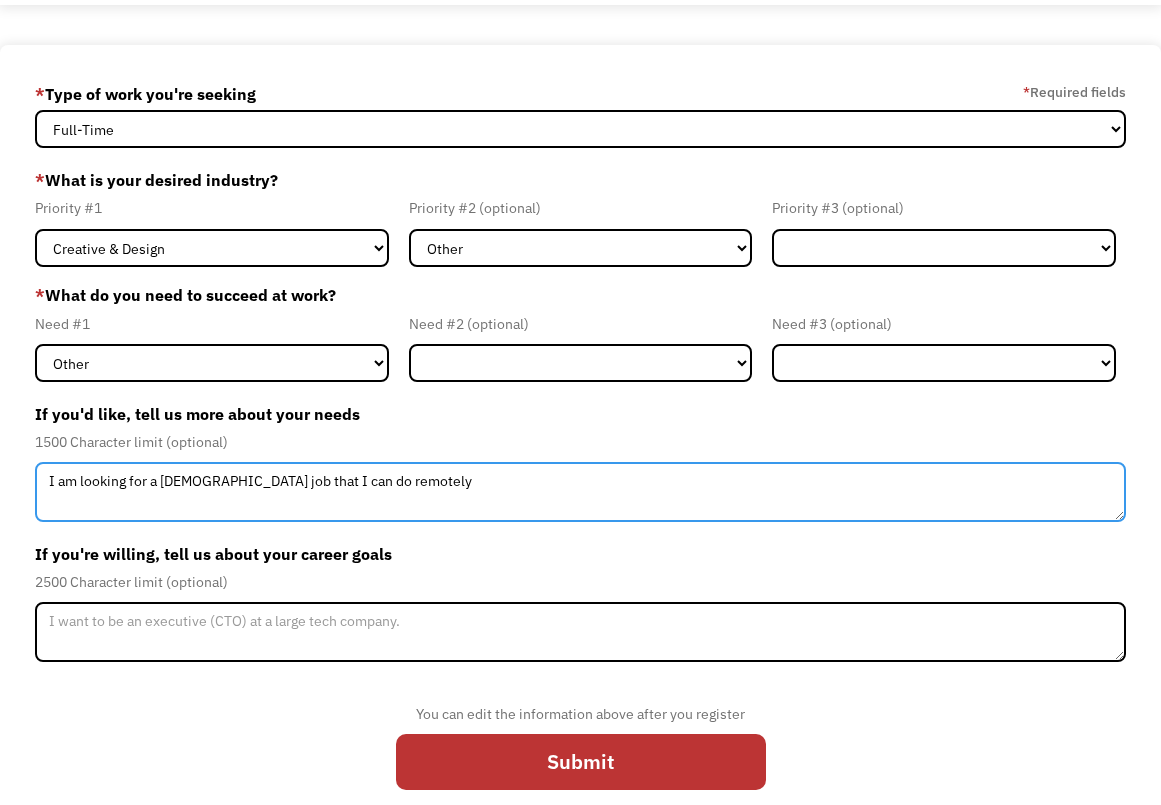 scroll, scrollTop: 94, scrollLeft: 0, axis: vertical 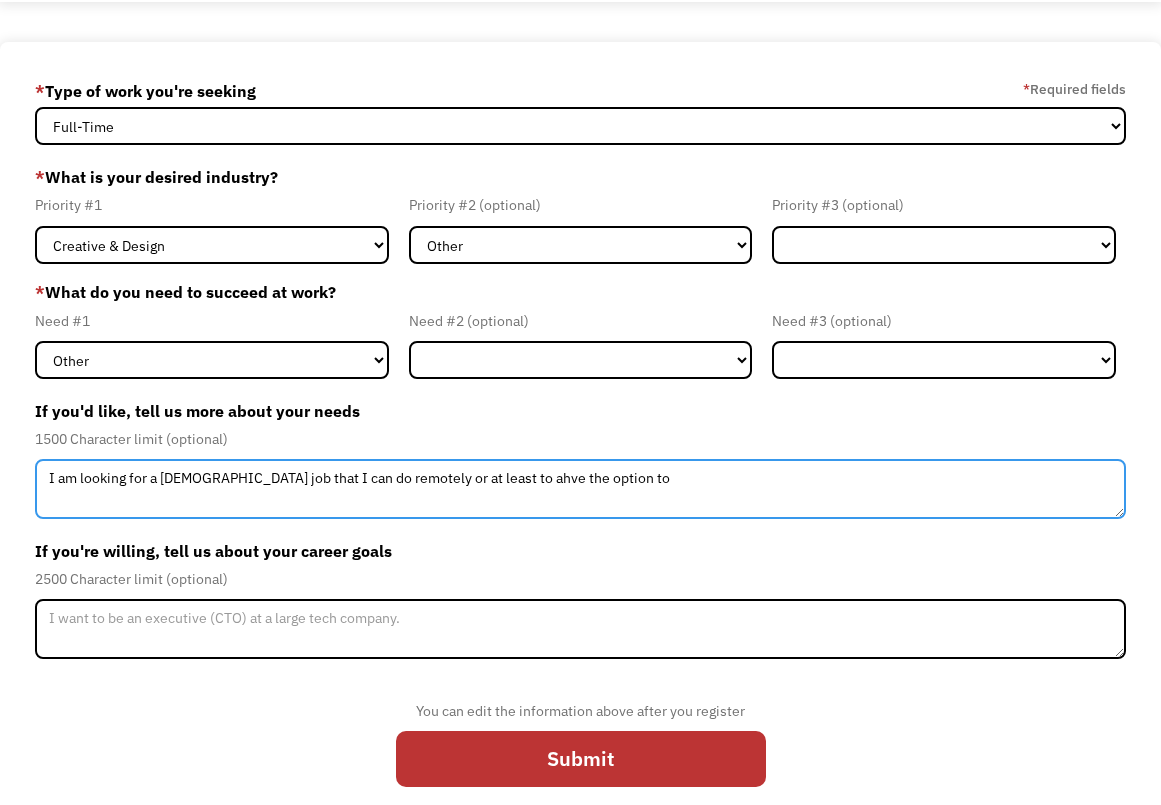 click on "I am looking for a part time job that I can do remotely or at least to ahve the option to" at bounding box center (580, 489) 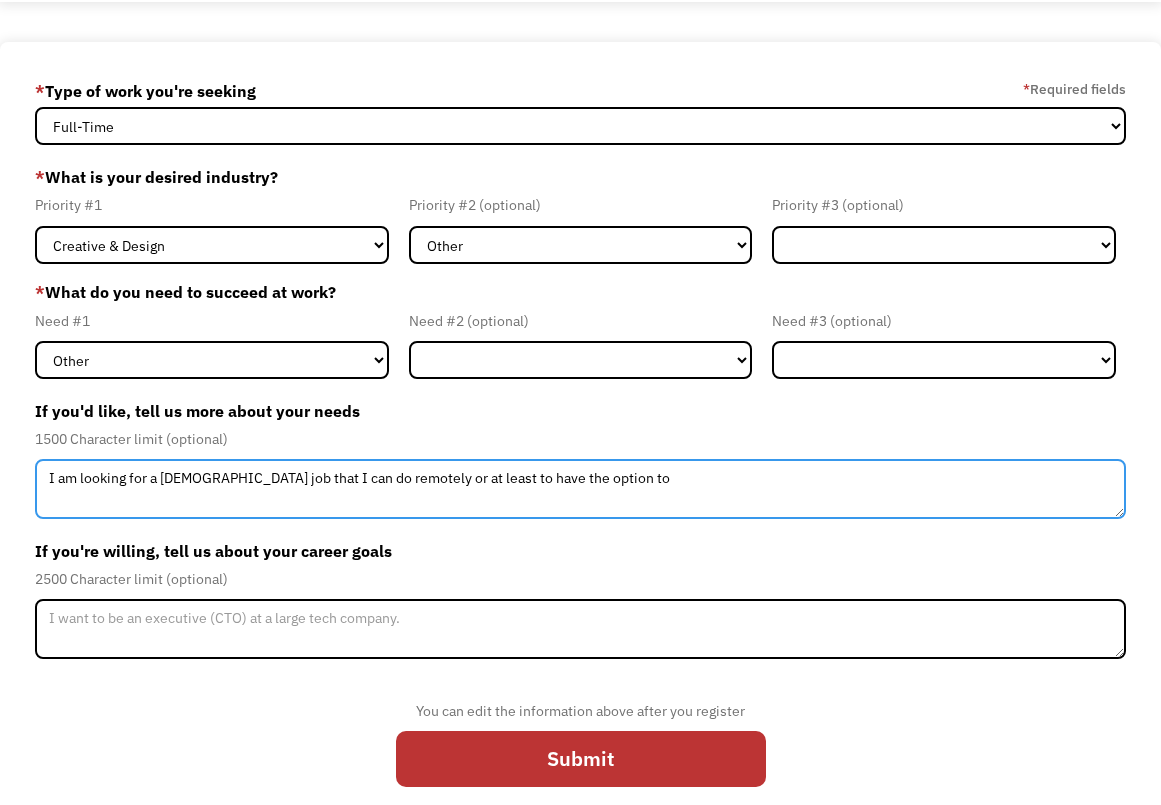 click on "I am looking for a part time job that I can do remotely or at least to have the option to" at bounding box center (580, 489) 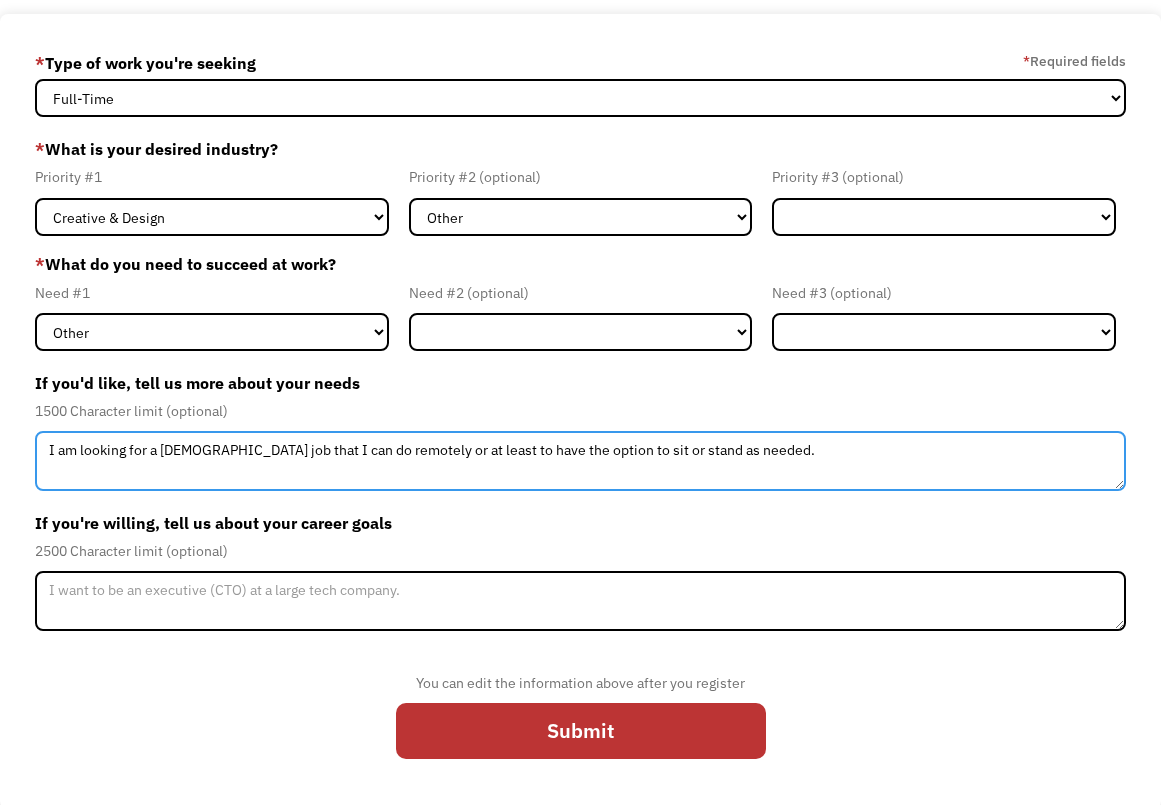scroll, scrollTop: 121, scrollLeft: 0, axis: vertical 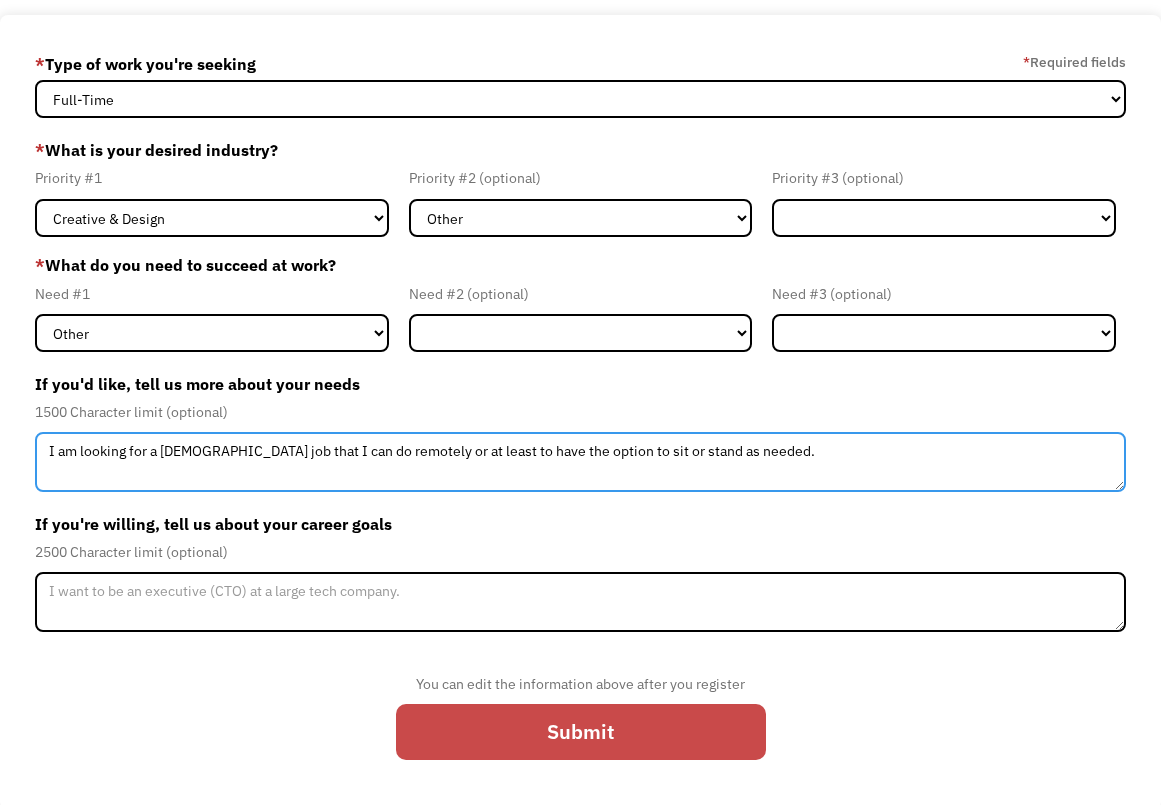 type on "I am looking for a part time job that I can do remotely or at least to have the option to sit or stand as needed." 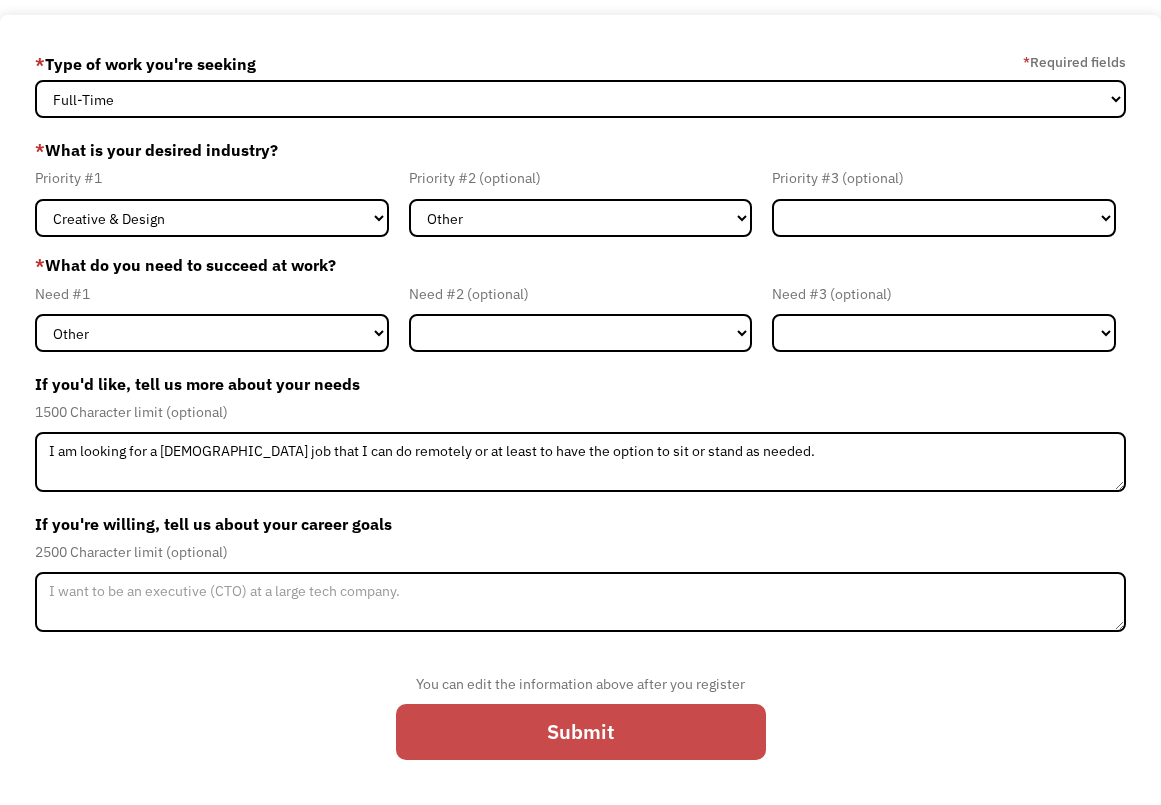 click on "Submit" at bounding box center (581, 732) 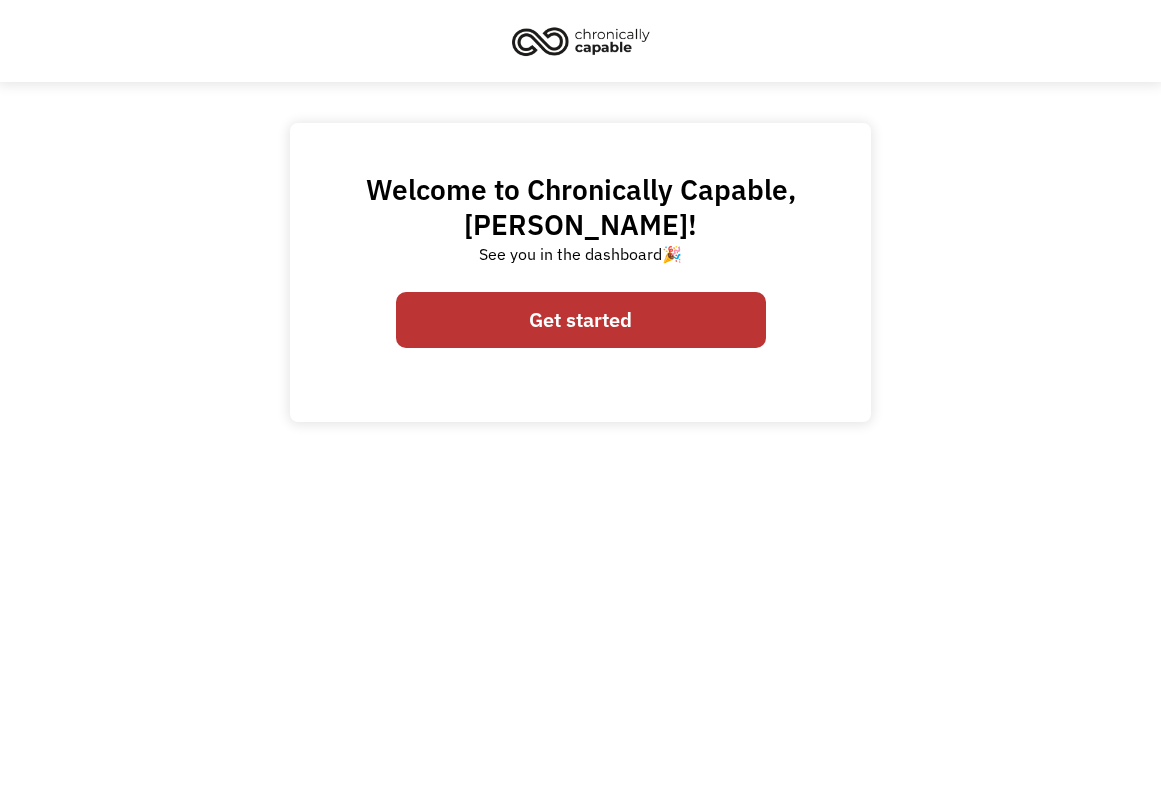 scroll, scrollTop: 0, scrollLeft: 0, axis: both 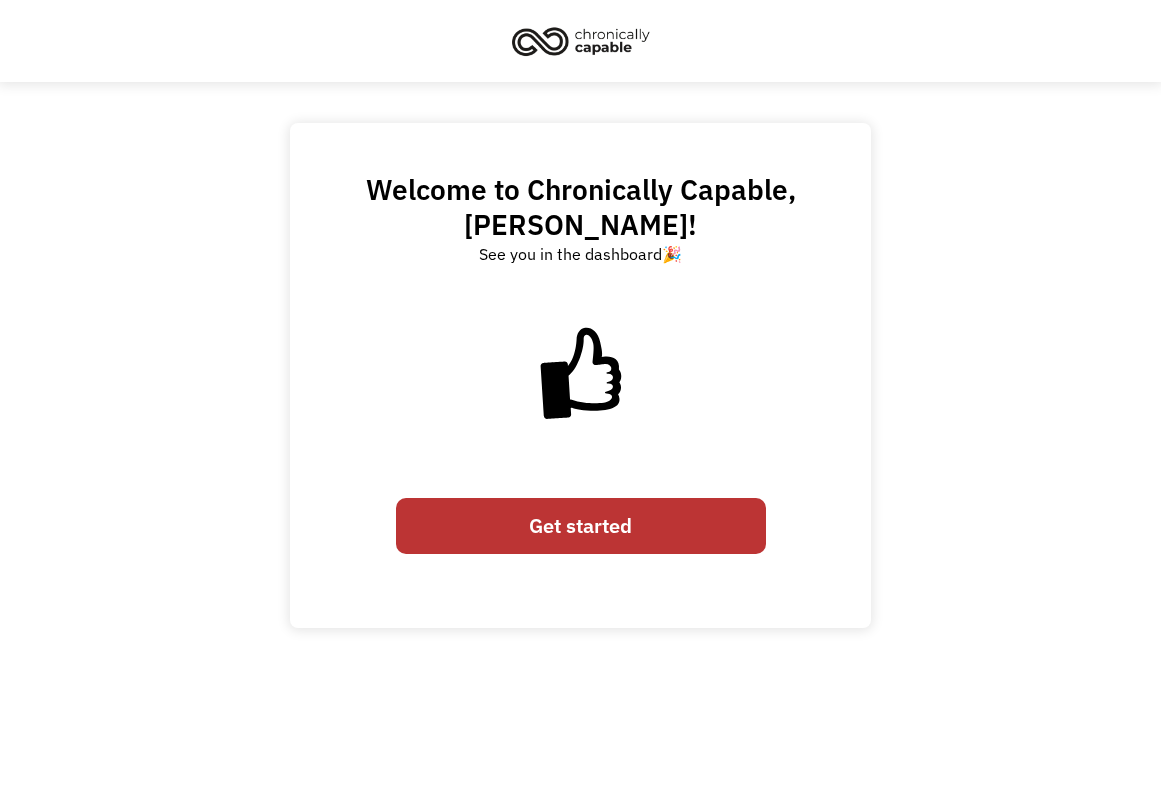 click on "Get started" at bounding box center (581, 526) 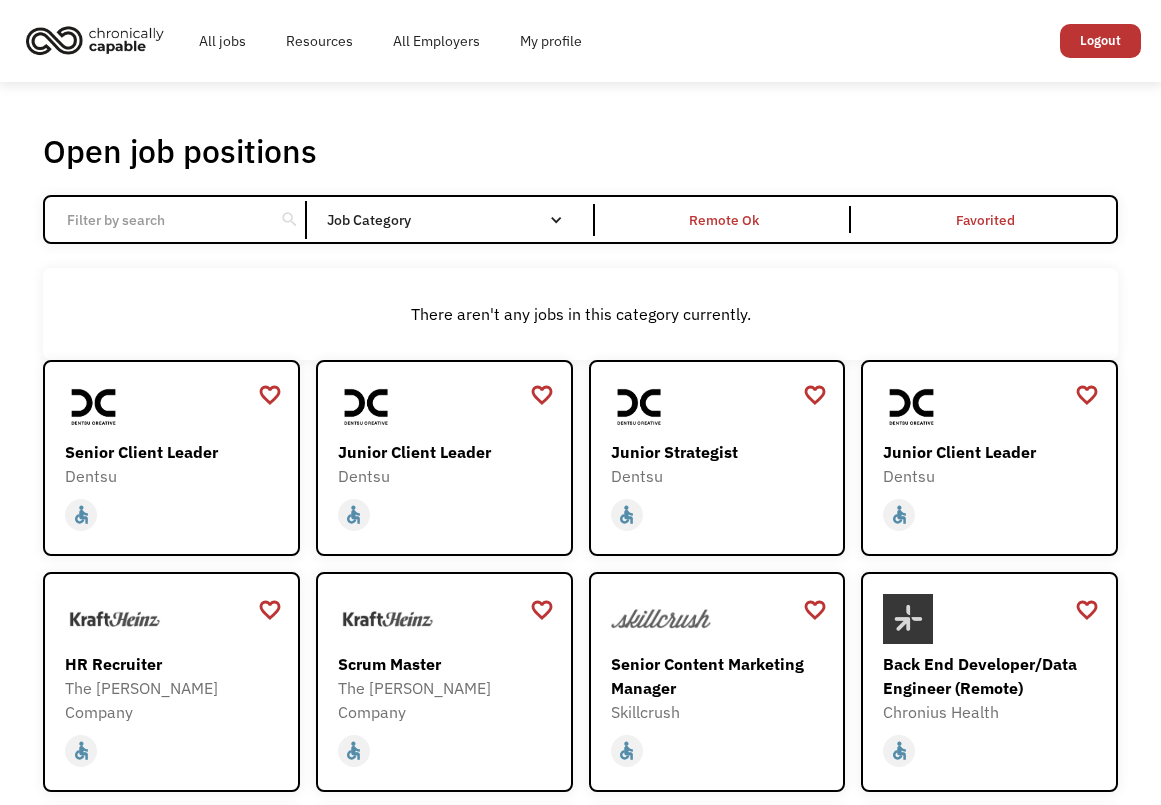scroll, scrollTop: 0, scrollLeft: 0, axis: both 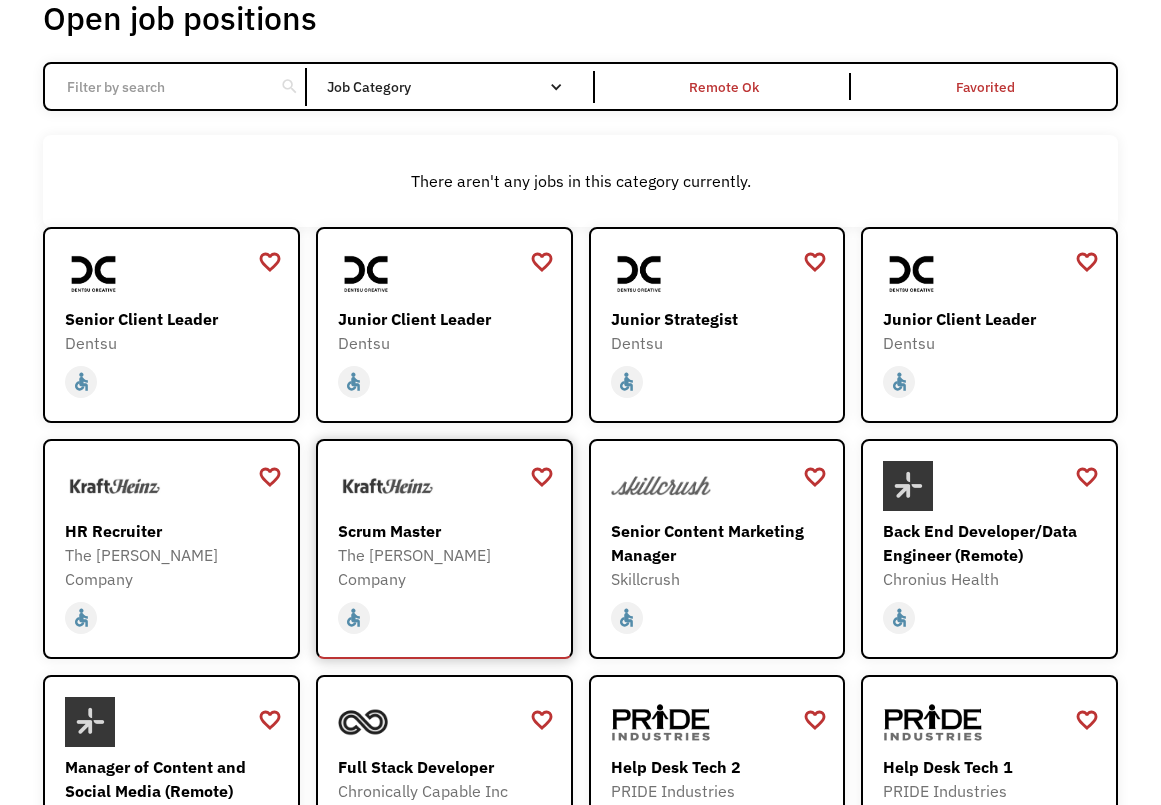 click at bounding box center (447, 486) 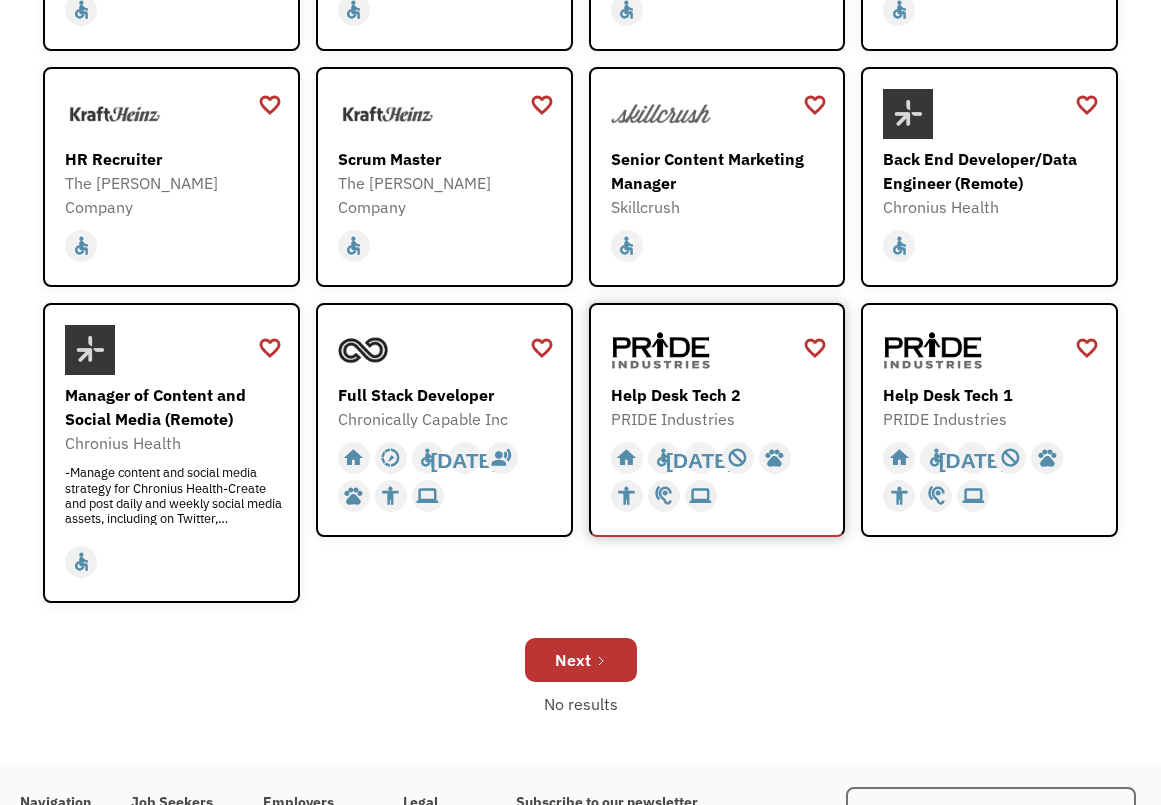 scroll, scrollTop: 519, scrollLeft: 0, axis: vertical 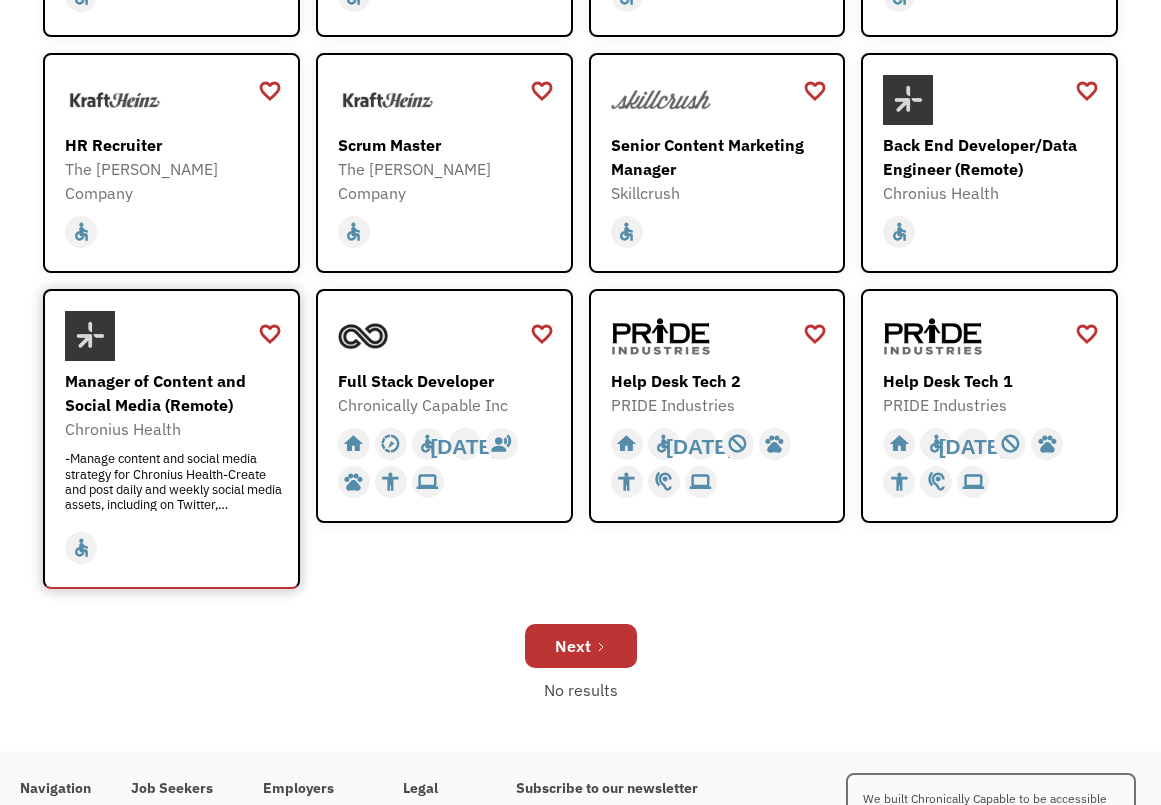 click on "Chronius Health" at bounding box center (174, 429) 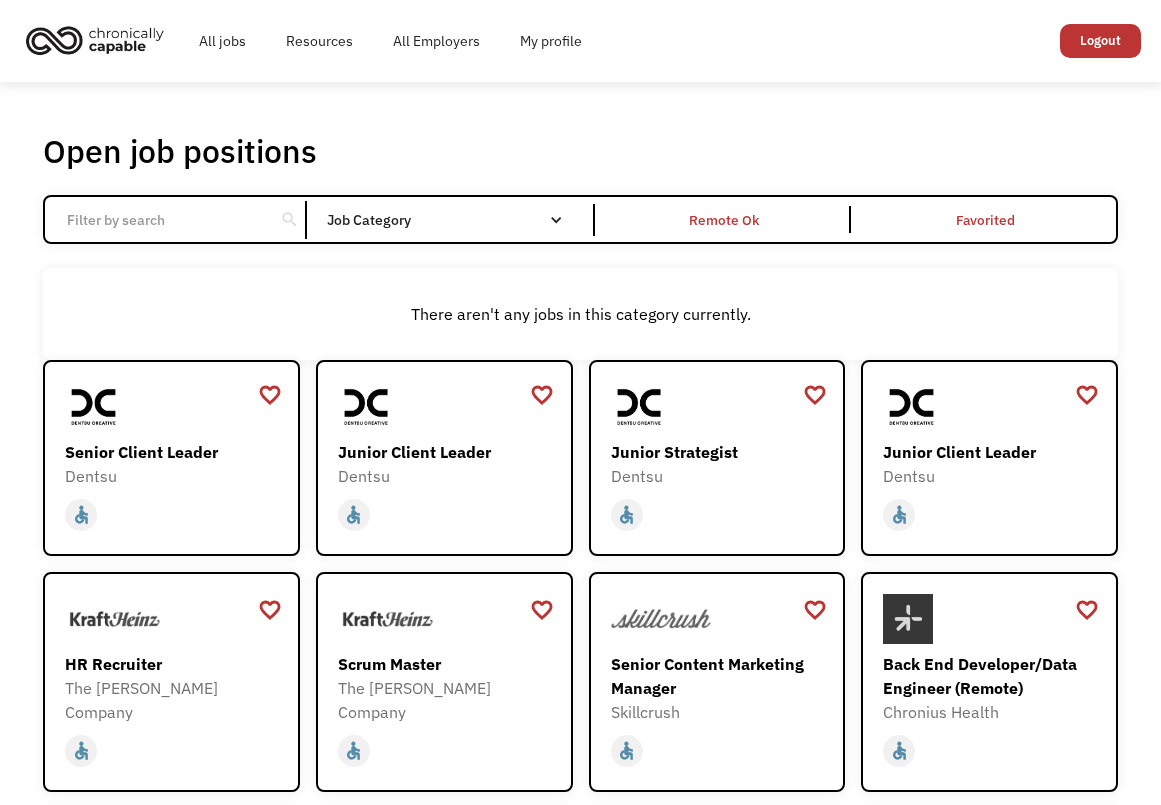 scroll, scrollTop: 0, scrollLeft: 0, axis: both 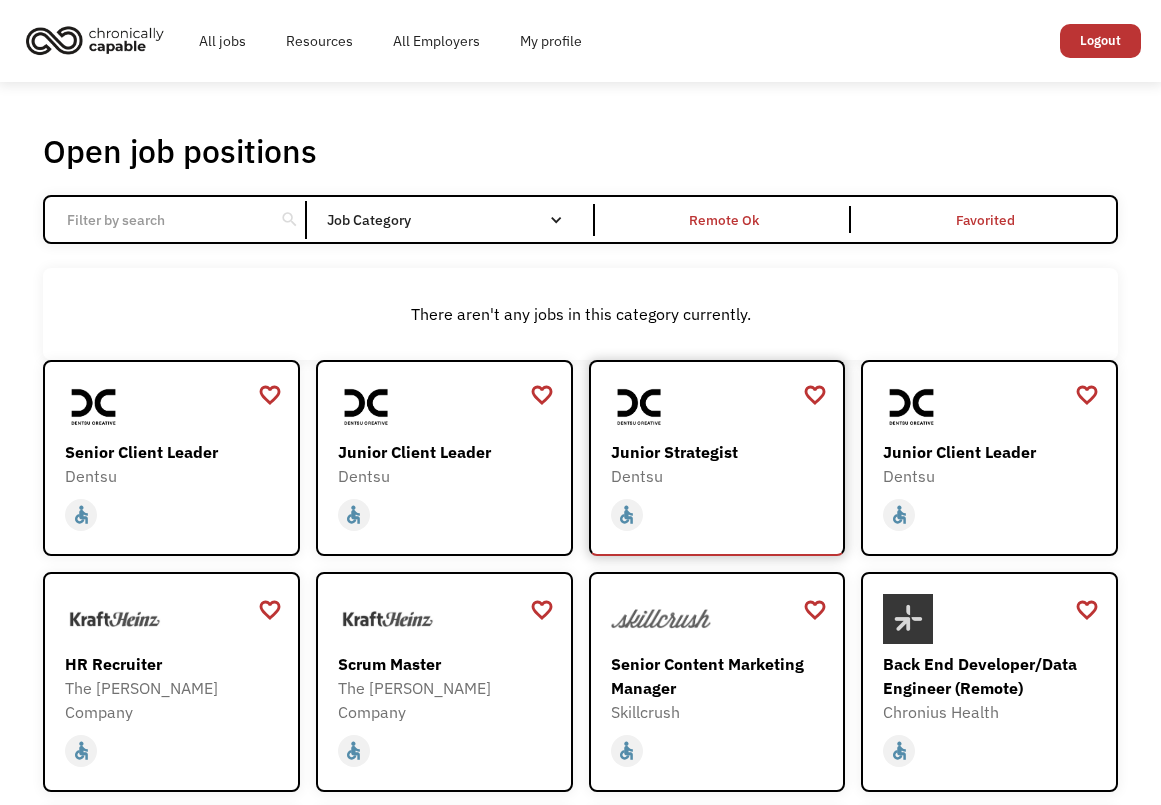 click on "Dentsu" at bounding box center (720, 476) 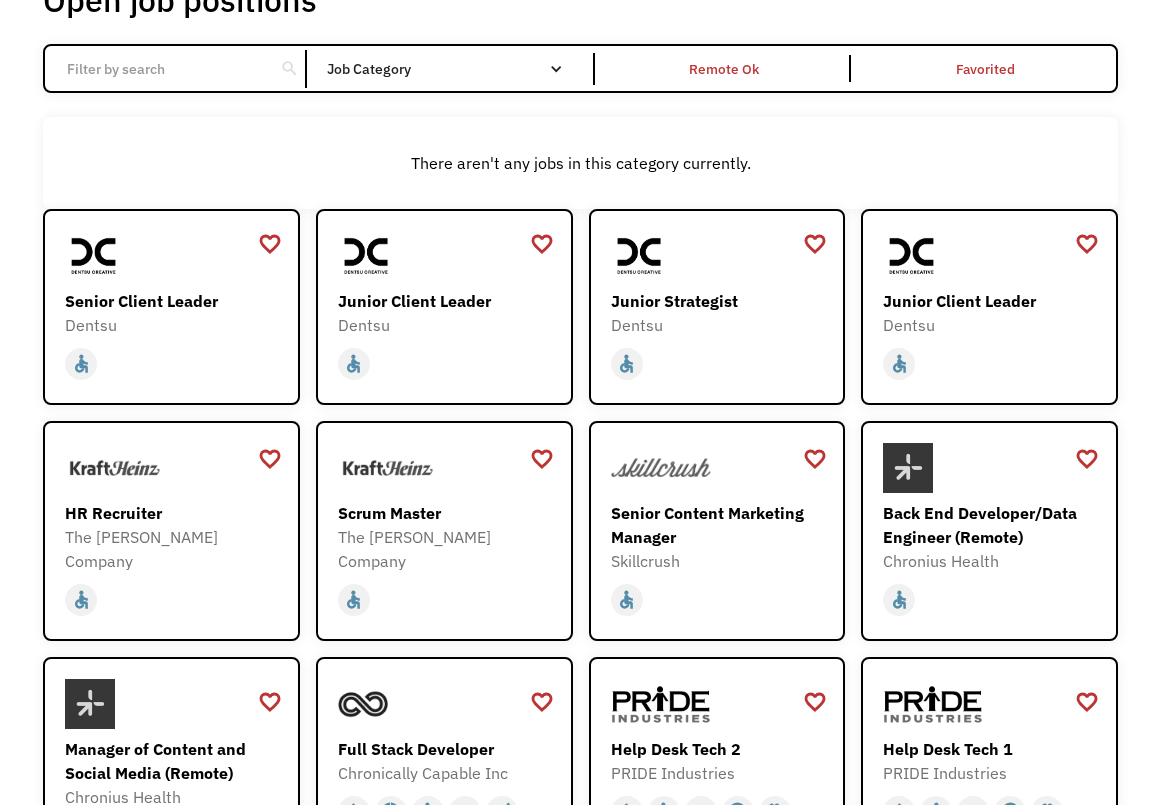 scroll, scrollTop: 153, scrollLeft: 0, axis: vertical 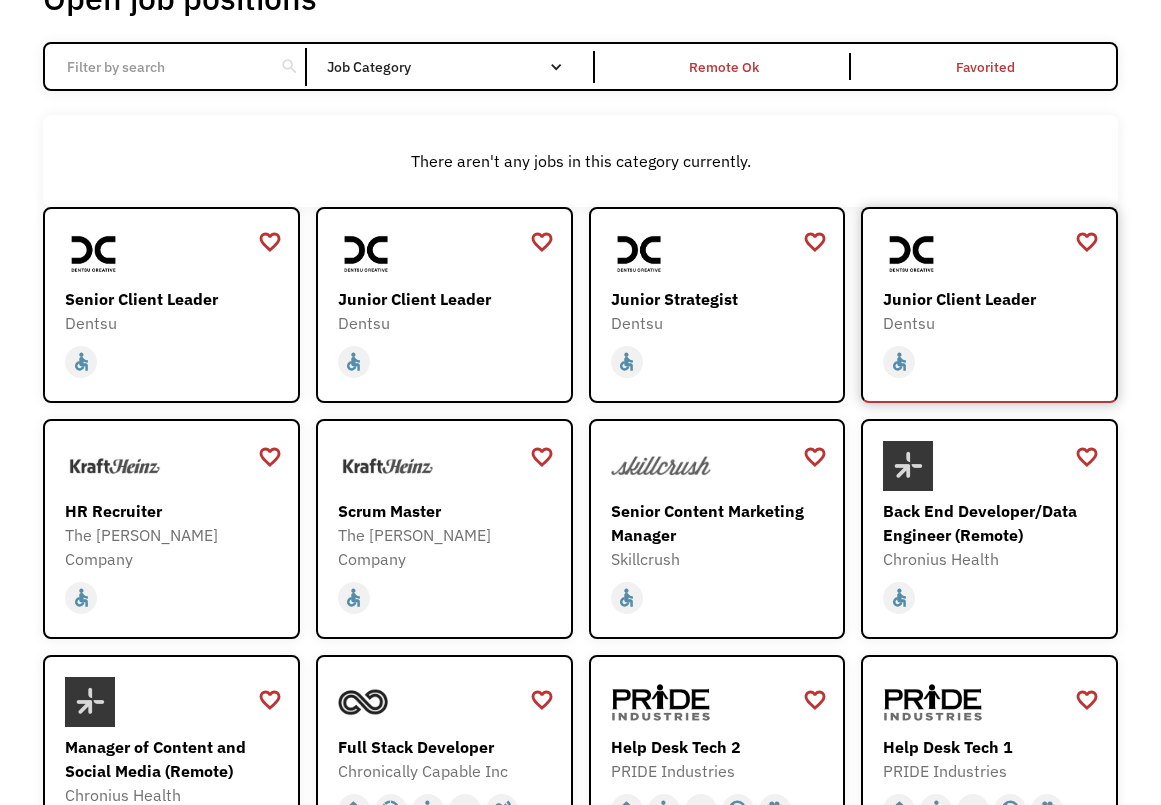 click on "Junior Client Leader" at bounding box center (992, 299) 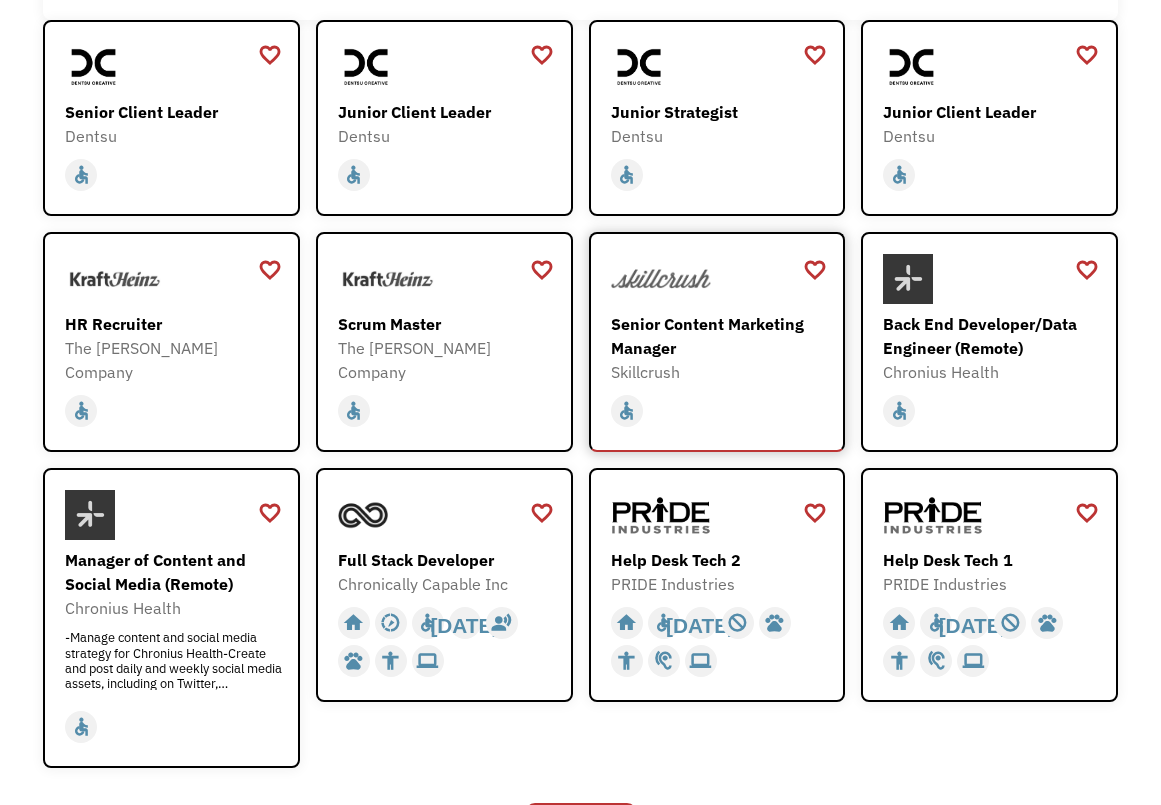 scroll, scrollTop: 352, scrollLeft: 0, axis: vertical 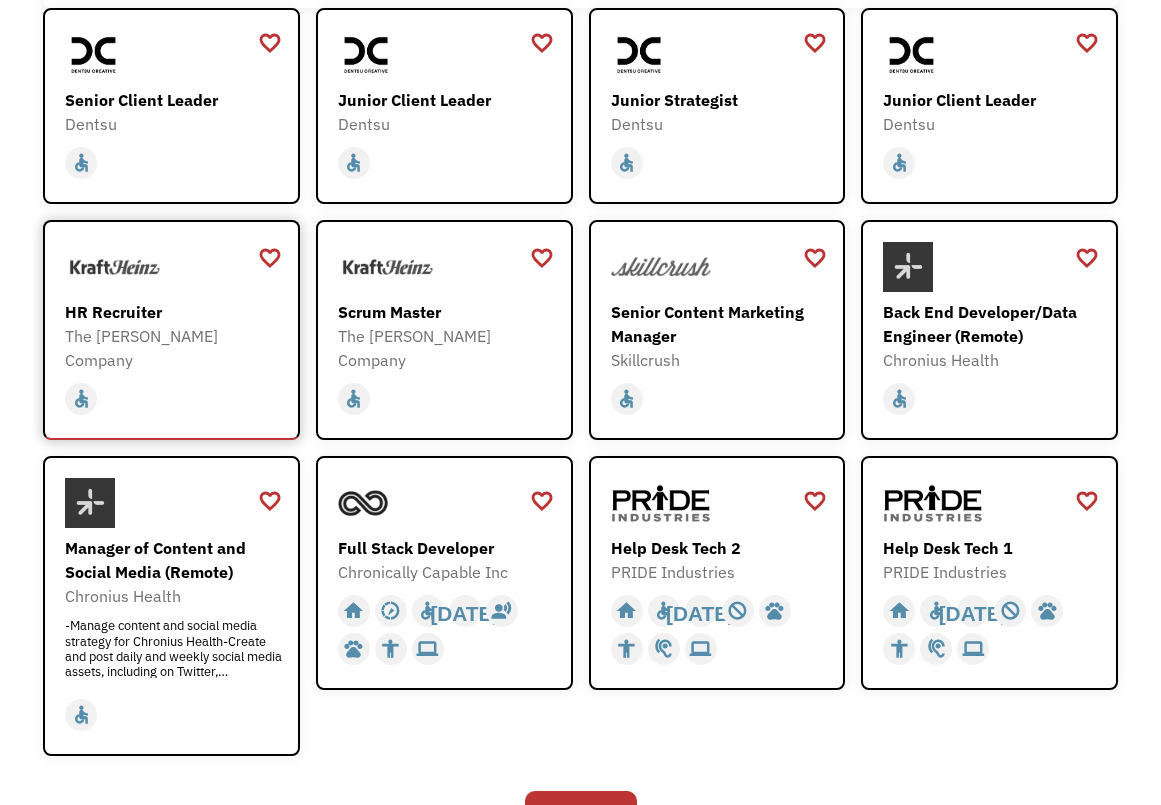 click on "The [PERSON_NAME] Company" at bounding box center [174, 348] 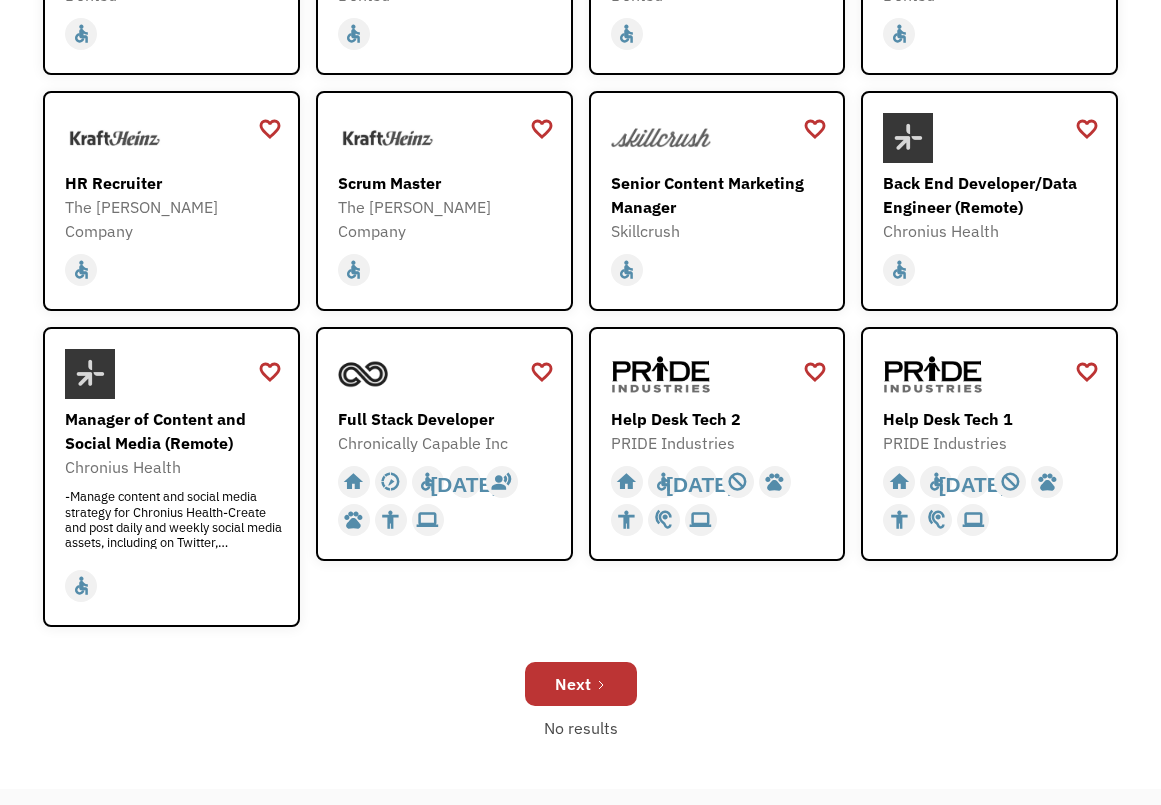 scroll, scrollTop: 481, scrollLeft: 0, axis: vertical 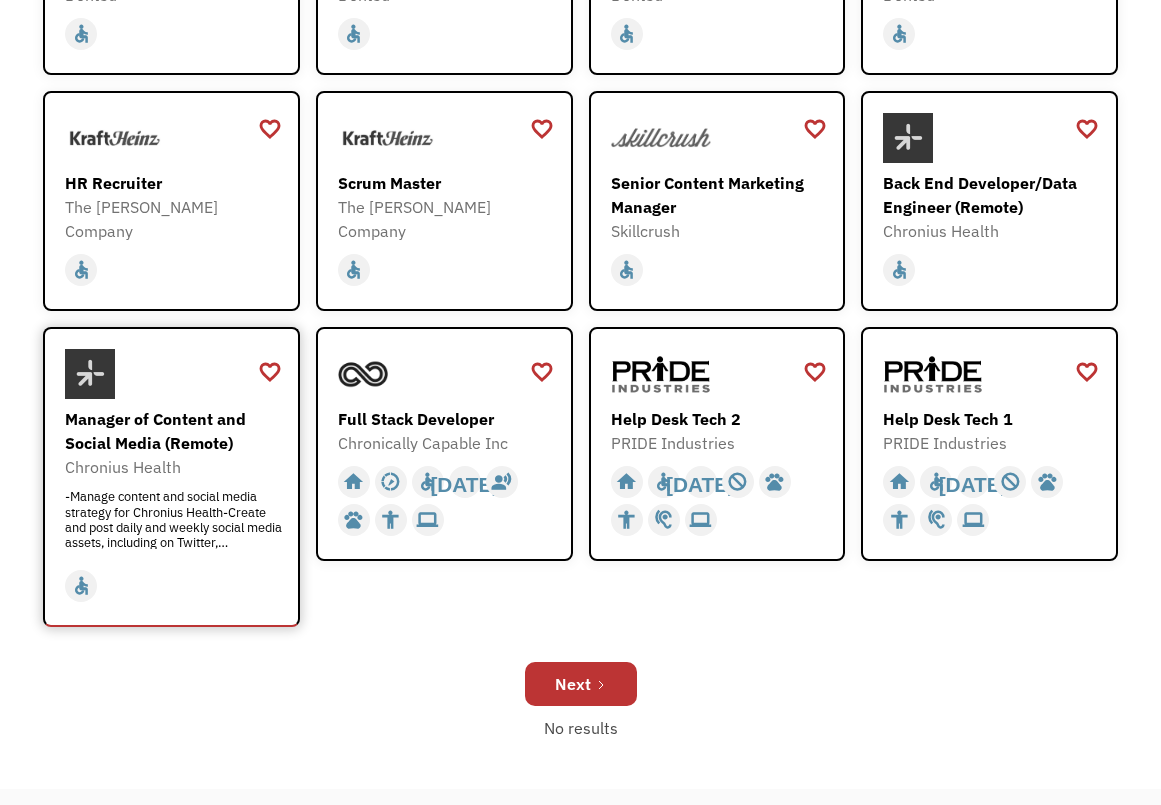 click on "Manager of Content and Social Media (Remote) Chronius Health -Manage content and social media strategy for Chronius Health-Create and post daily and weekly social media assets, including on Twitter, Instagram, -Manage content and social media strategy for Chronius Health-Create and post daily and weekly social media assets, including on Twitter, Instagram,
mailto:apply@chroniushealth.com" at bounding box center [174, 478] 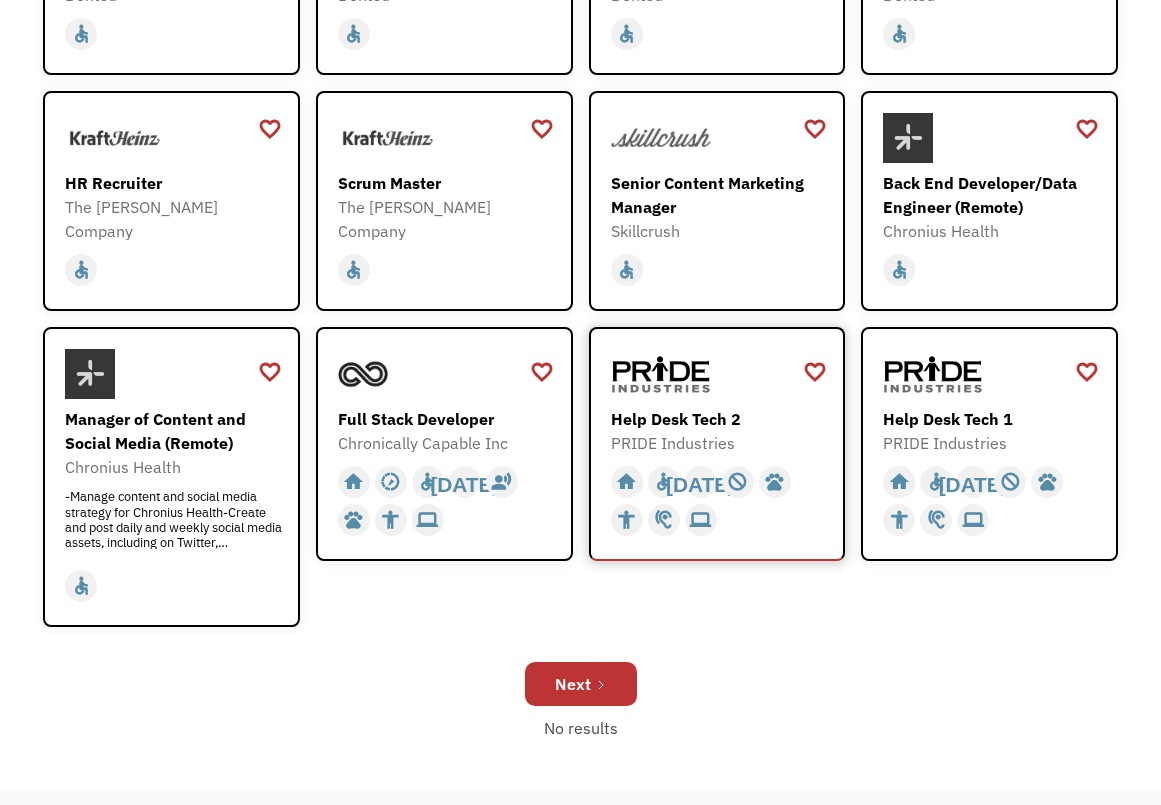 click on "Help Desk Tech 2" at bounding box center [720, 419] 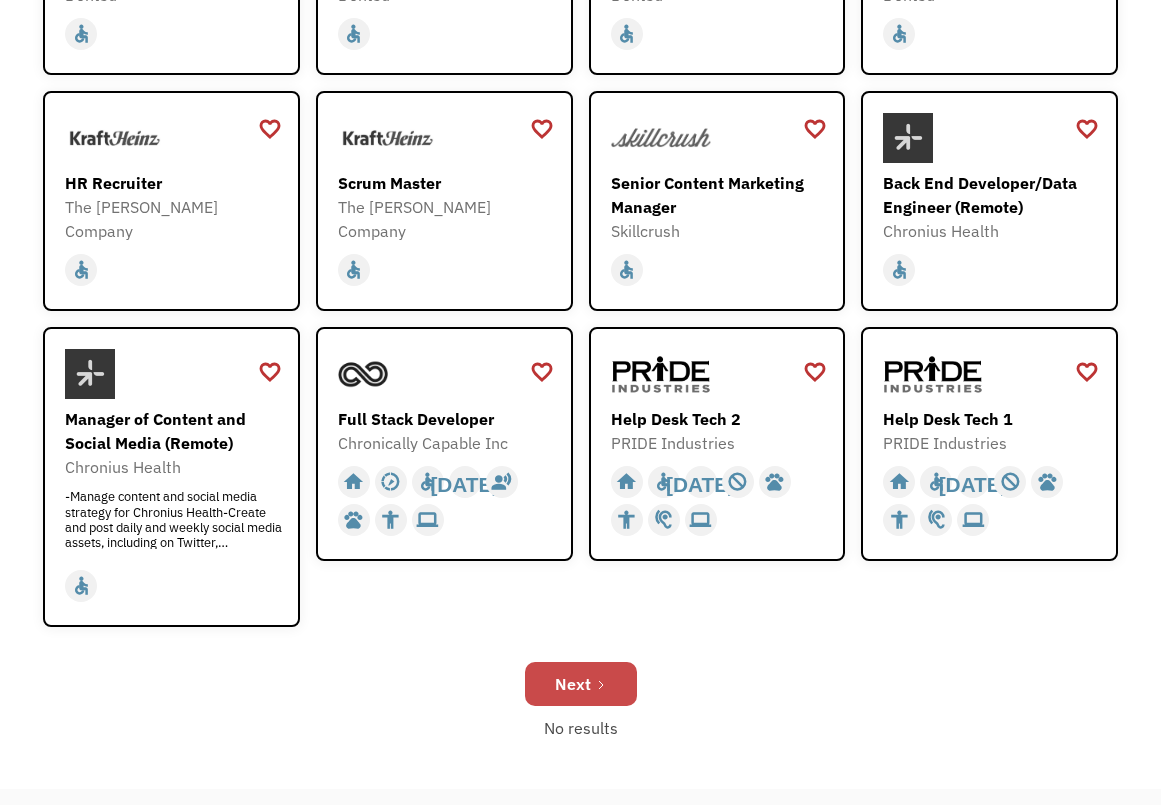 click on "Next" at bounding box center (573, 684) 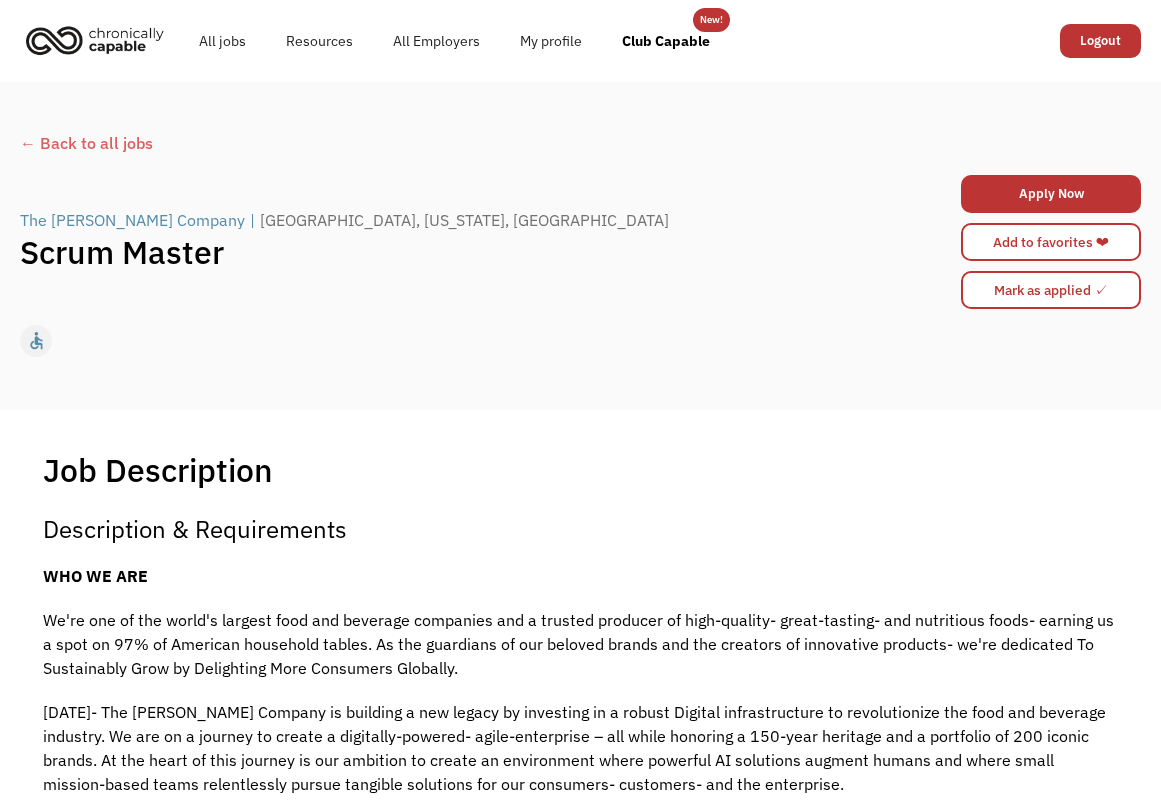 scroll, scrollTop: 0, scrollLeft: 0, axis: both 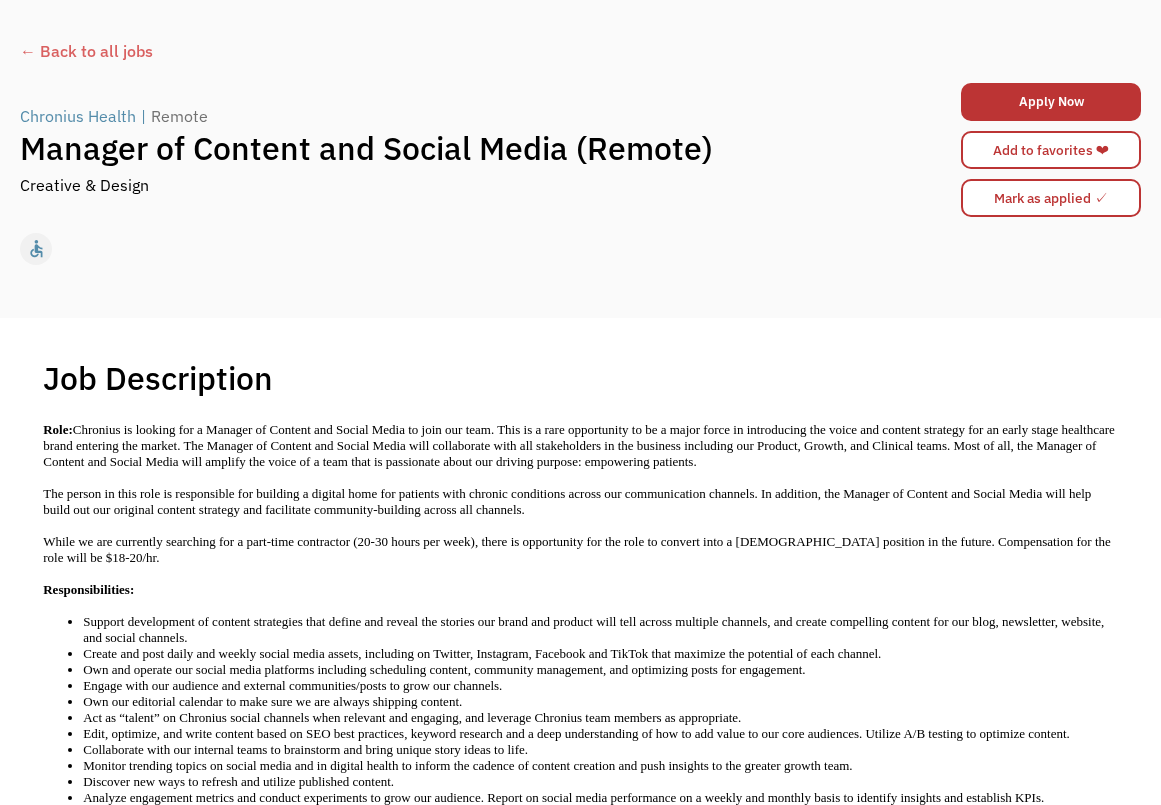 click on "← Back to all jobs Chronius Health | Remote Manager of Content and Social Media (Remote) Creative & Design Apply Now 686f46c673a10588a0f9b1b5 [EMAIL_ADDRESS][DOMAIN_NAME] [PERSON_NAME] [URL][DOMAIN_NAME] Writing, soical media managment, internal communications, media relations, public relations, customer service, copywriting, art administration, transcription, research and reporting, event planning, community outreach [DOMAIN_NAME][URL][PERSON_NAME] manager-of-content-and-social-media-remote
Manager of Content and Social Media (Remote)
mailto:[EMAIL_ADDRESS][DOMAIN_NAME]
627d5f1e41168bc3837c8e4e
Chronius Health
627d5acdbc42f85ff1f67f1a
556
692
686f46c673a10588a0f9b1b5
webflowid Apply Now Sending you to the application page... Oops! Something went wrong while submitting the form. 686f46c673a10588a0f9b1b5 [EMAIL_ADDRESS][DOMAIN_NAME] [PERSON_NAME] [DOMAIN_NAME][URL][PERSON_NAME]
mailto:[EMAIL_ADDRESS][DOMAIN_NAME]" at bounding box center (580, 153) 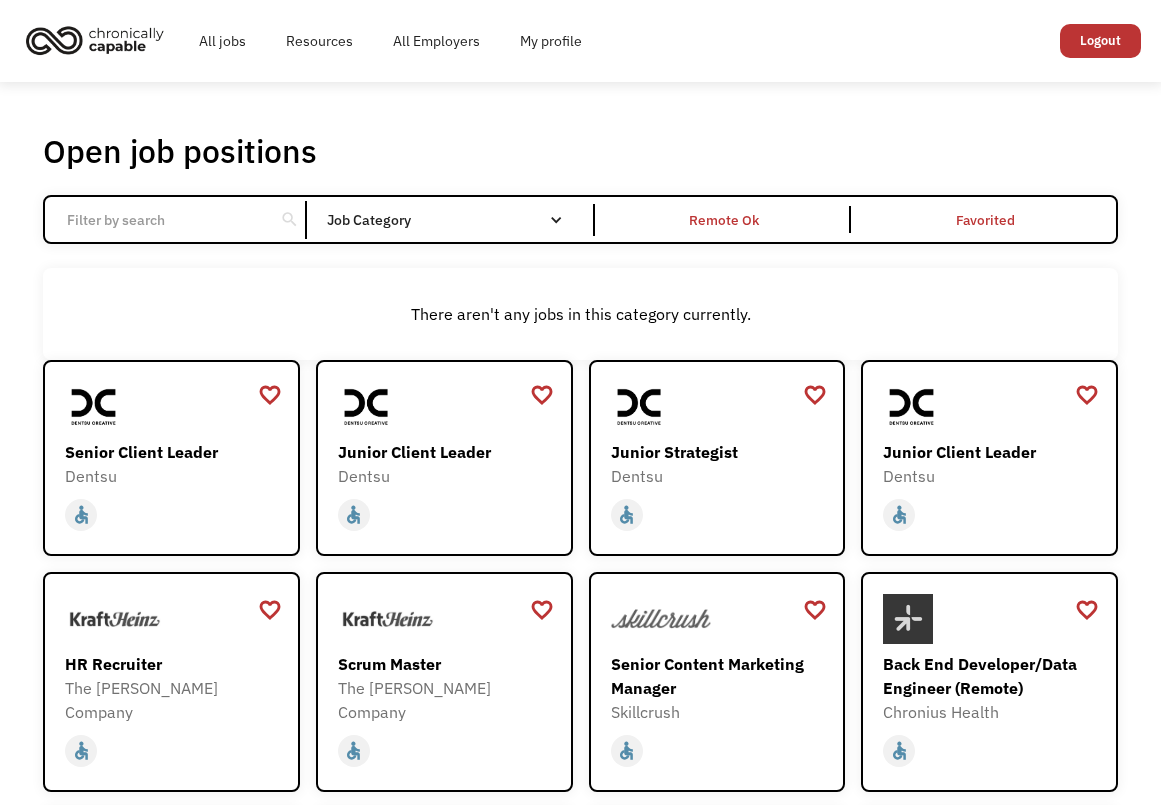 scroll, scrollTop: 0, scrollLeft: 0, axis: both 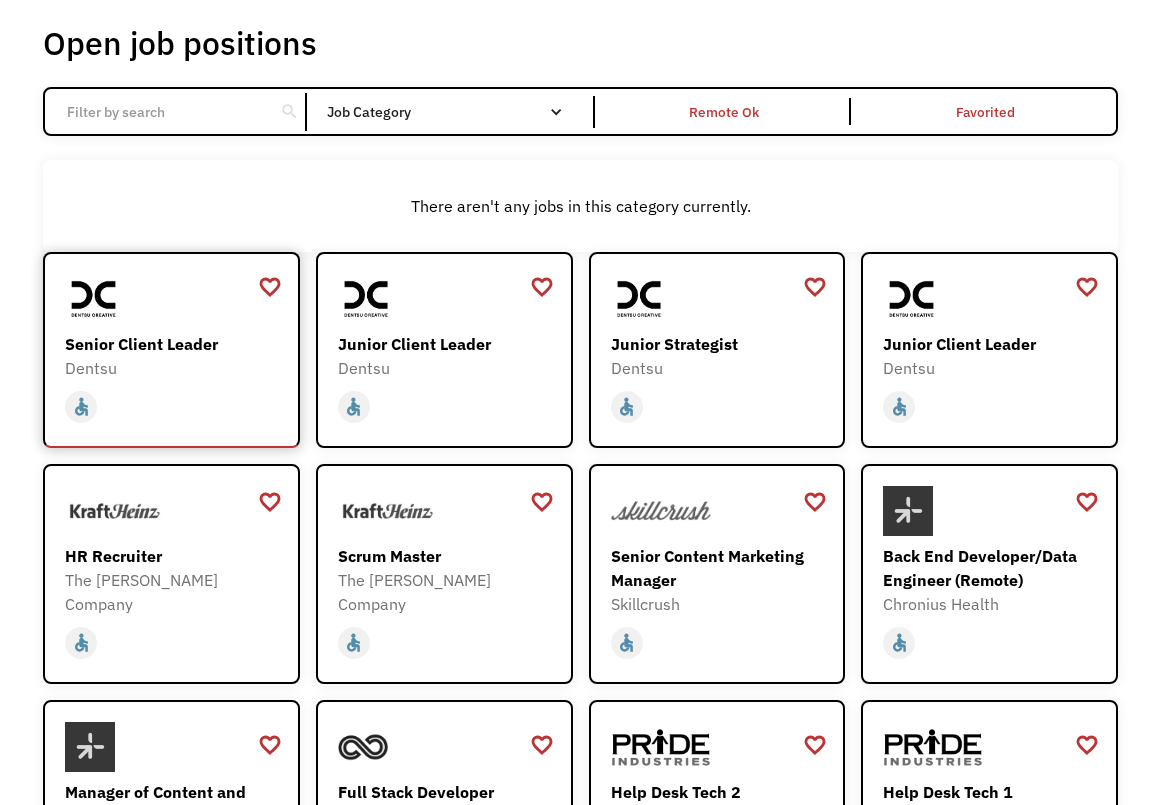 click on "Senior Client Leader" at bounding box center (174, 344) 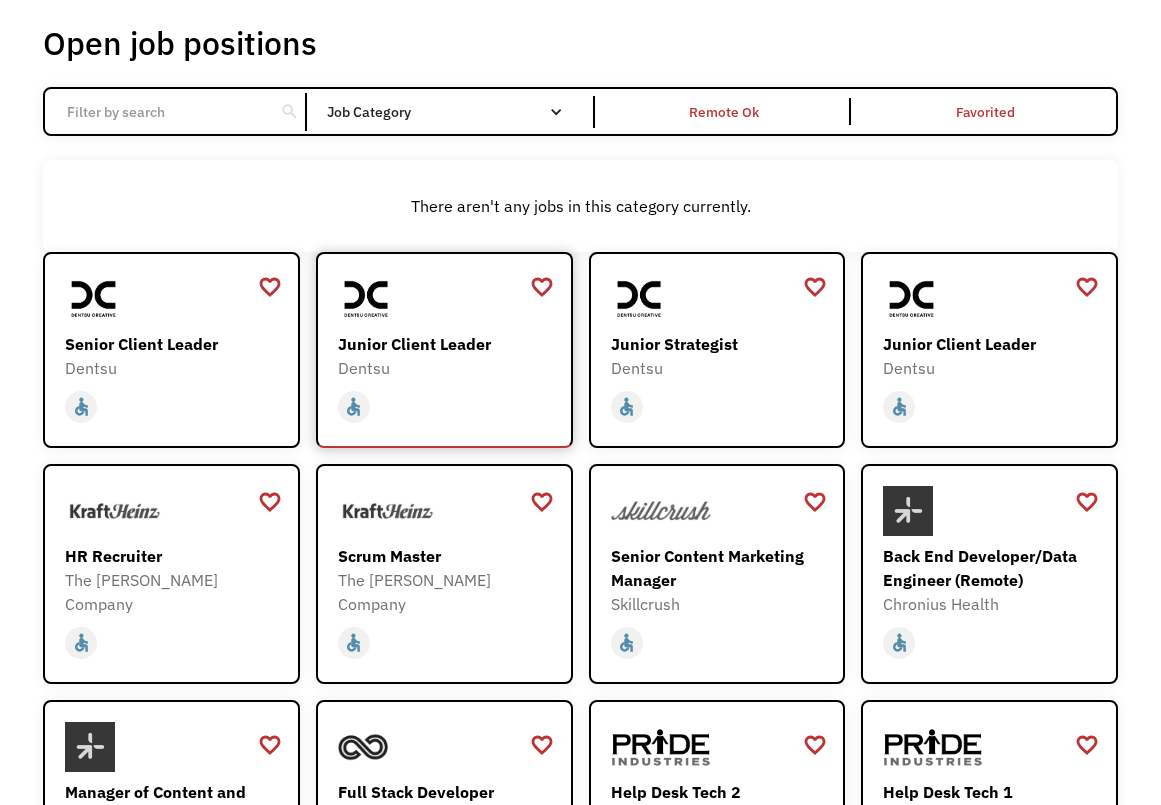click on "Junior Client Leader" at bounding box center (447, 344) 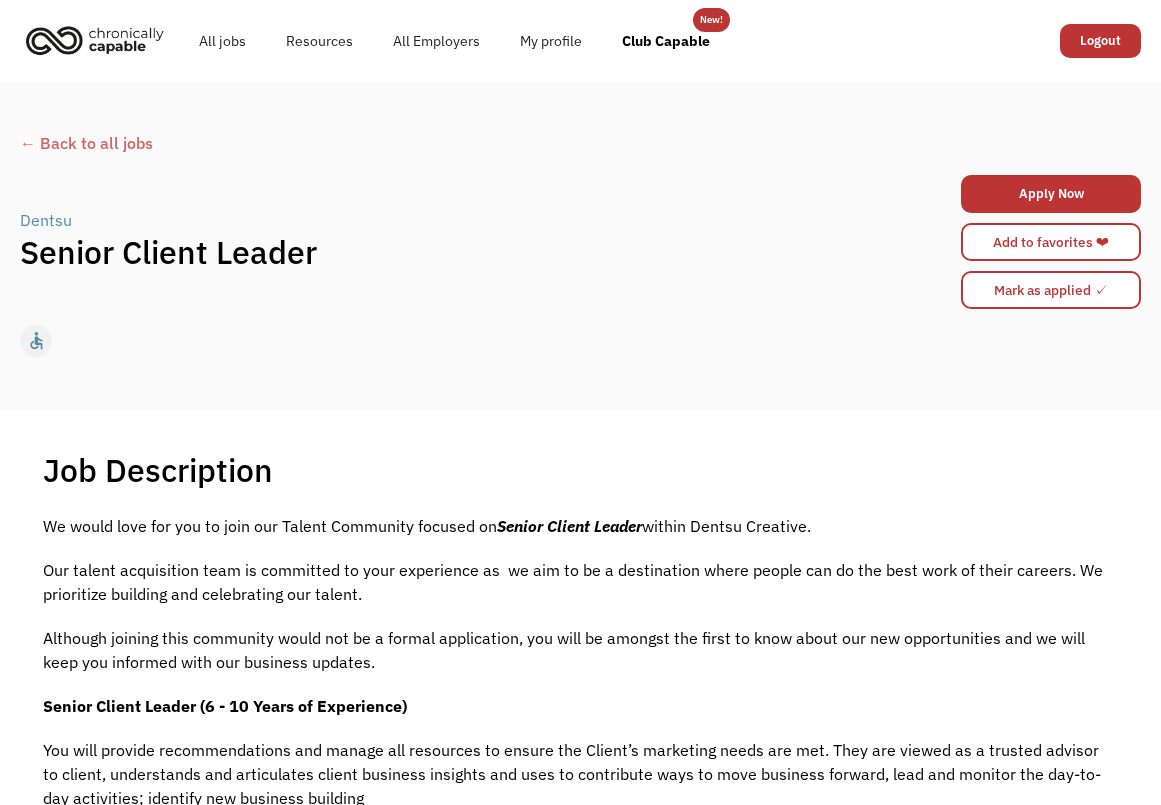 scroll, scrollTop: 0, scrollLeft: 0, axis: both 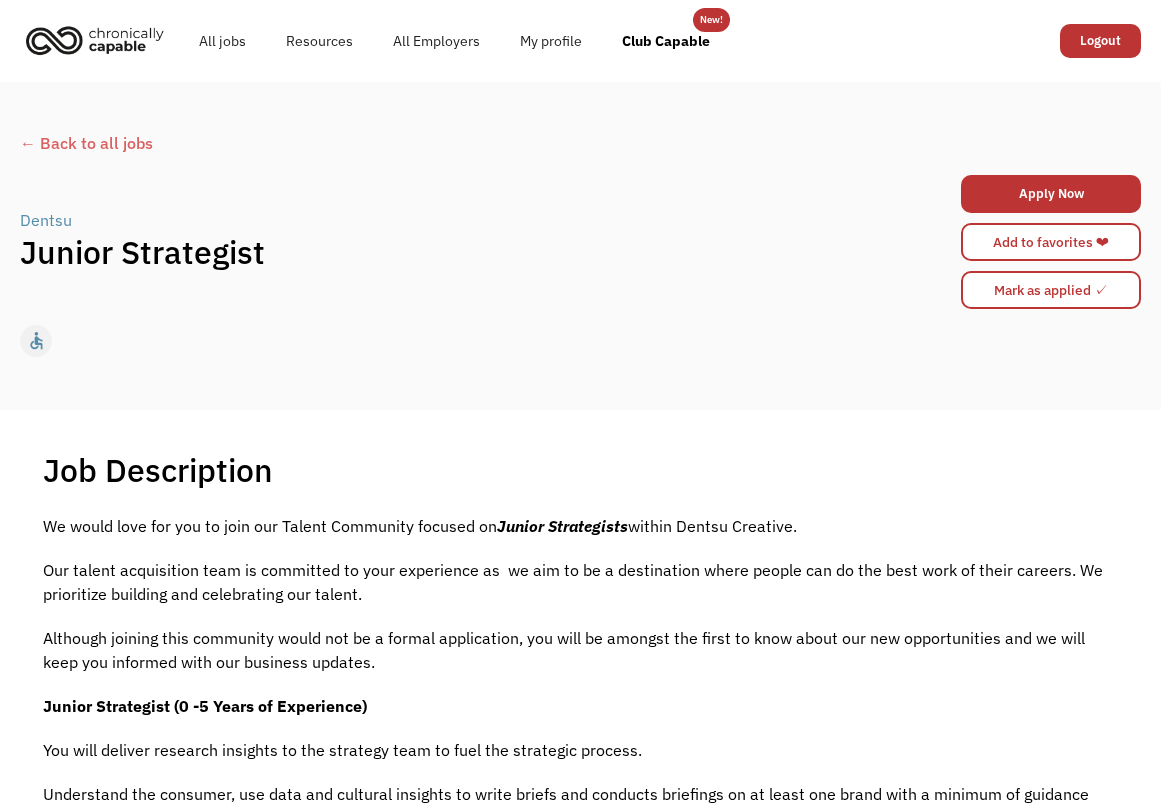 click on "All jobs Resources All Employers My profile Club Capable New! Logout" at bounding box center [580, 41] 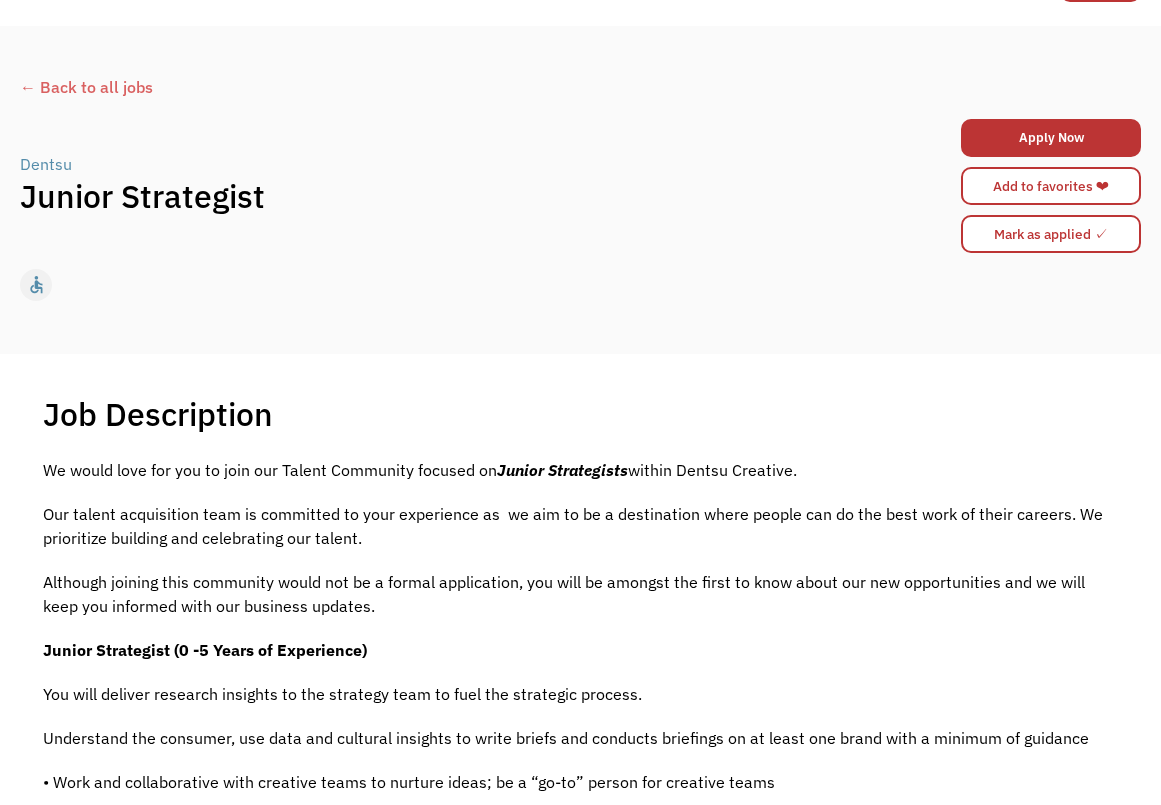 scroll, scrollTop: 57, scrollLeft: 0, axis: vertical 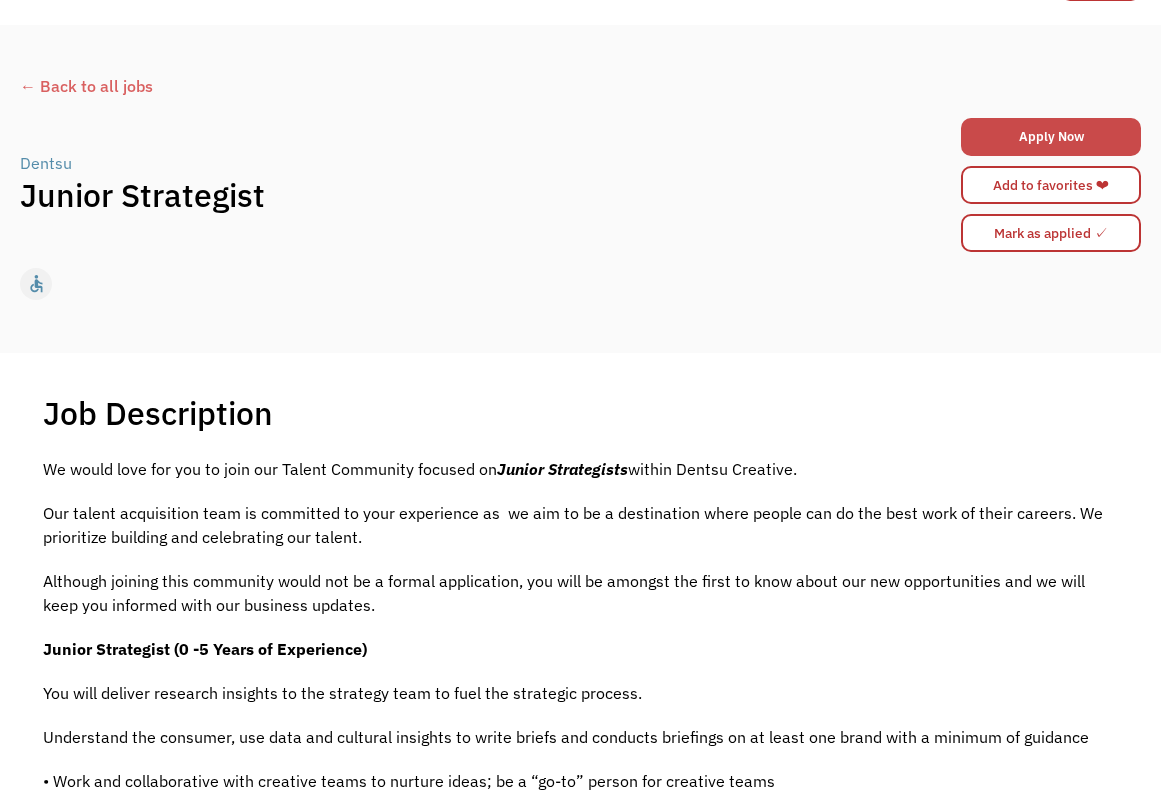 click on "Apply Now" at bounding box center (1051, 137) 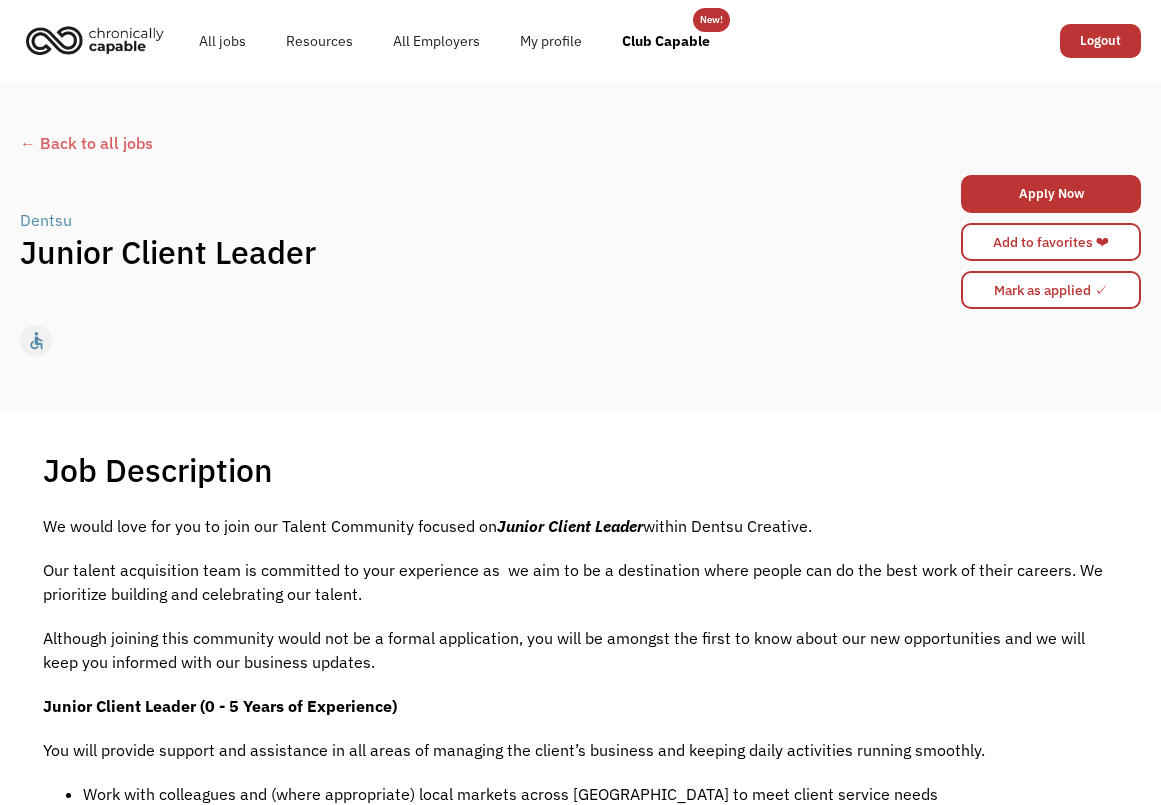 scroll, scrollTop: 0, scrollLeft: 0, axis: both 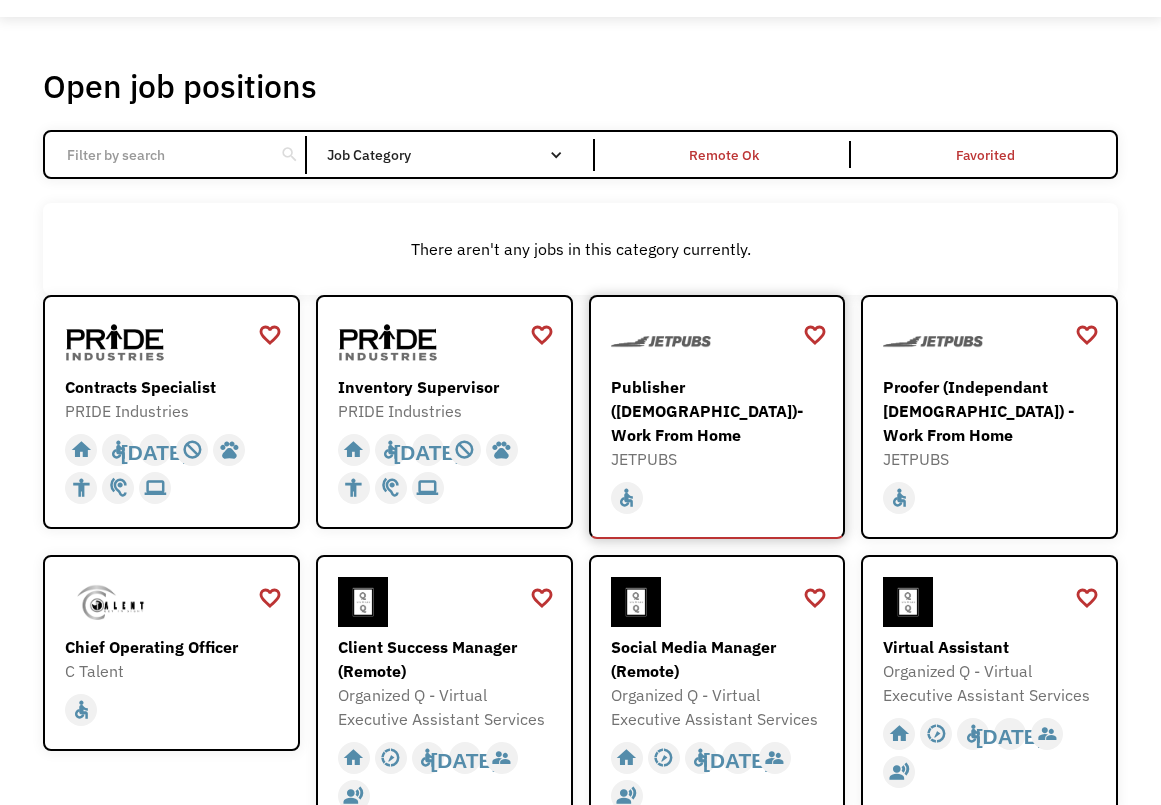 click on "Publisher ([DEMOGRAPHIC_DATA])- Work From Home" at bounding box center (720, 411) 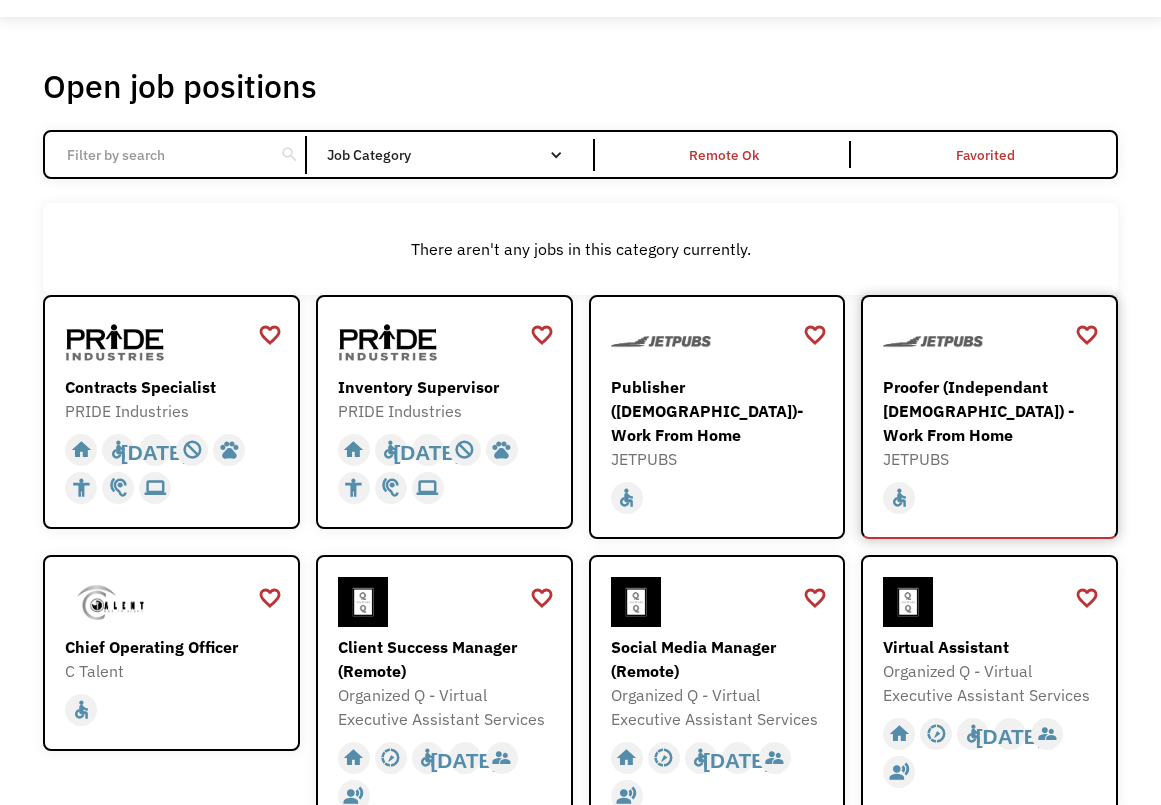 click on "home slow_motion_video accessible today not_interested supervisor_account record_voice_over pets accessibility hearing computer Administrative" at bounding box center [992, 494] 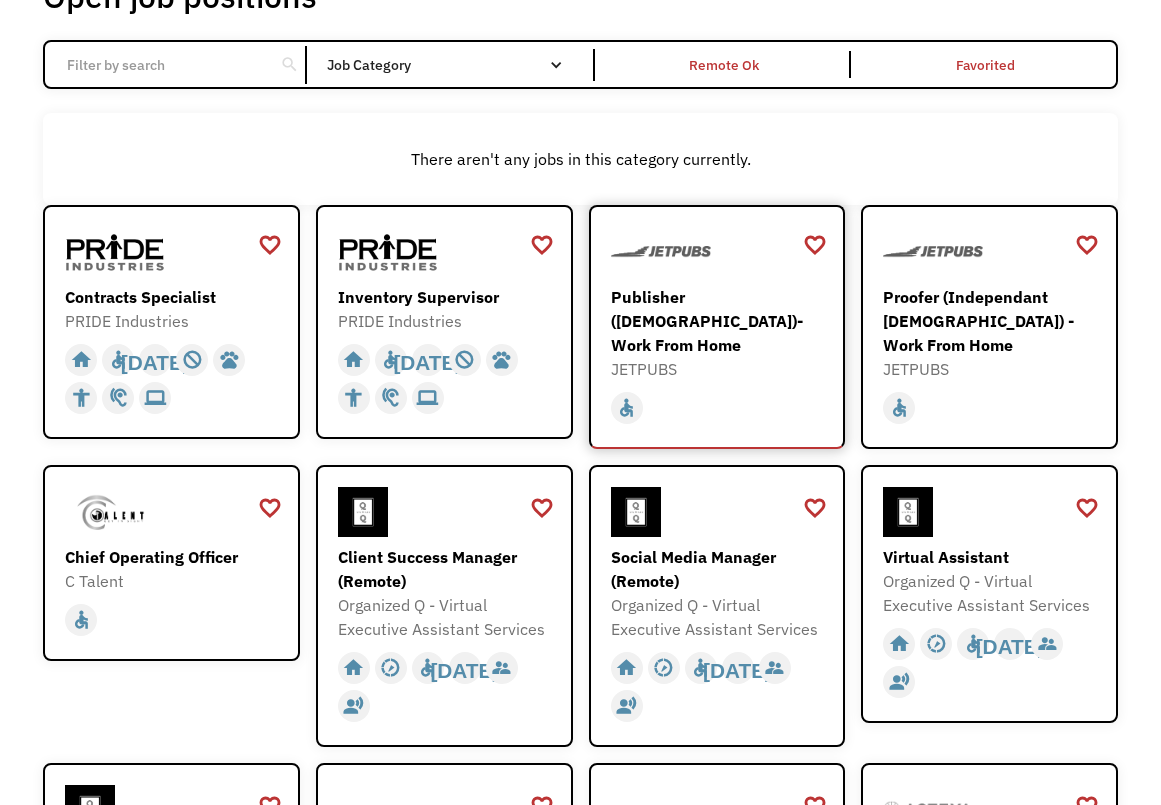 scroll, scrollTop: 160, scrollLeft: 0, axis: vertical 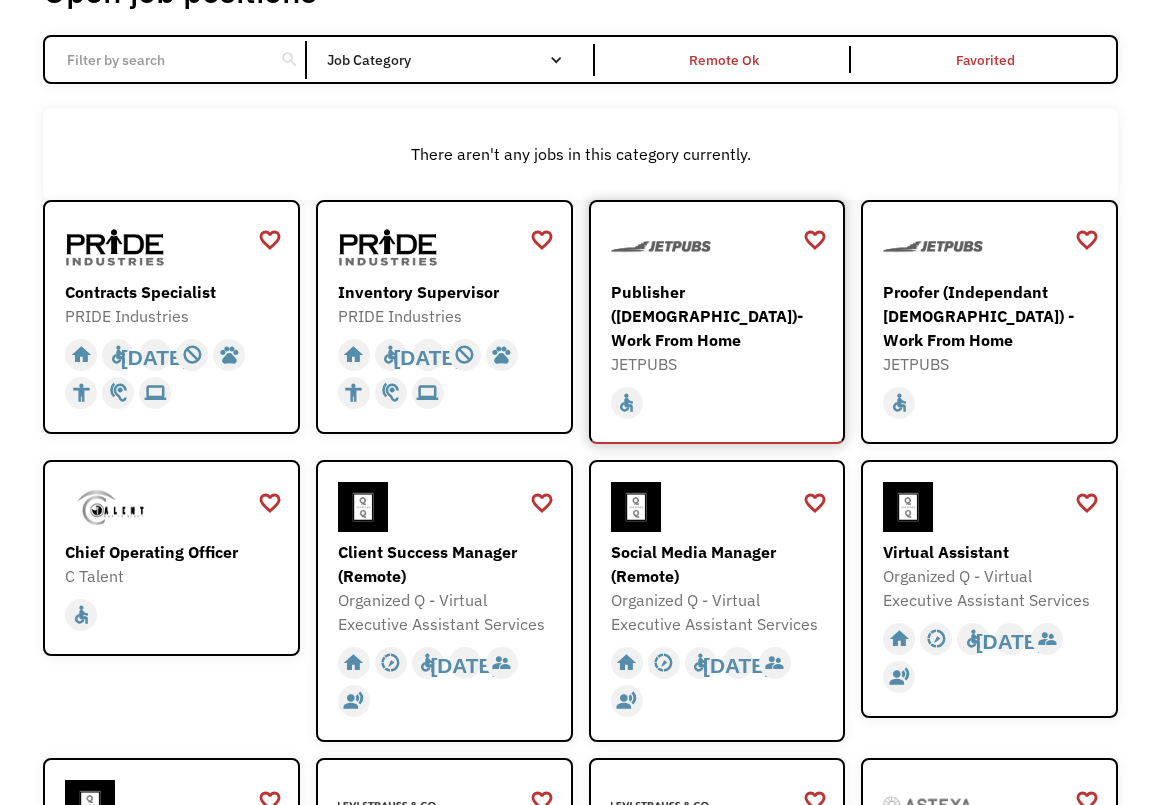 click on "JETPUBS" at bounding box center [720, 364] 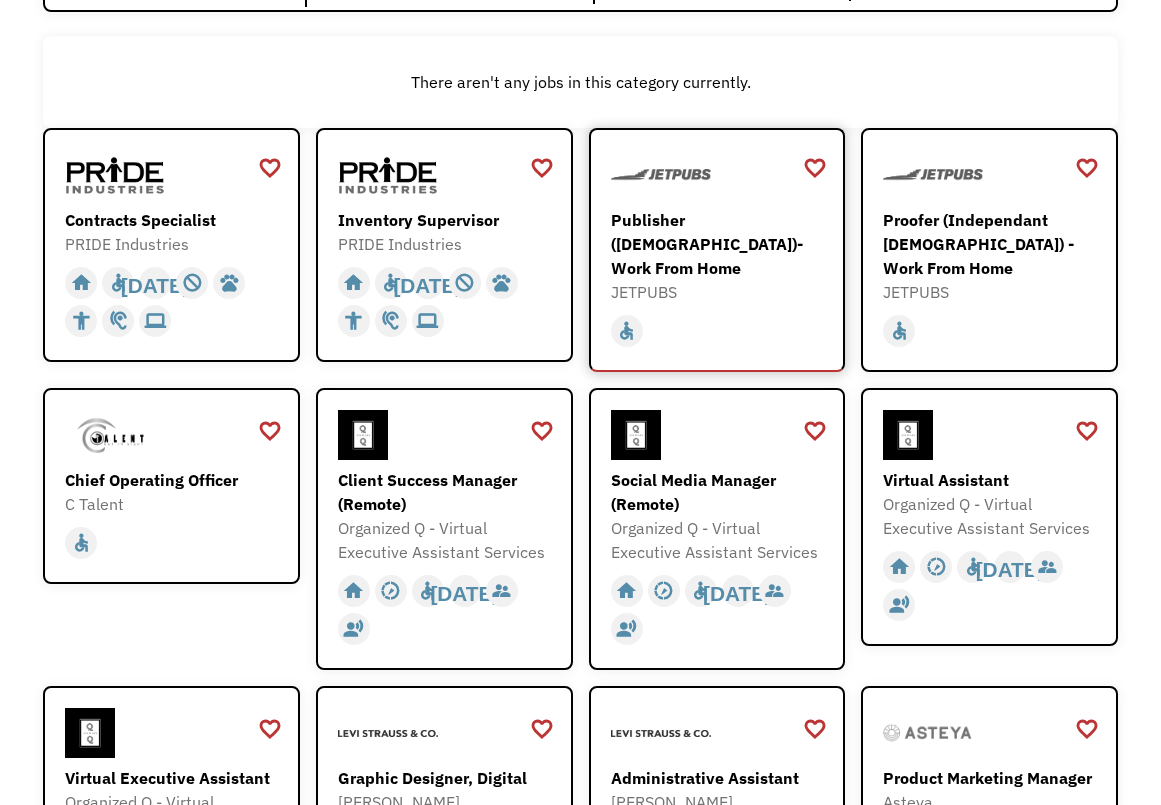 scroll, scrollTop: 289, scrollLeft: 0, axis: vertical 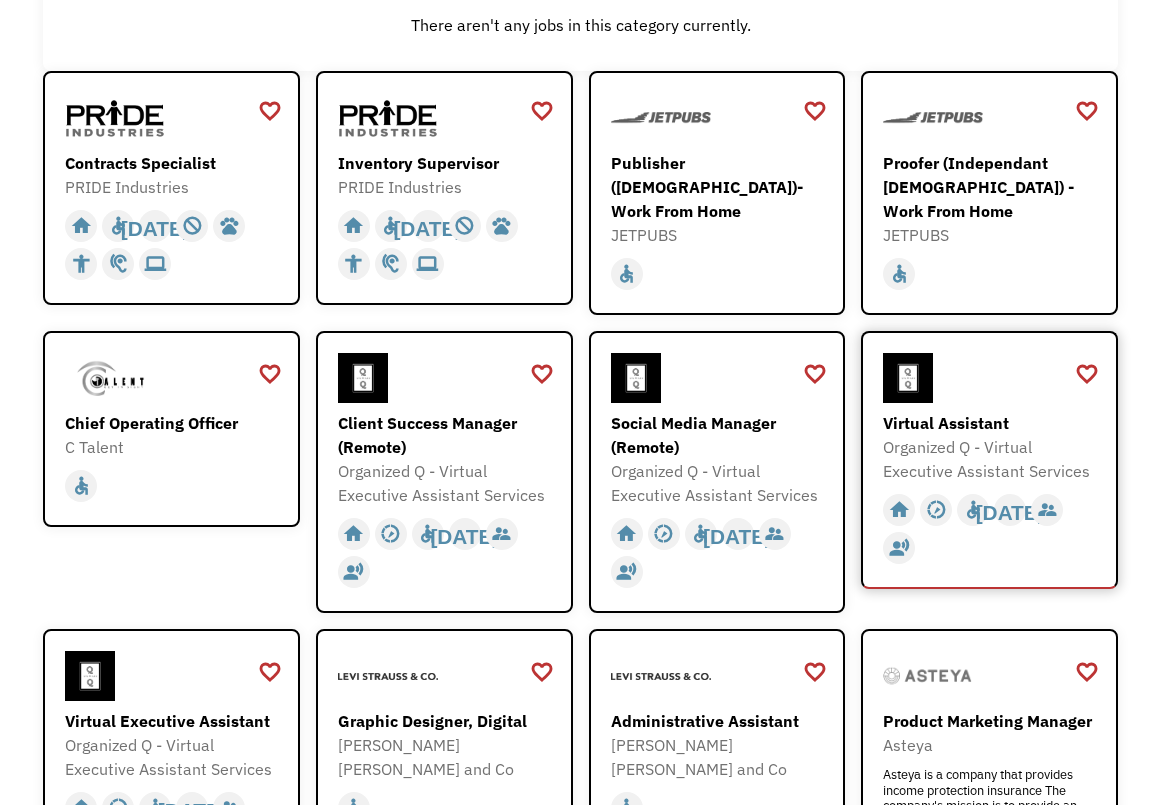 click on "Organized Q - Virtual Executive Assistant Services" at bounding box center [992, 459] 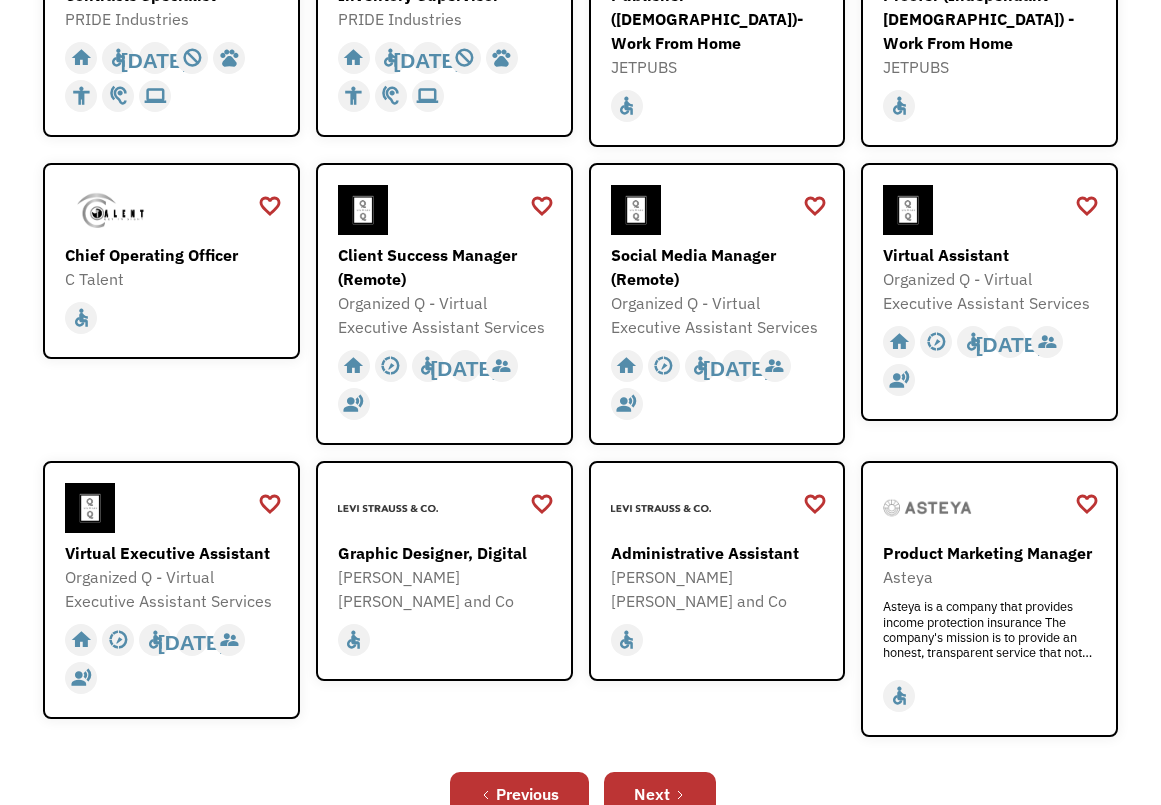 scroll, scrollTop: 474, scrollLeft: 0, axis: vertical 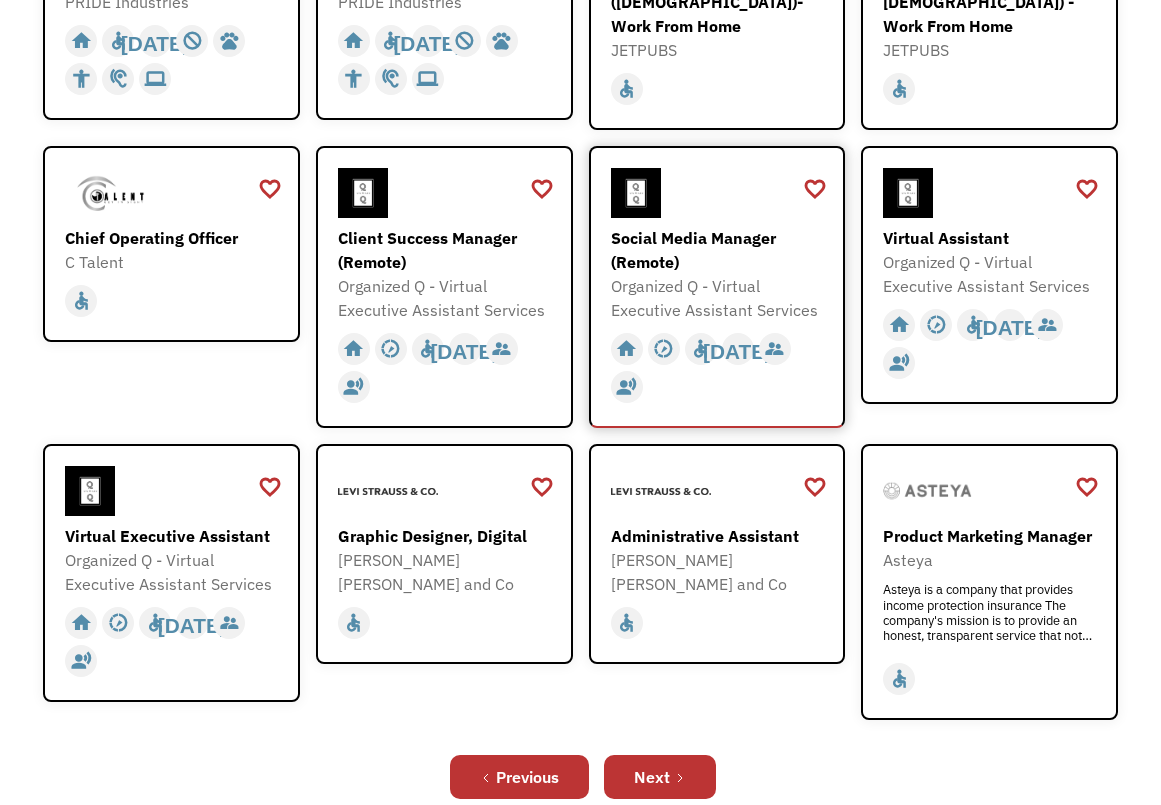 click on "Organized Q - Virtual Executive Assistant Services" at bounding box center [720, 298] 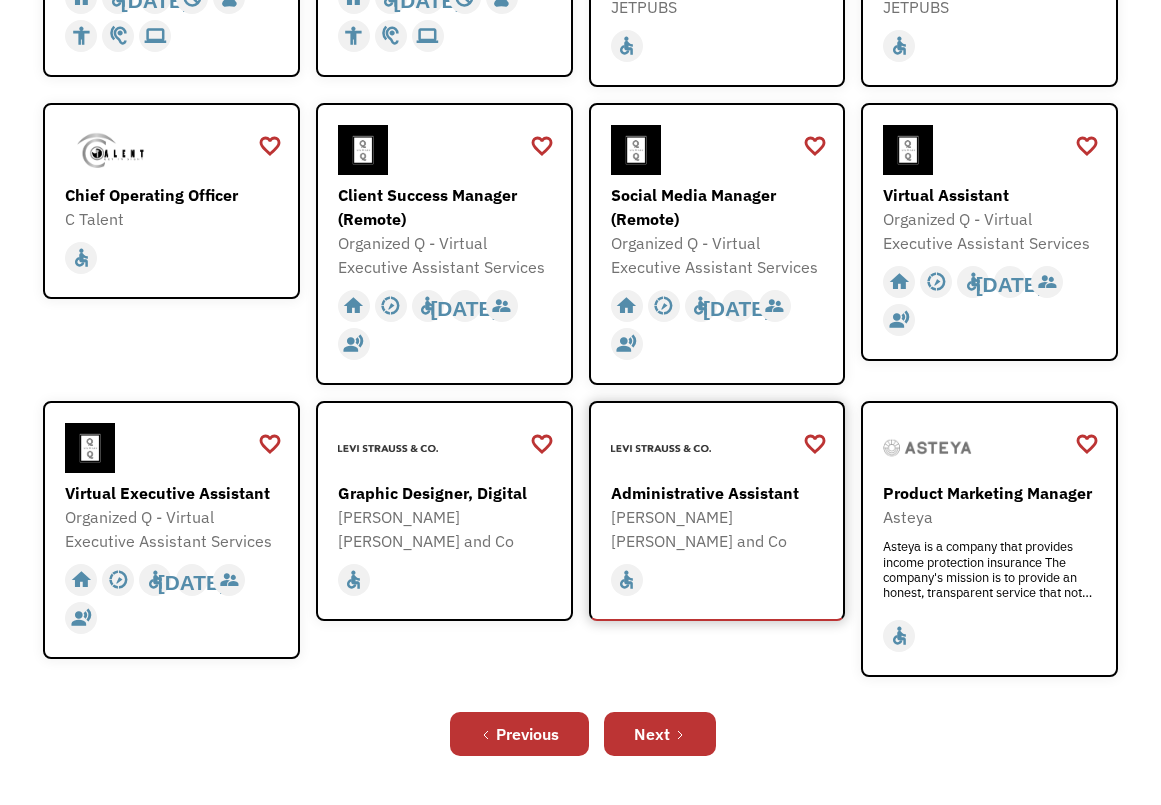 scroll, scrollTop: 516, scrollLeft: 0, axis: vertical 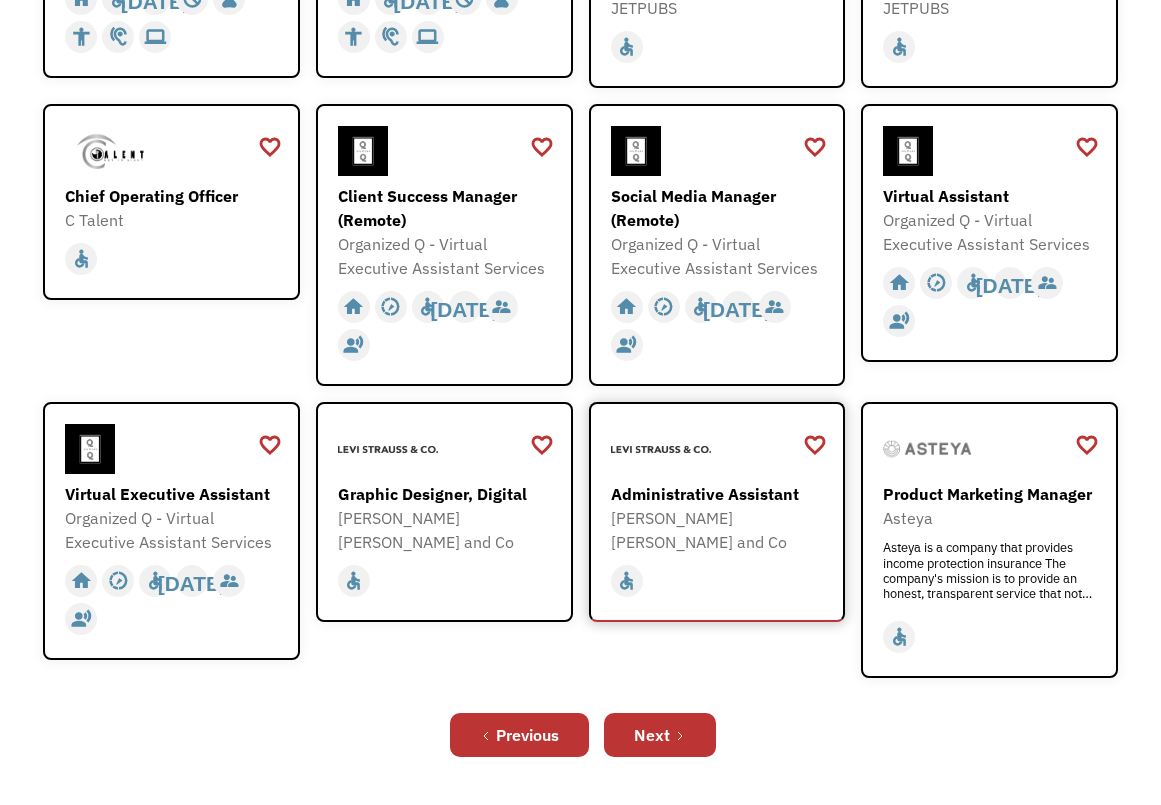 click on "Administrative Assistant" at bounding box center (720, 494) 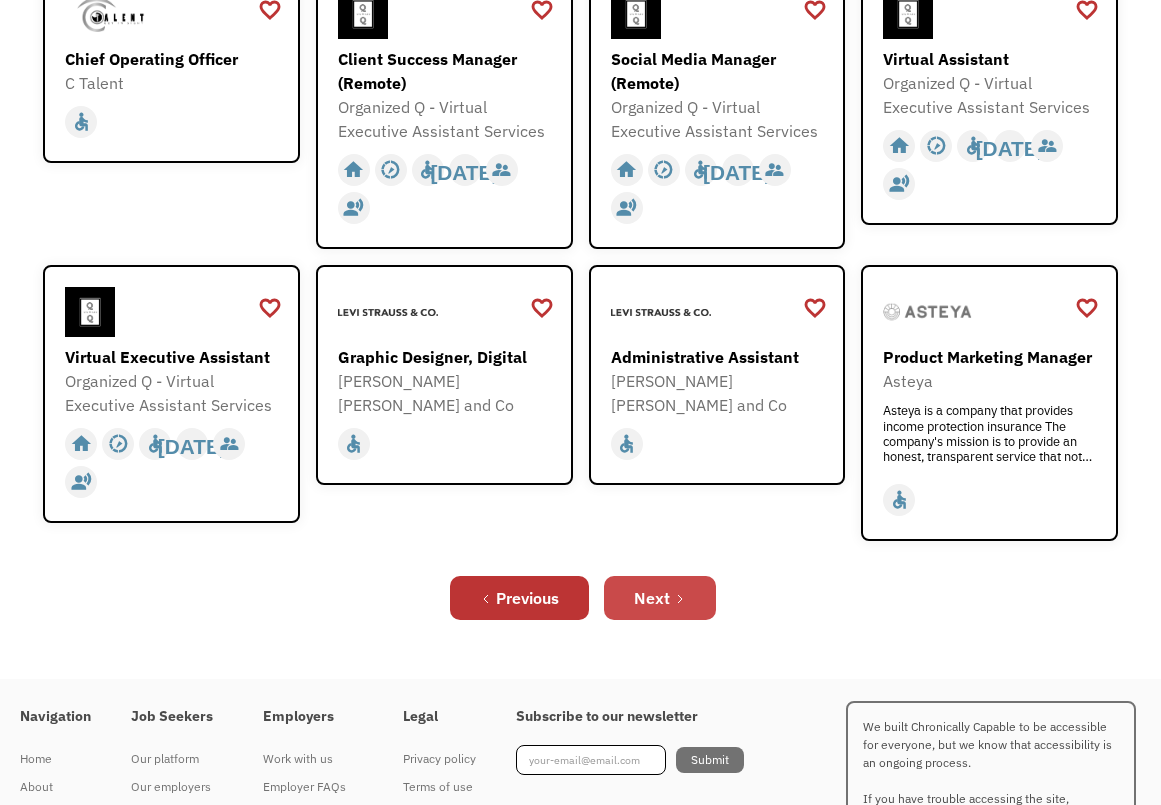scroll, scrollTop: 656, scrollLeft: 0, axis: vertical 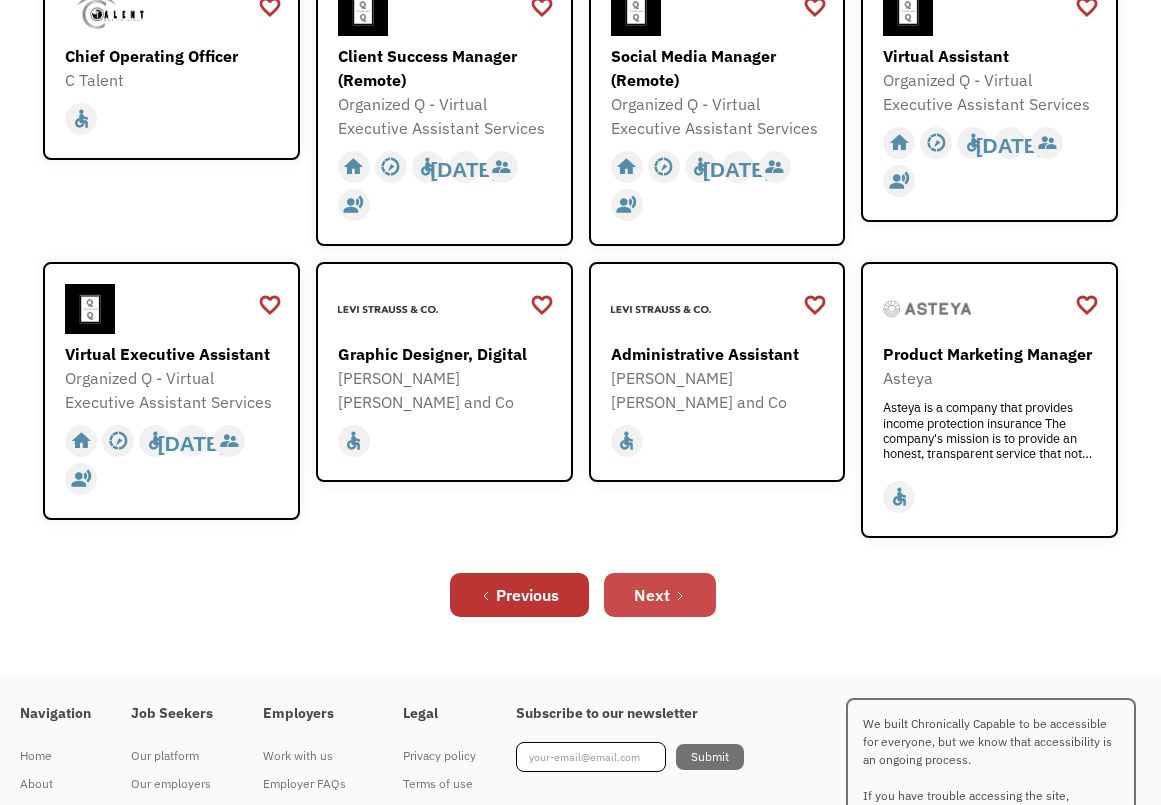 click on "Next" at bounding box center [660, 595] 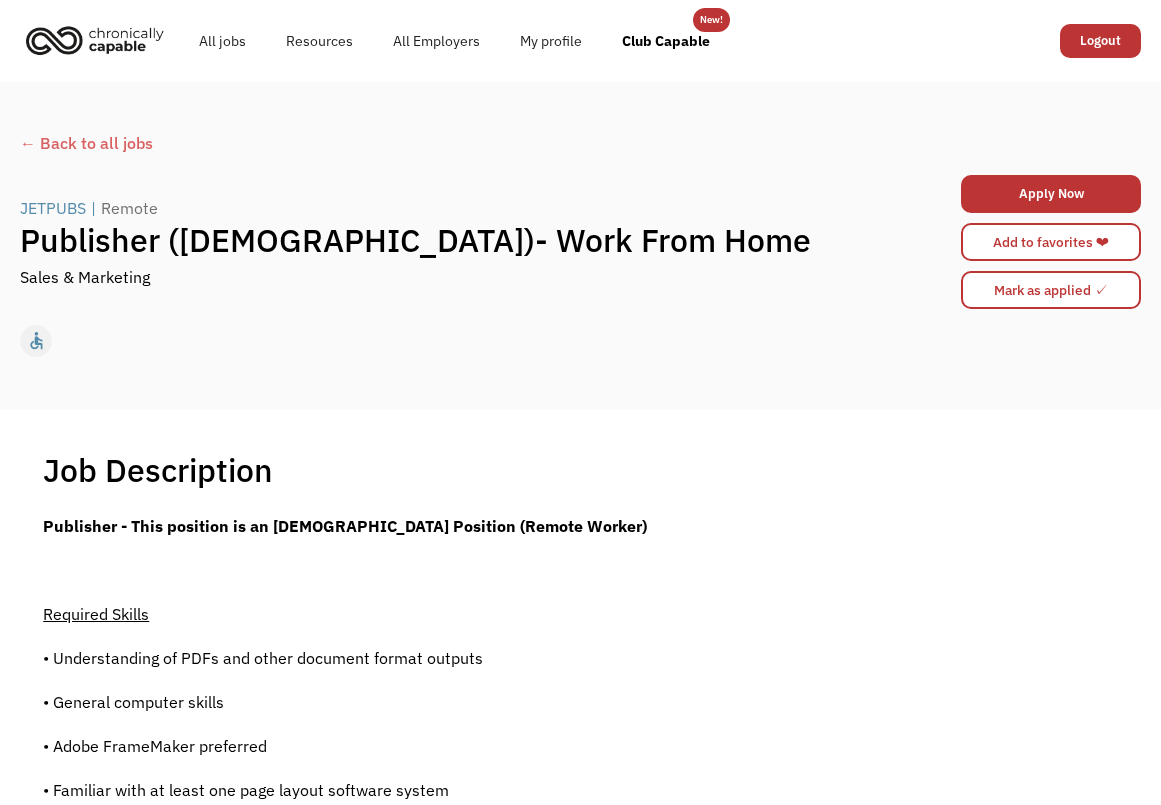 scroll, scrollTop: 0, scrollLeft: 0, axis: both 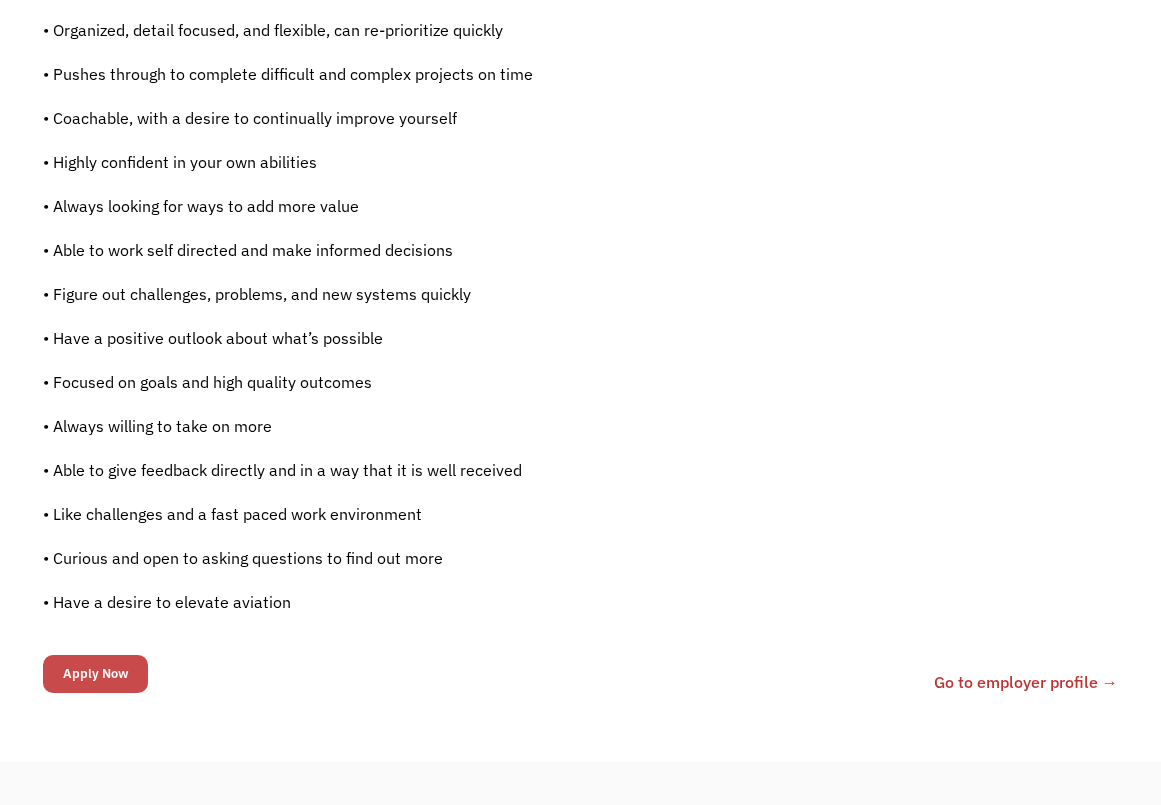 click on "Apply Now" at bounding box center [95, 674] 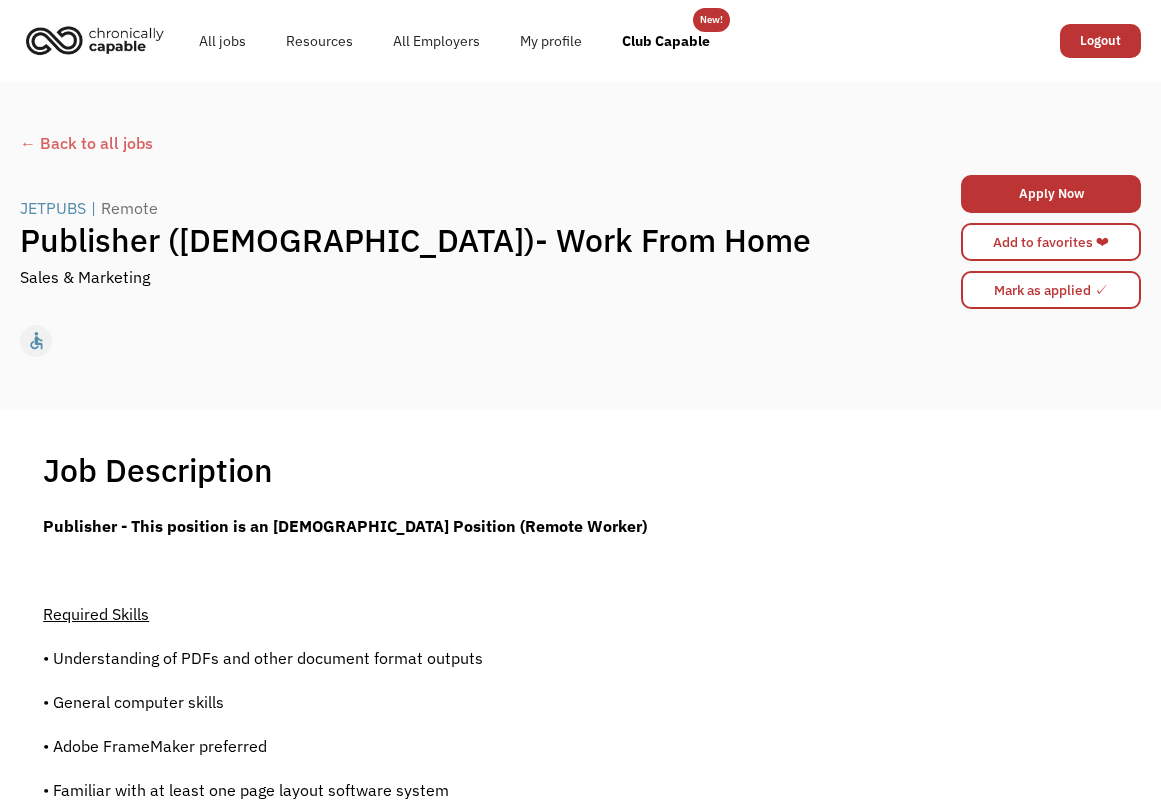 scroll, scrollTop: 0, scrollLeft: 0, axis: both 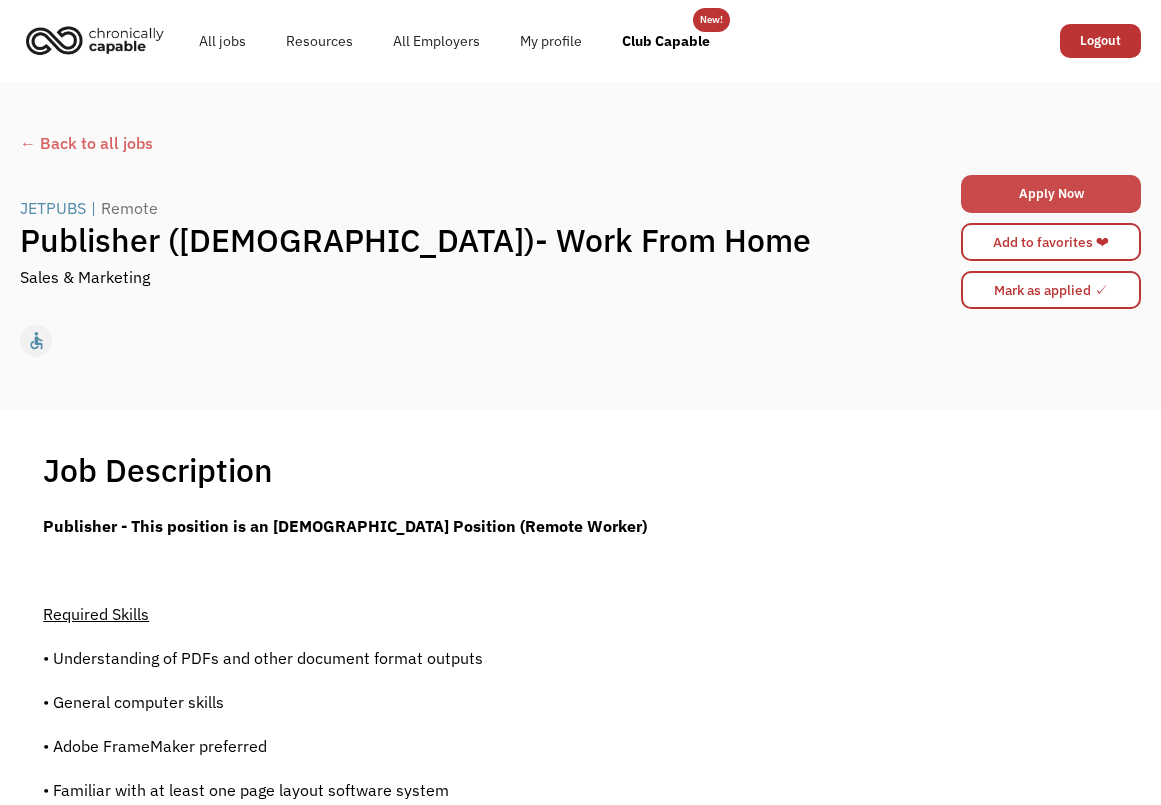 click on "Apply Now" at bounding box center (1051, 194) 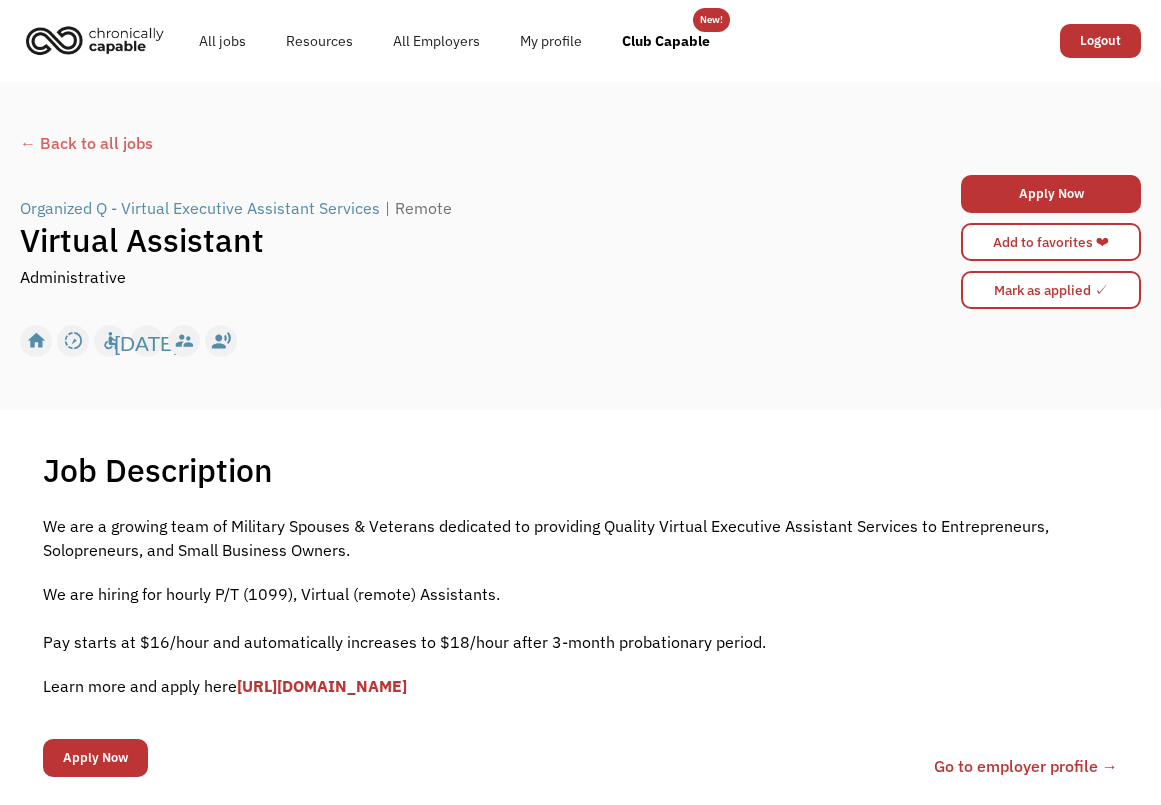 scroll, scrollTop: 39, scrollLeft: 0, axis: vertical 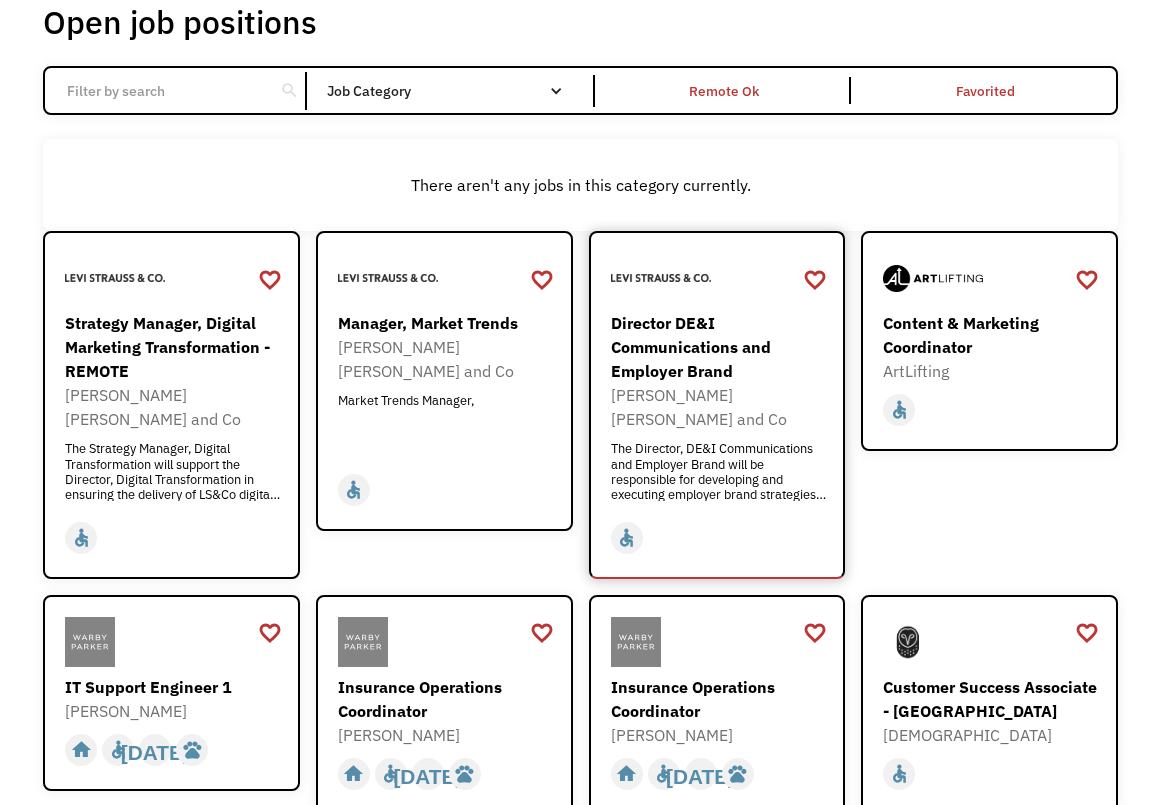 click on "Director DE&I Communications and Employer Brand" at bounding box center (720, 347) 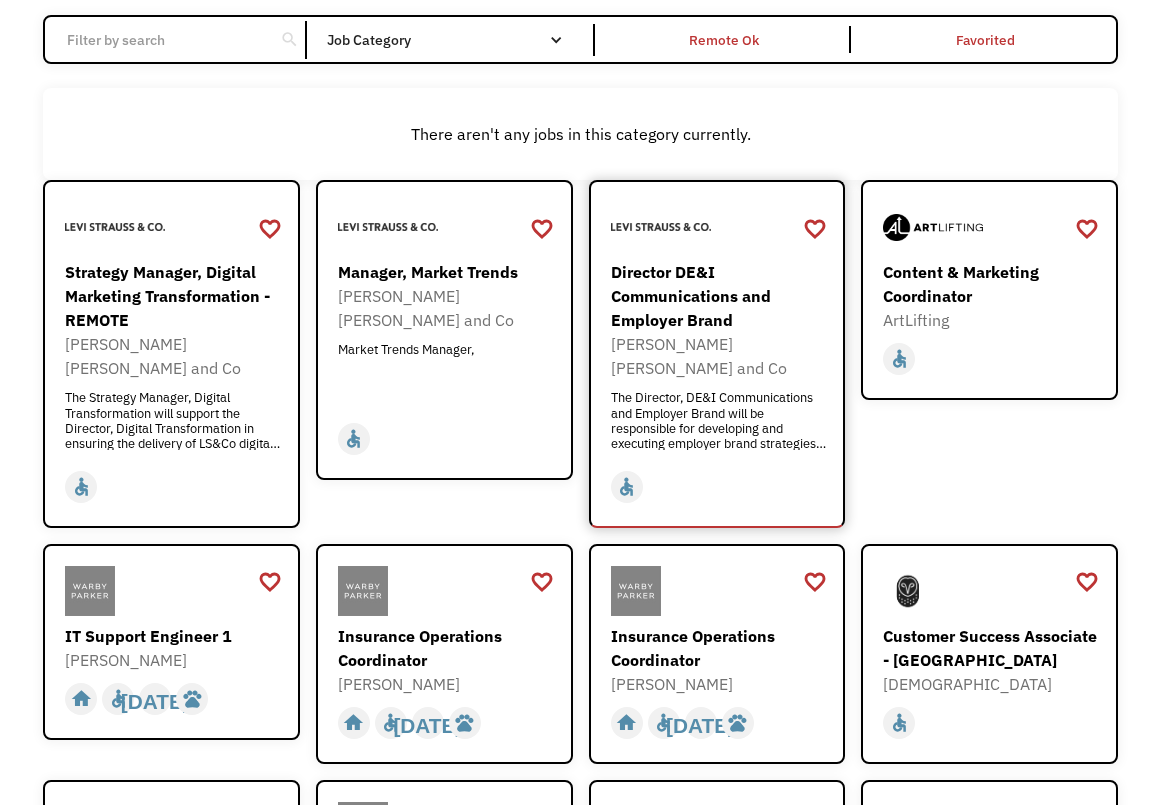 scroll, scrollTop: 218, scrollLeft: 0, axis: vertical 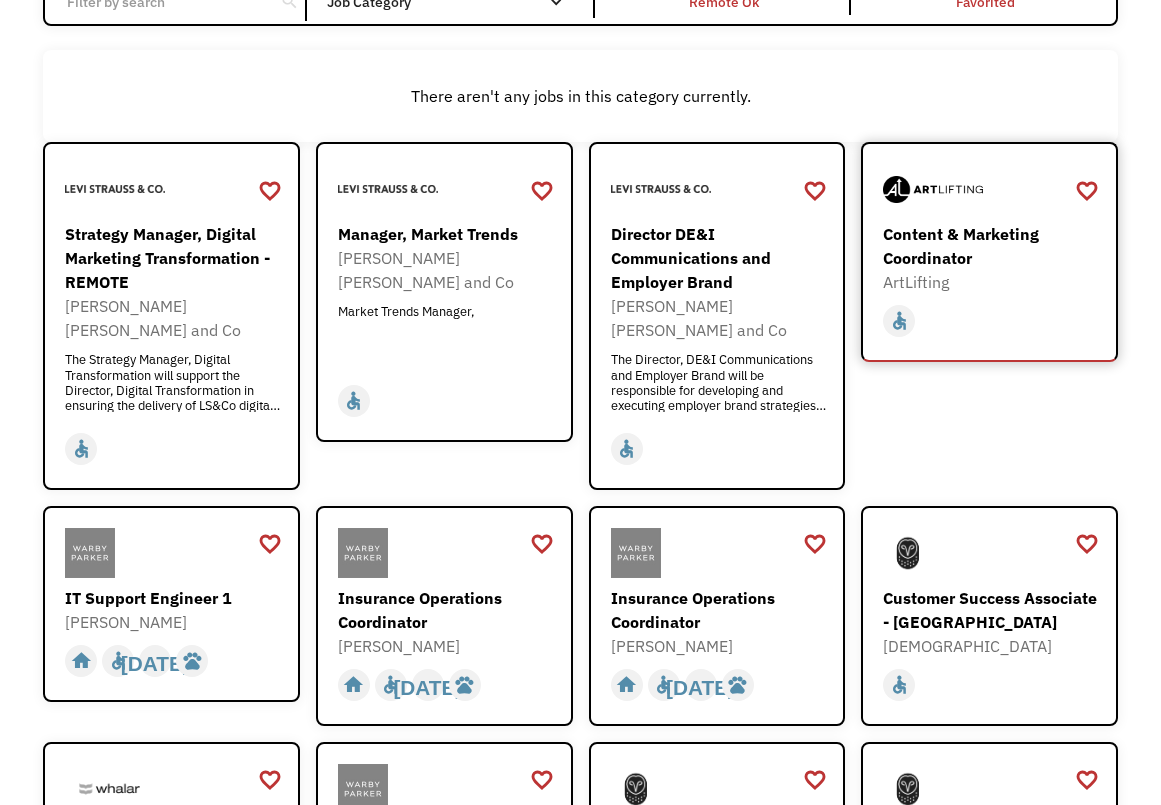 click on "Content & Marketing Coordinator" at bounding box center [992, 246] 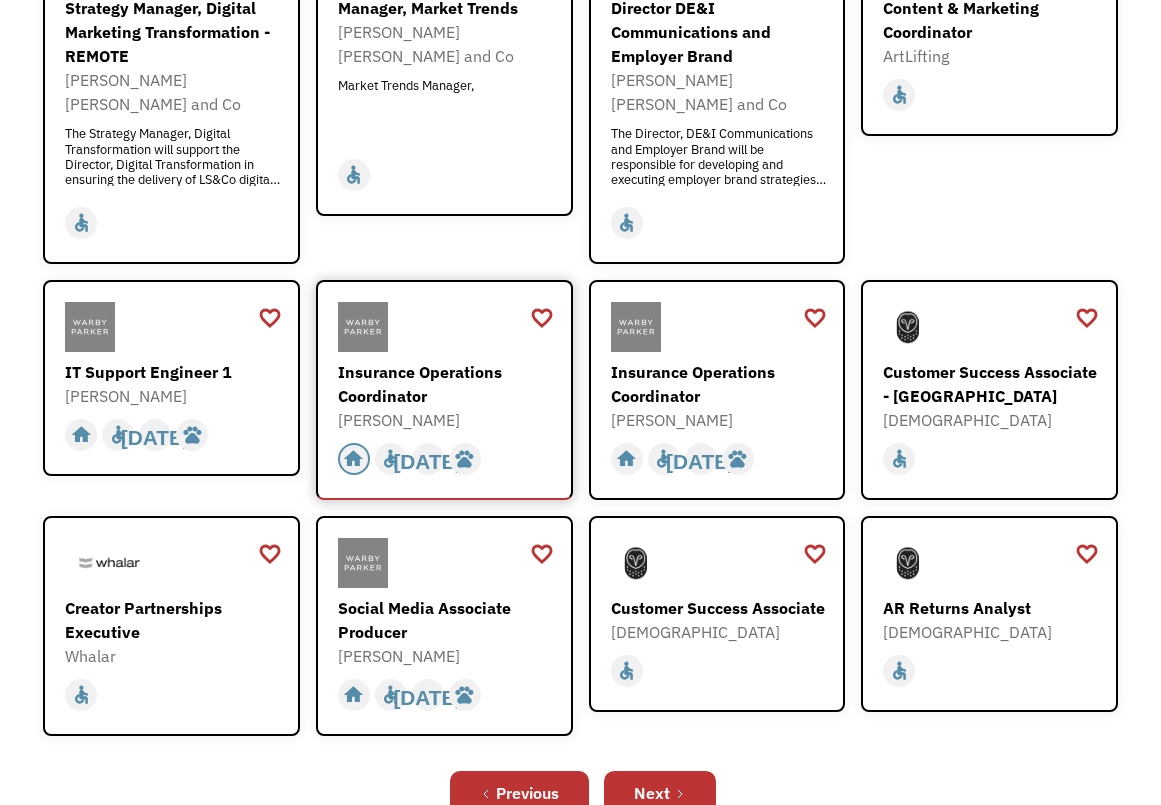scroll, scrollTop: 445, scrollLeft: 0, axis: vertical 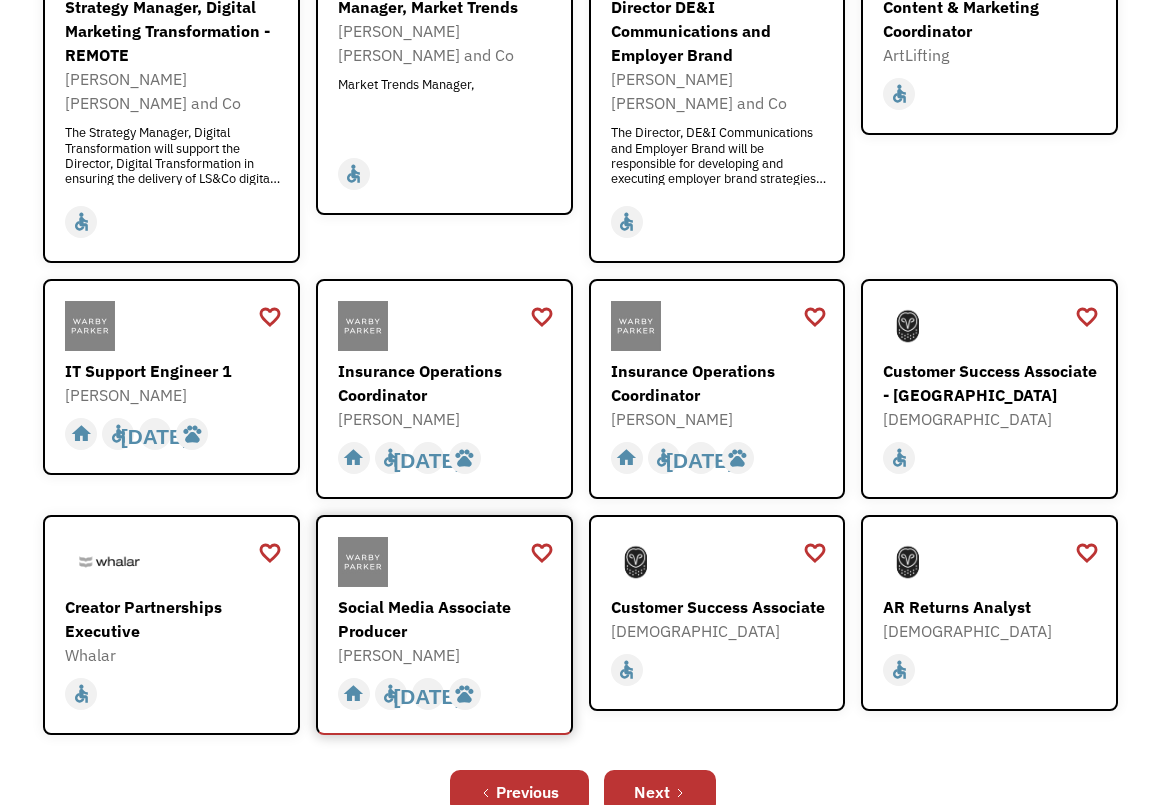click on "Social Media Associate Producer" at bounding box center (447, 619) 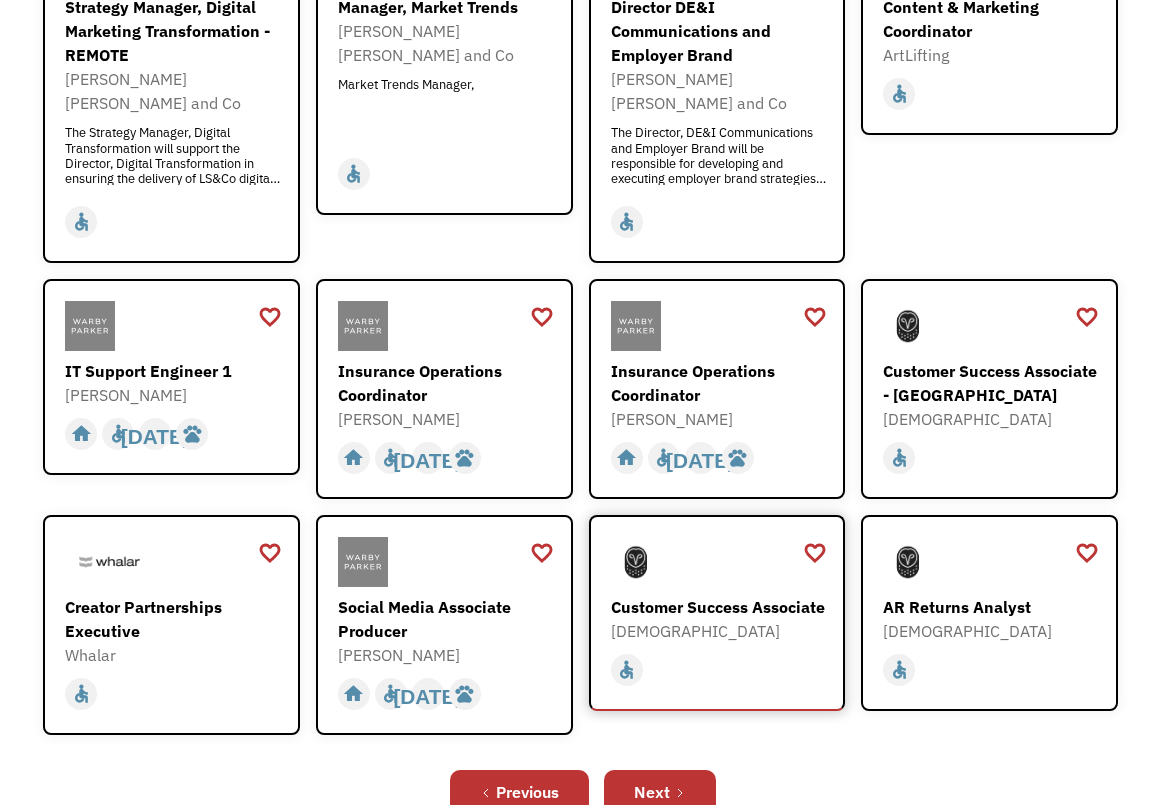 click on "Customer Success Associate" at bounding box center [720, 607] 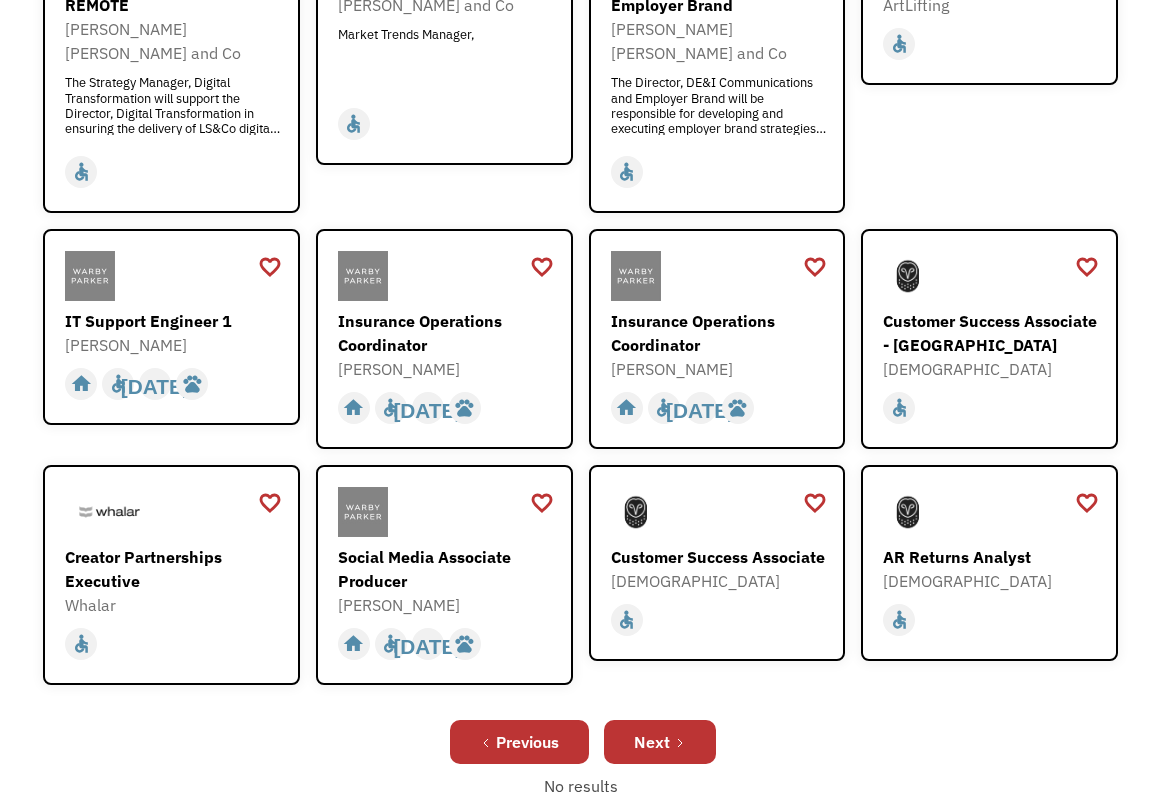 scroll, scrollTop: 497, scrollLeft: 0, axis: vertical 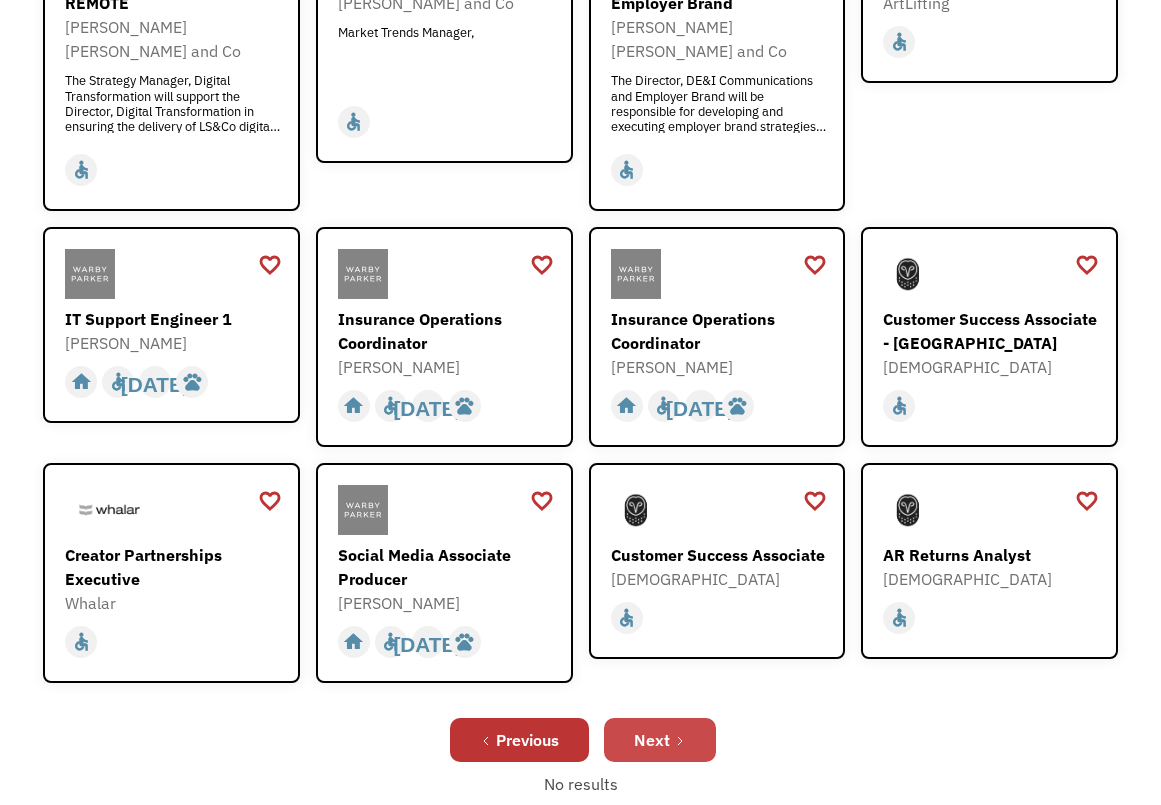 click on "Next" at bounding box center [660, 740] 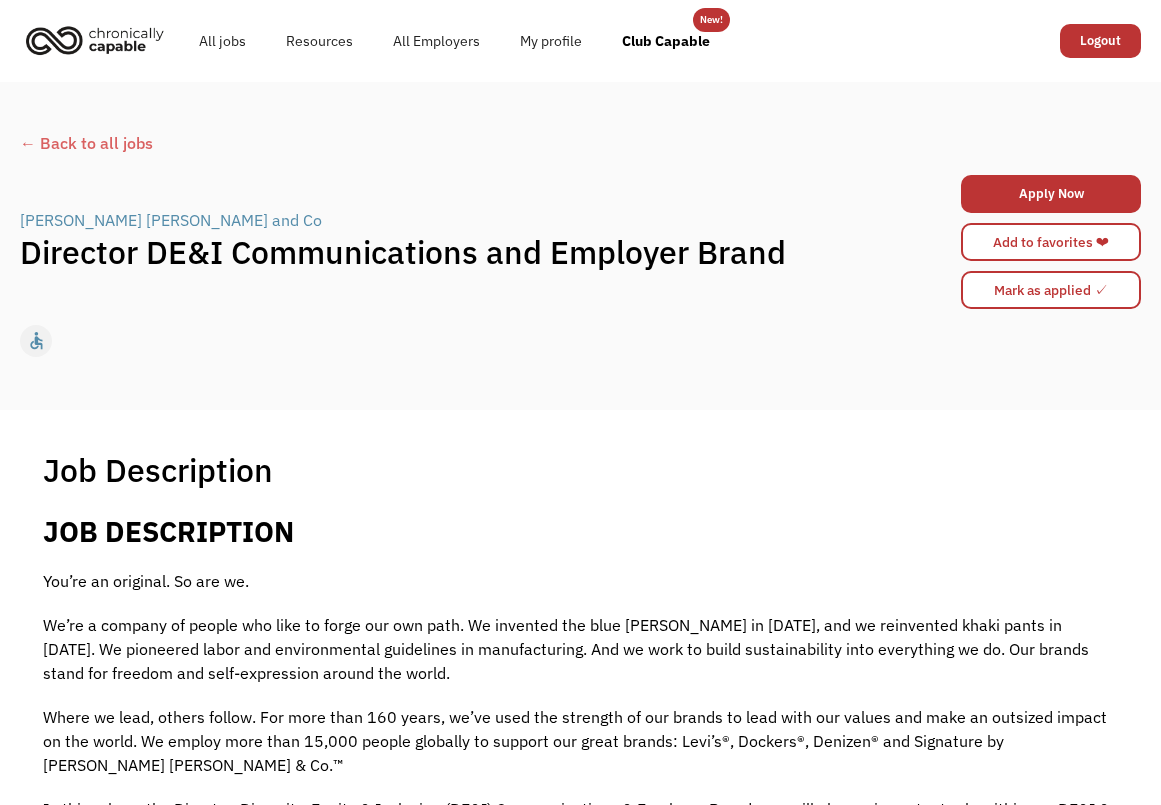 scroll, scrollTop: 0, scrollLeft: 0, axis: both 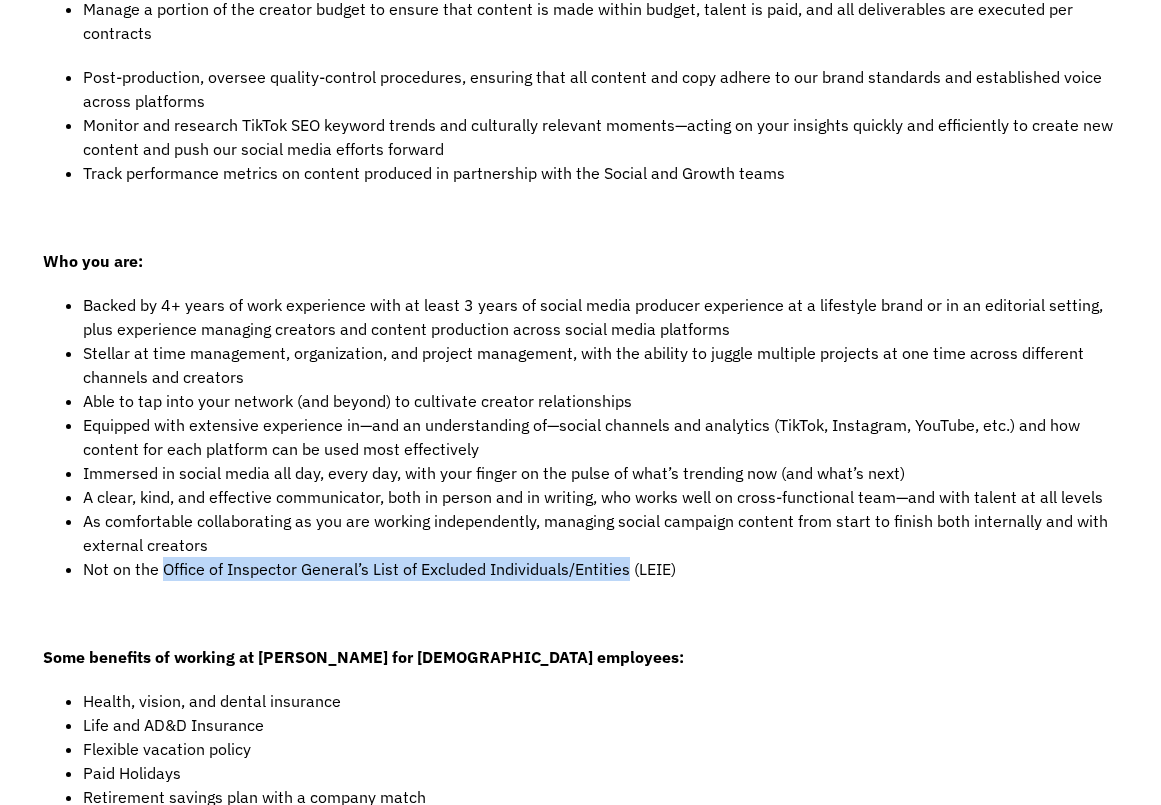 drag, startPoint x: 164, startPoint y: 569, endPoint x: 627, endPoint y: 572, distance: 463.0097 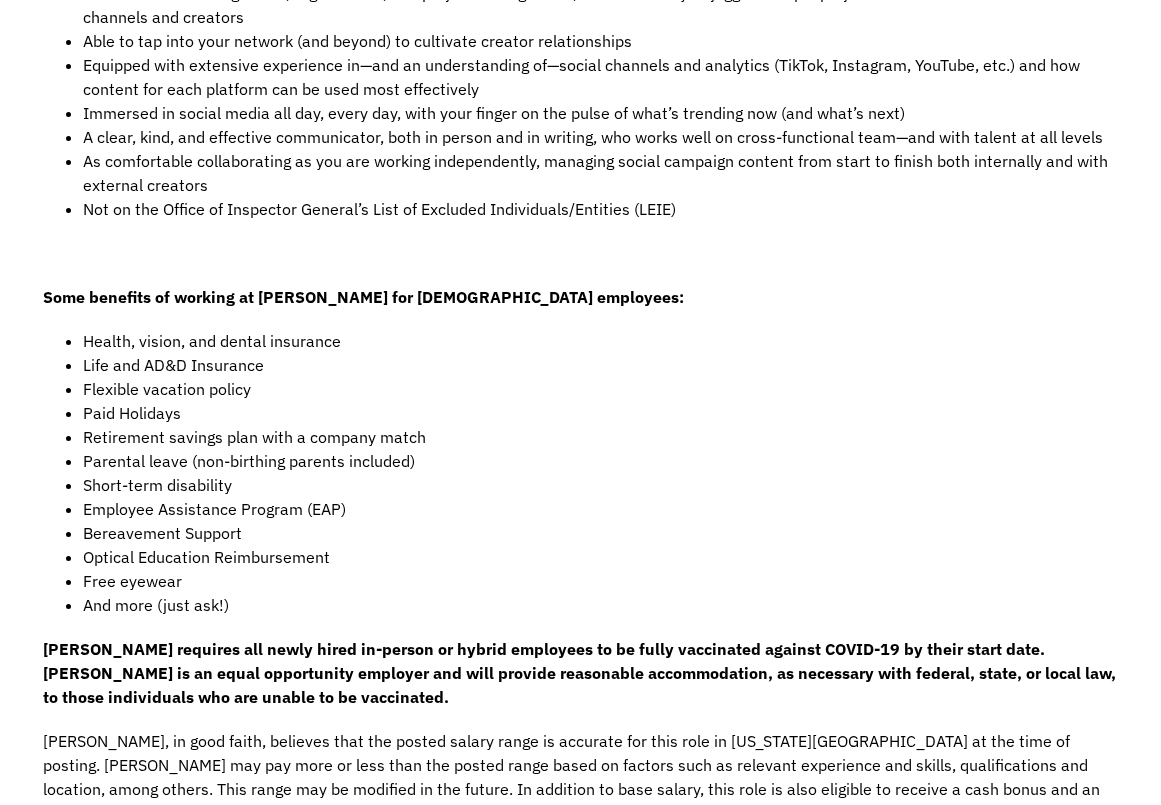 click on "Employee Assistance Program (EAP)" at bounding box center [600, 509] 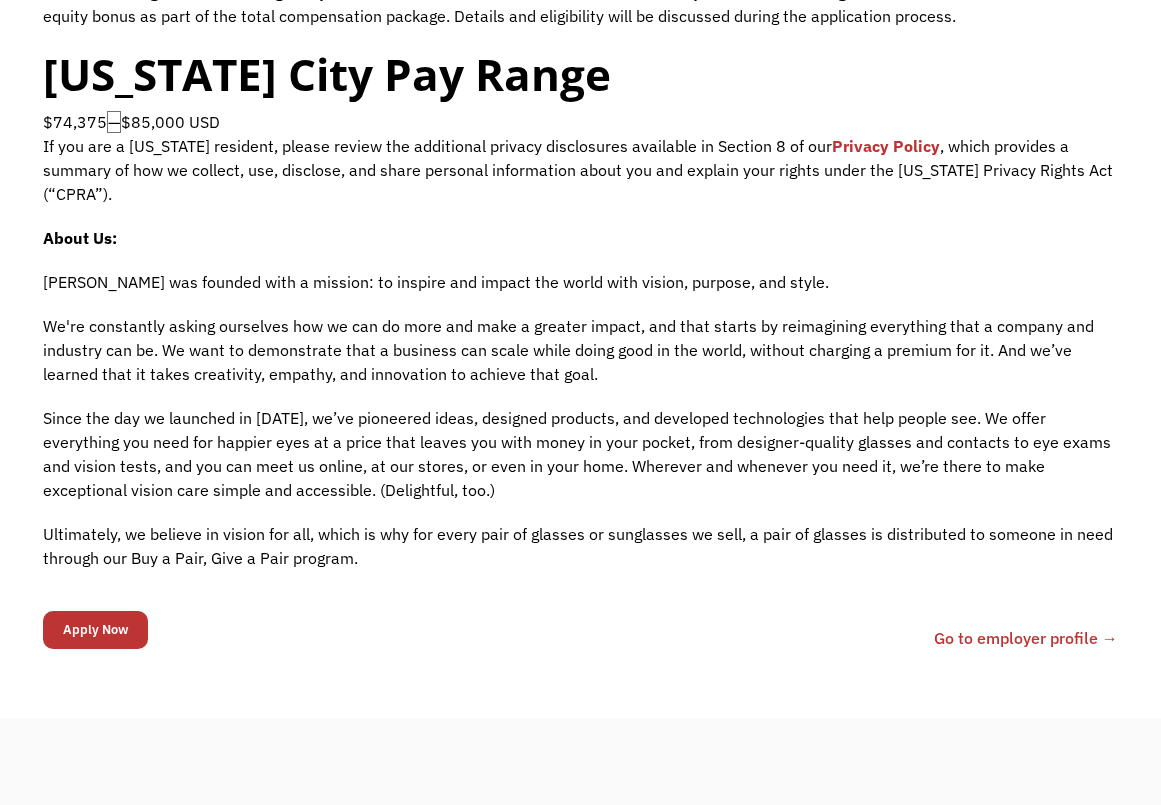 scroll, scrollTop: 2175, scrollLeft: 0, axis: vertical 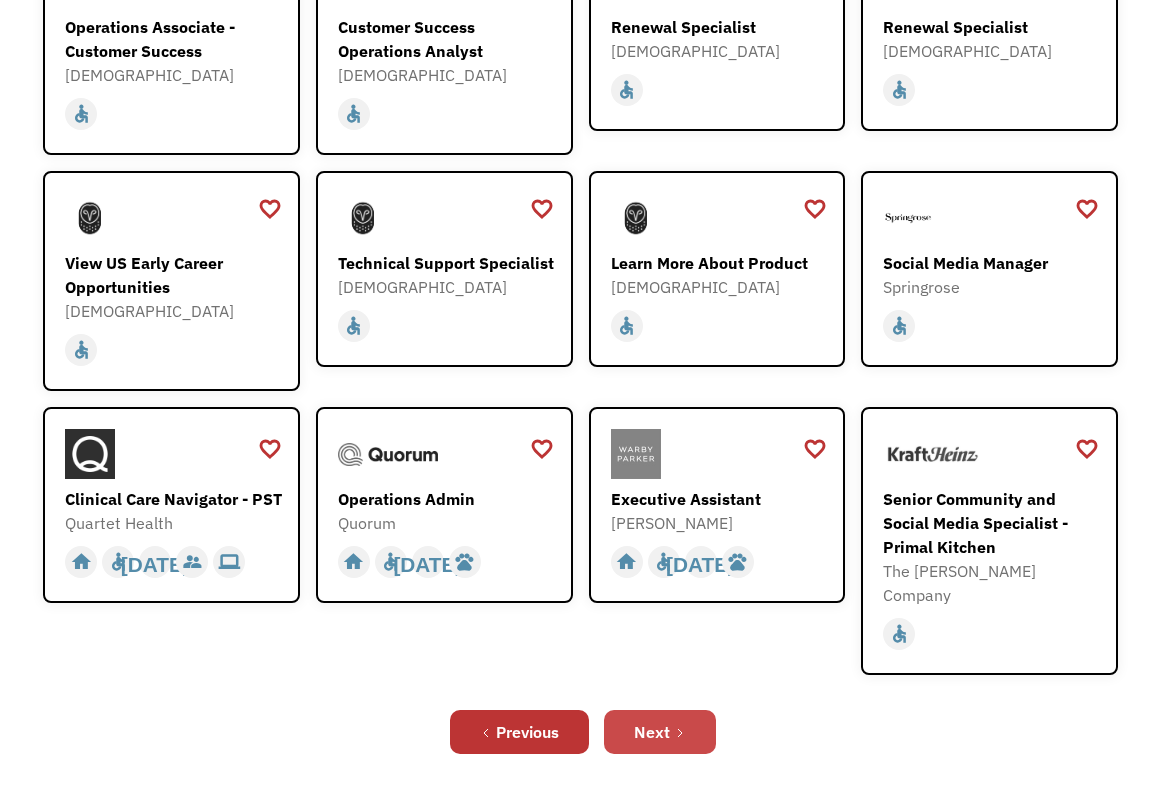 click on "Next" at bounding box center [660, 732] 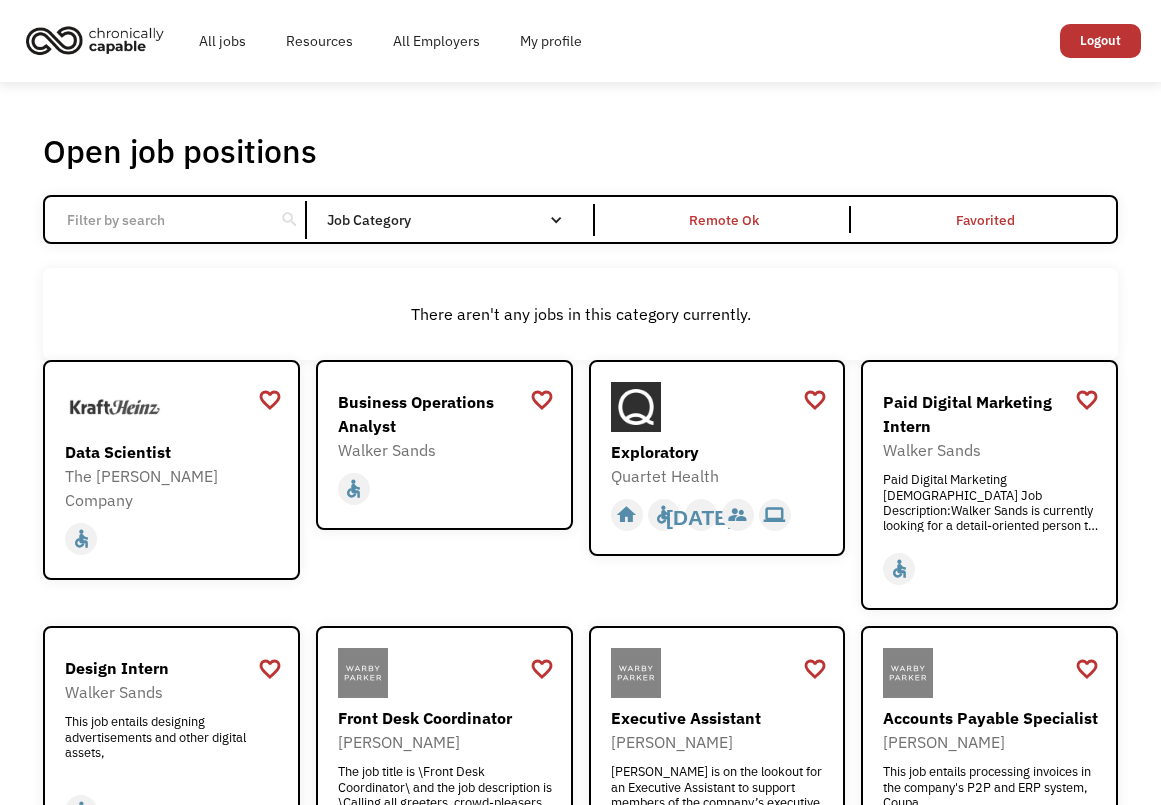 scroll, scrollTop: 0, scrollLeft: 0, axis: both 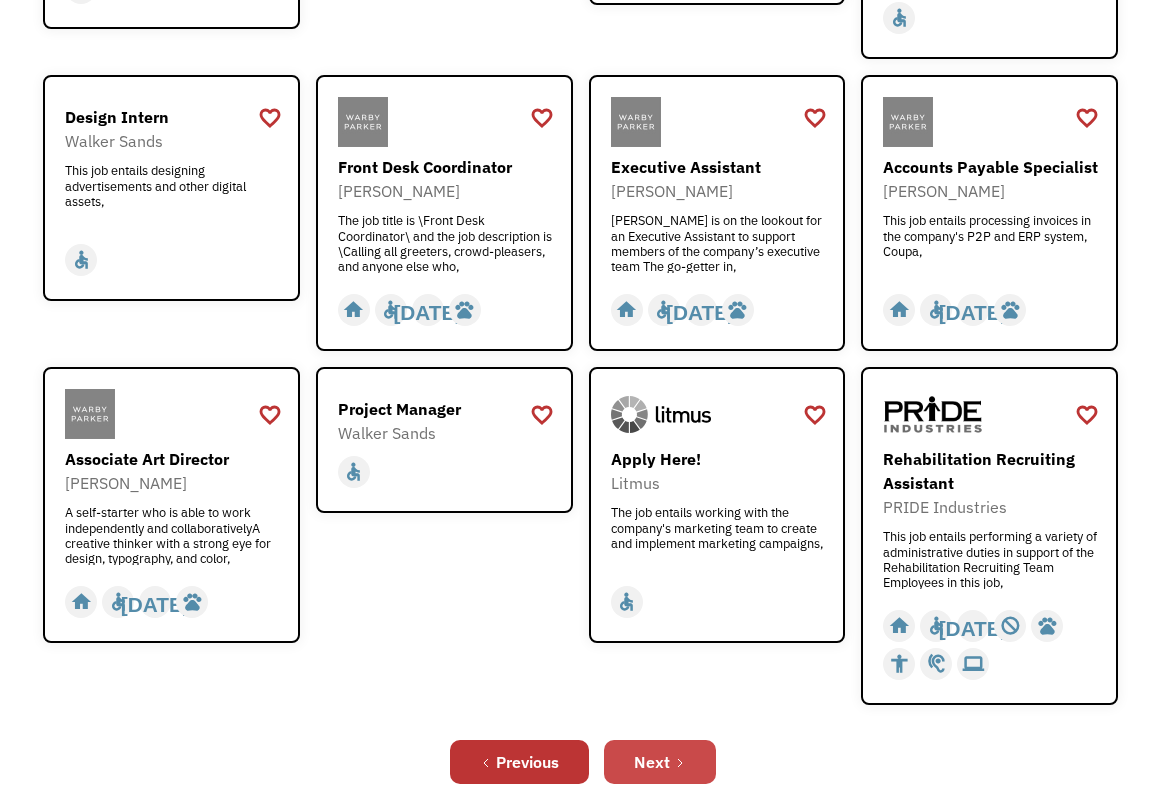 click on "Next" at bounding box center (652, 762) 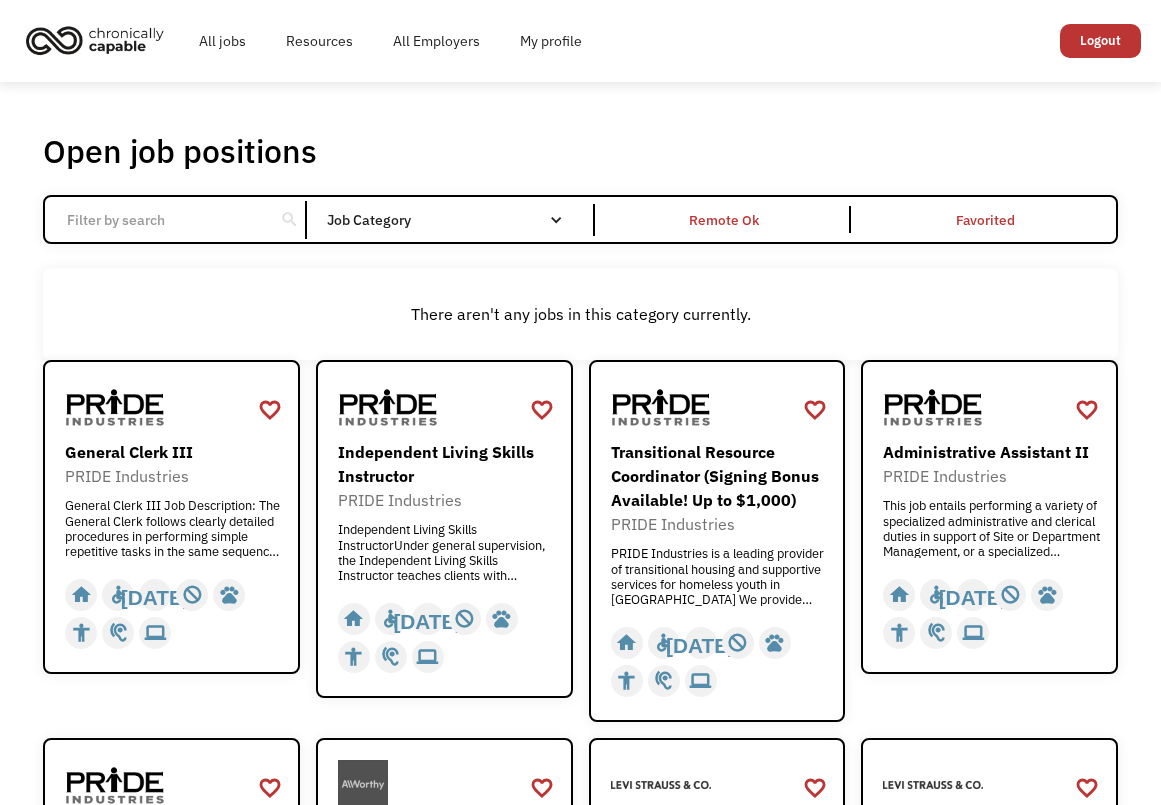 scroll, scrollTop: 0, scrollLeft: 0, axis: both 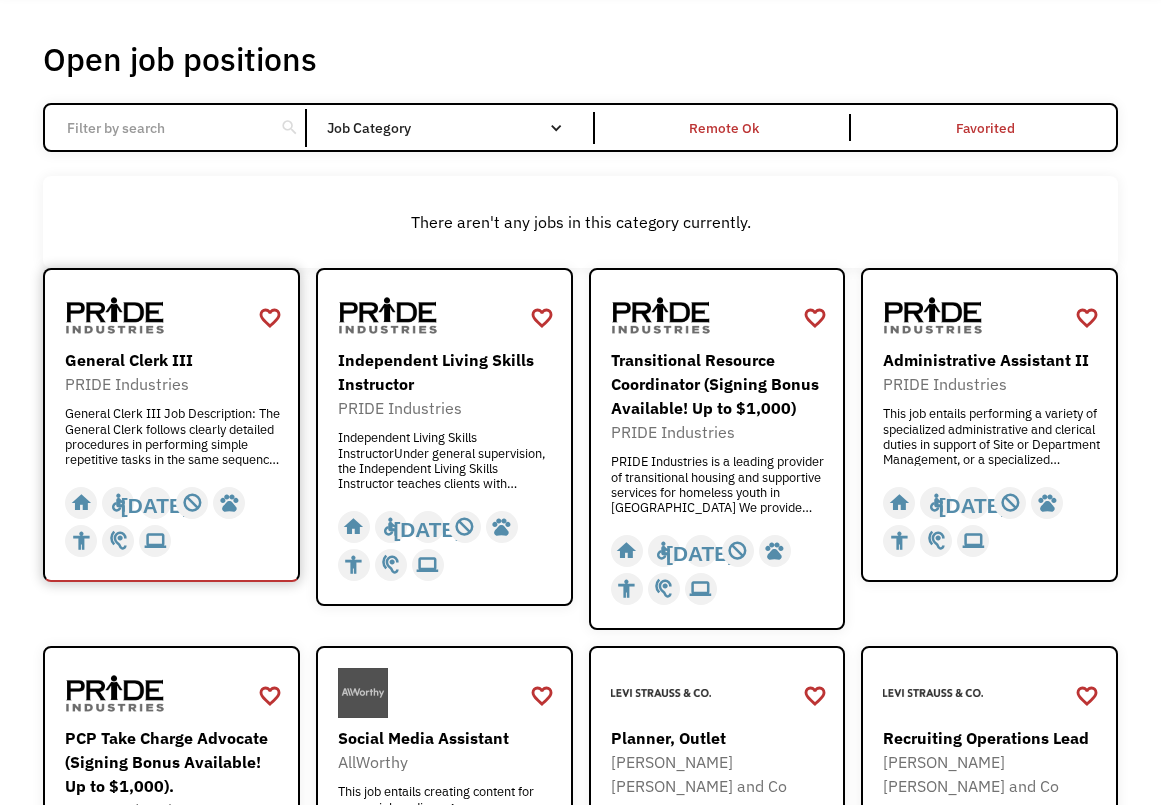 click on "General Clerk III Job Description: The General Clerk follows clearly detailed procedures in performing simple repetitive tasks in the same sequence Responsibilities would," at bounding box center (174, 436) 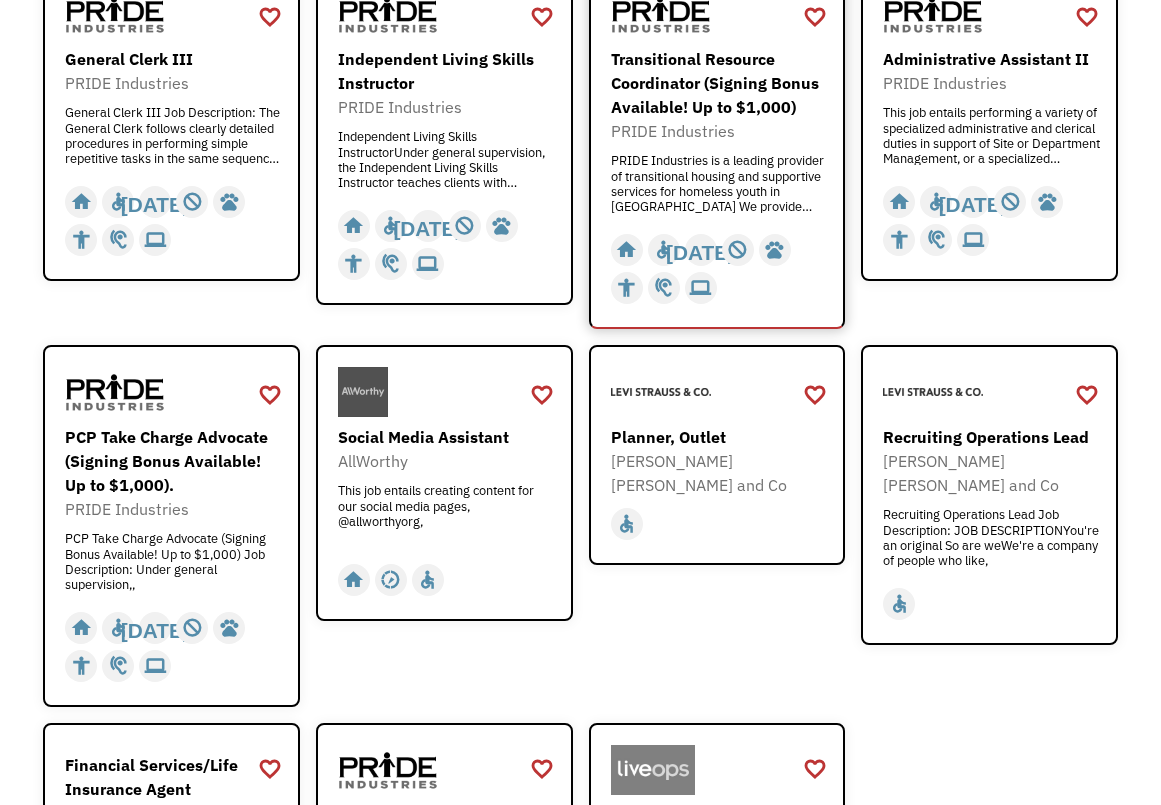 scroll, scrollTop: 397, scrollLeft: 0, axis: vertical 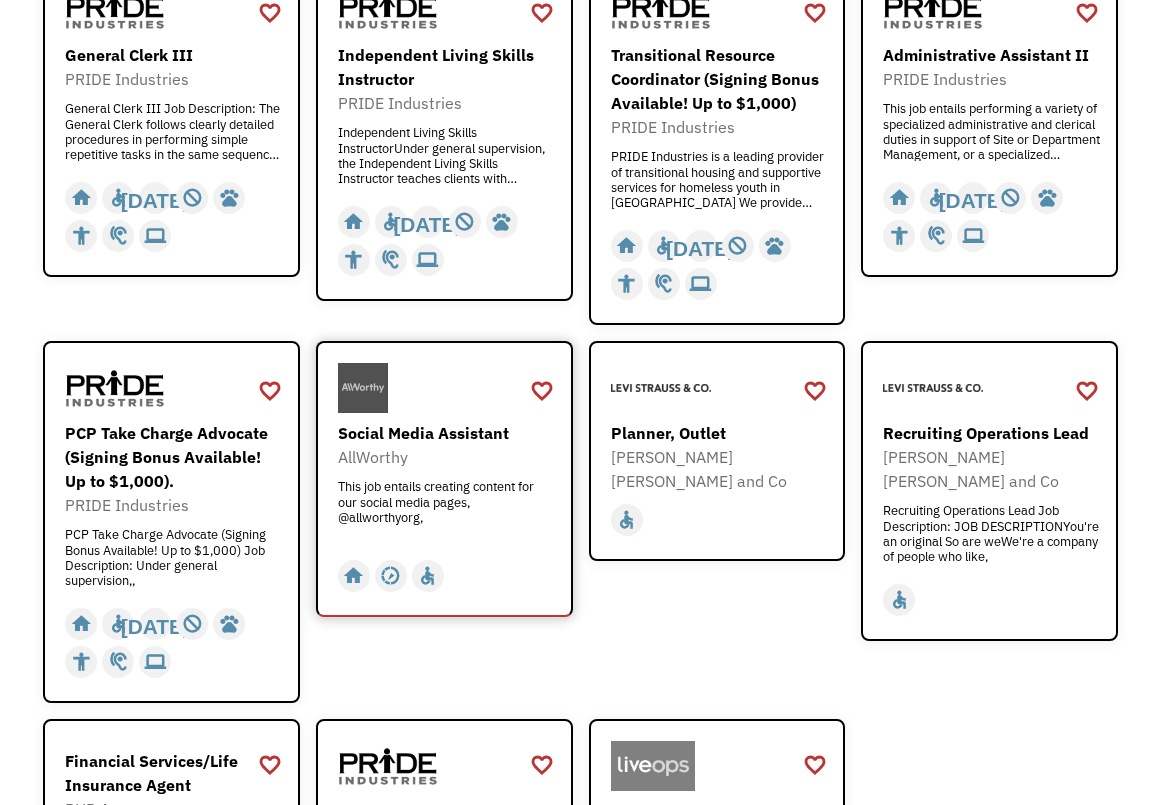 click on "This job entails creating content for our social media pages, @allworthyorg," at bounding box center [447, 509] 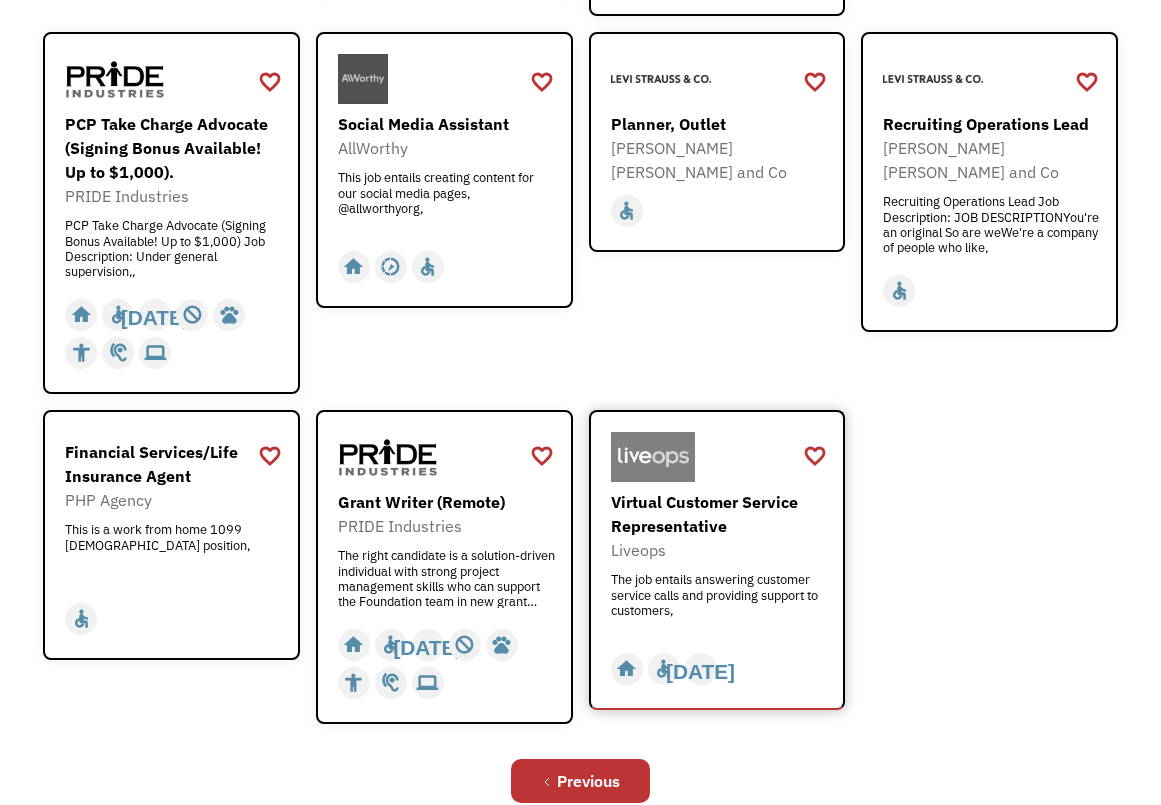 scroll, scrollTop: 716, scrollLeft: 0, axis: vertical 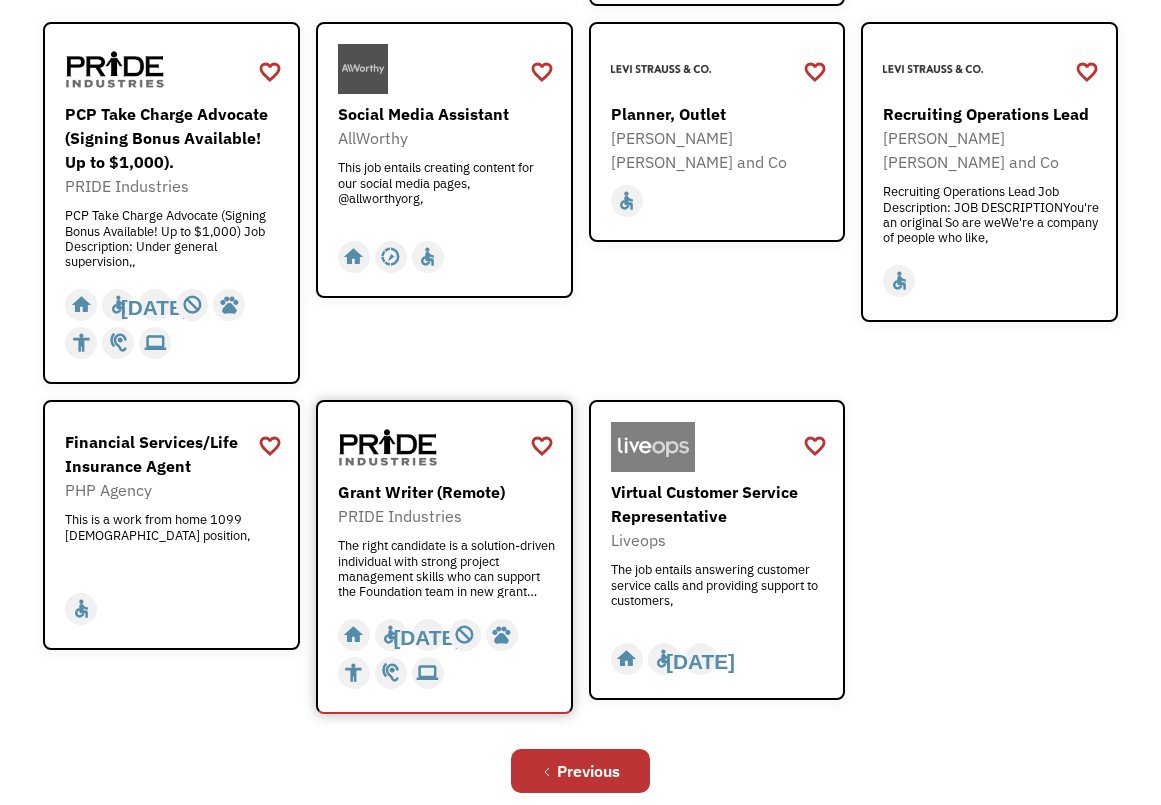 click on "The right candidate is a solution-driven individual with strong project management skills who can support the Foundation team in new grant research, prospecting, and administrative tracking for grant compliance. Applicants should have documented success in technical scientific writing (writing first drafts, editing, proofreading, and responding to reviewer critiques), establishing timelines and deliverables, and project collaboration. The role requires a customer-service oriented, team player with the ability to accept constructive criticism to achieve the highest and best outcome for our organization." at bounding box center (447, 568) 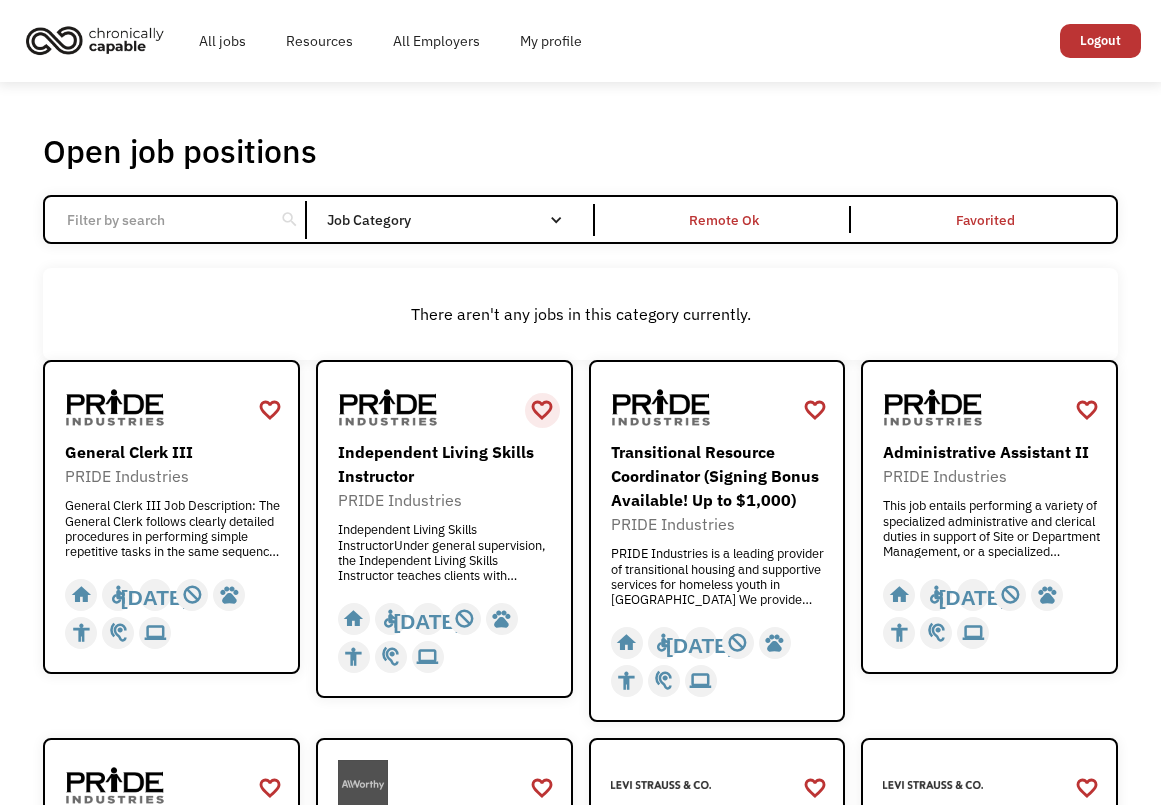 scroll, scrollTop: 0, scrollLeft: 0, axis: both 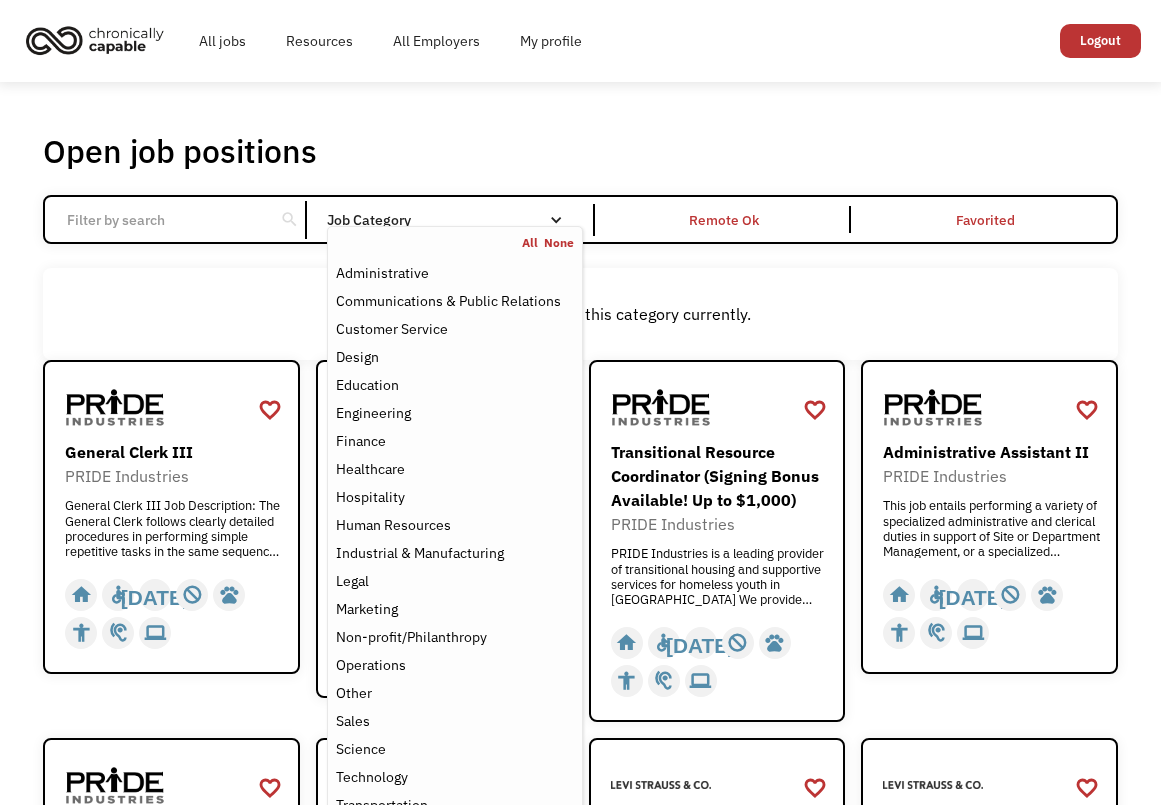 click on "All None Administrative Communications & Public Relations Customer Service Design Education Engineering Finance Healthcare Hospitality Human Resources Industrial & Manufacturing Legal Marketing Non-profit/Philanthropy Operations Other Sales Science Technology Transportation" at bounding box center [454, 527] 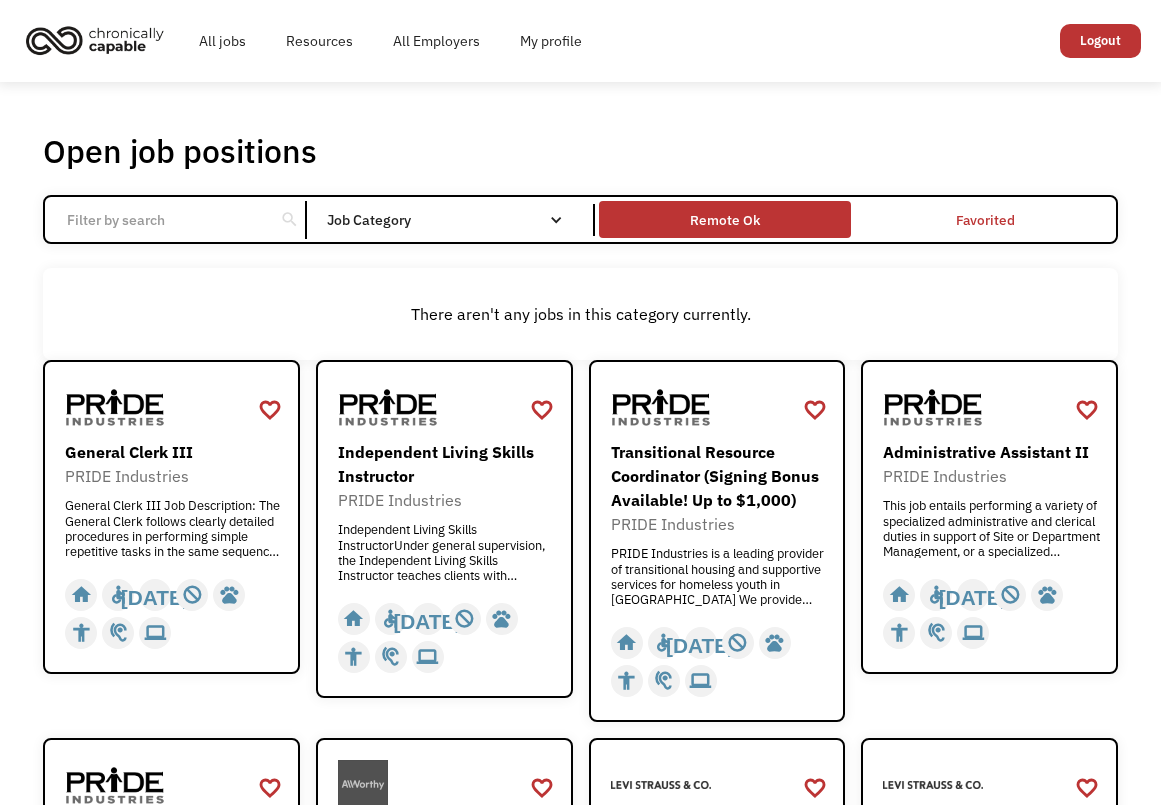click on "Remote Ok" at bounding box center (725, 219) 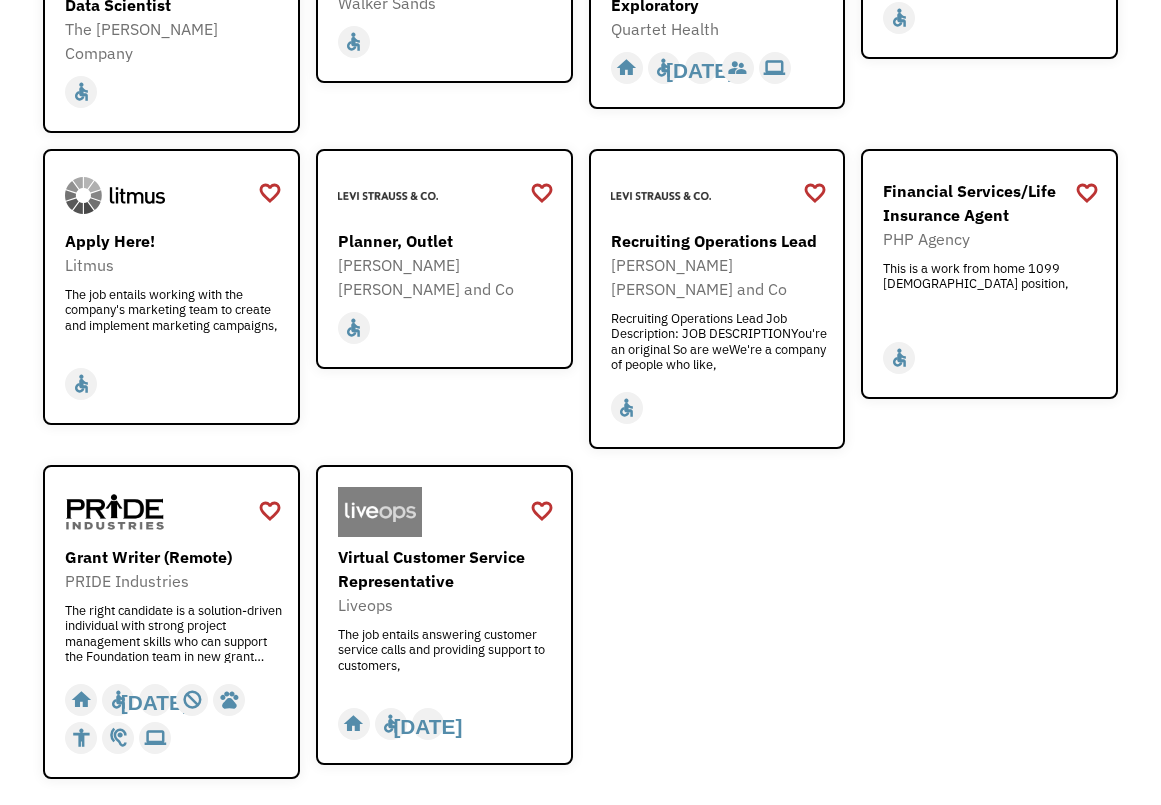 scroll, scrollTop: 2444, scrollLeft: 0, axis: vertical 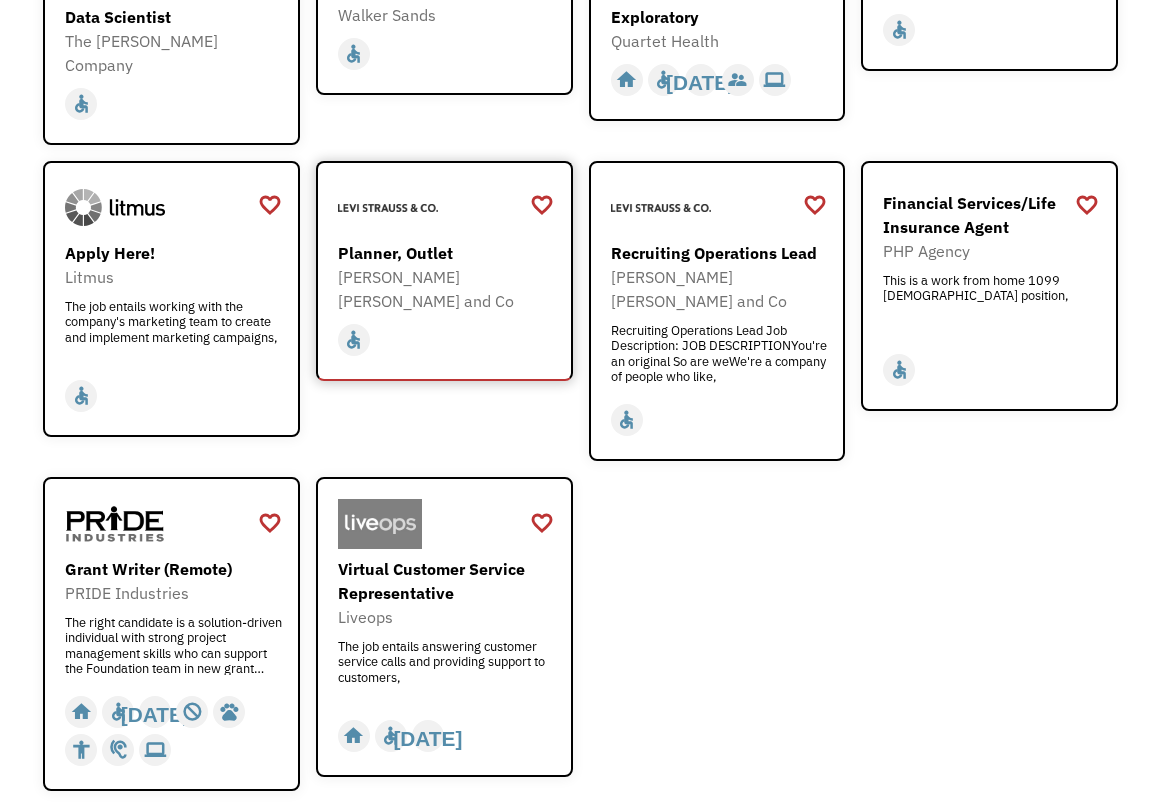 click on "home slow_motion_video accessible today not_interested supervisor_account record_voice_over pets accessibility hearing computer" at bounding box center (447, 340) 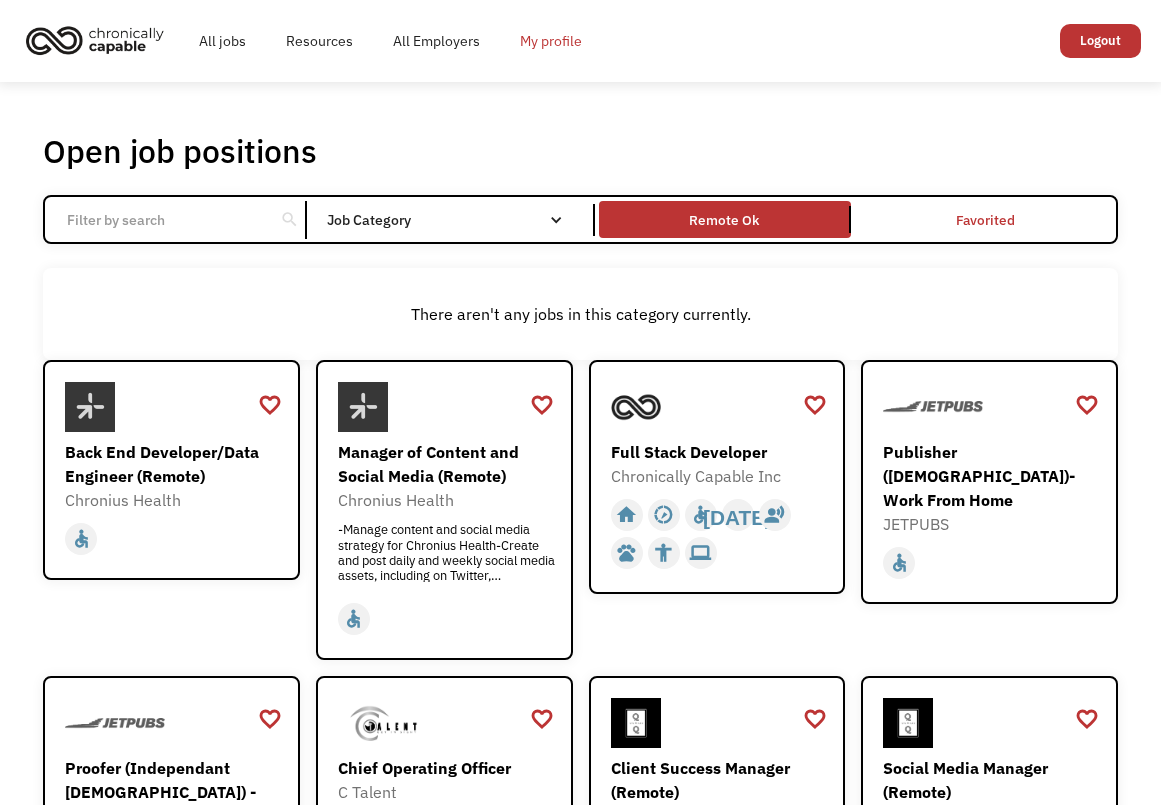 scroll, scrollTop: 0, scrollLeft: 0, axis: both 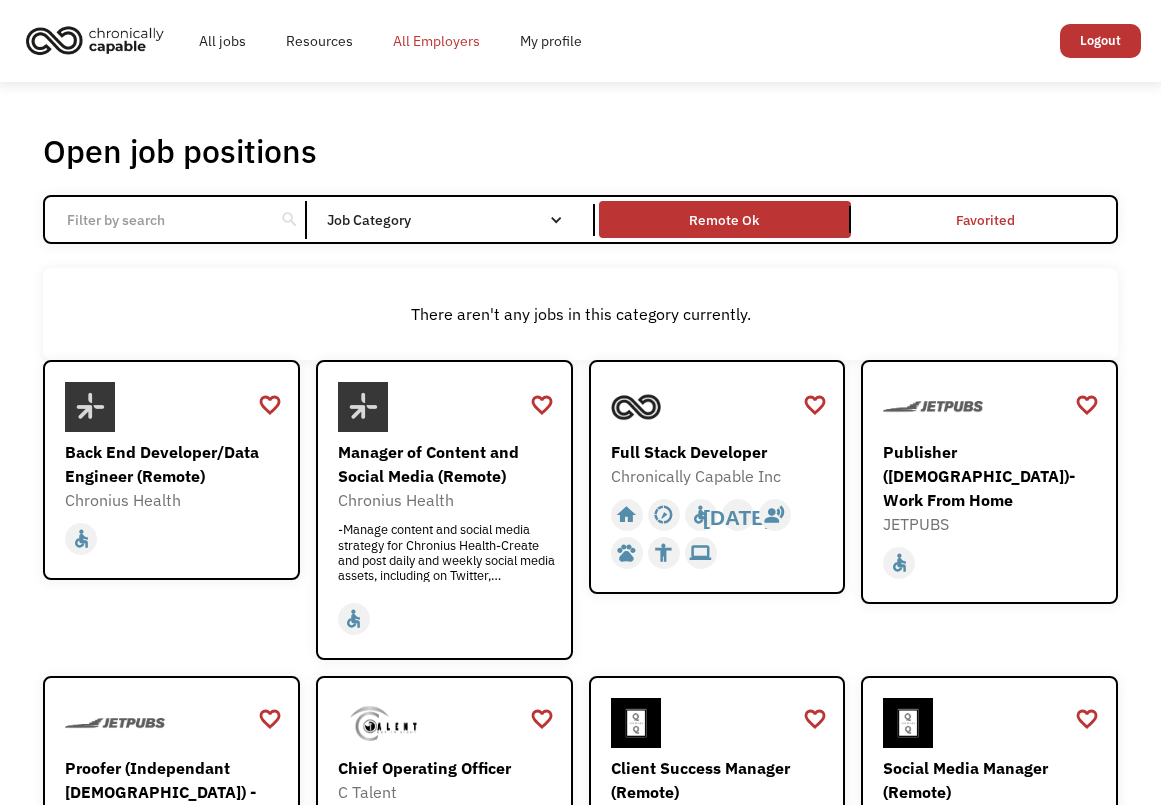 click on "All Employers" at bounding box center [436, 41] 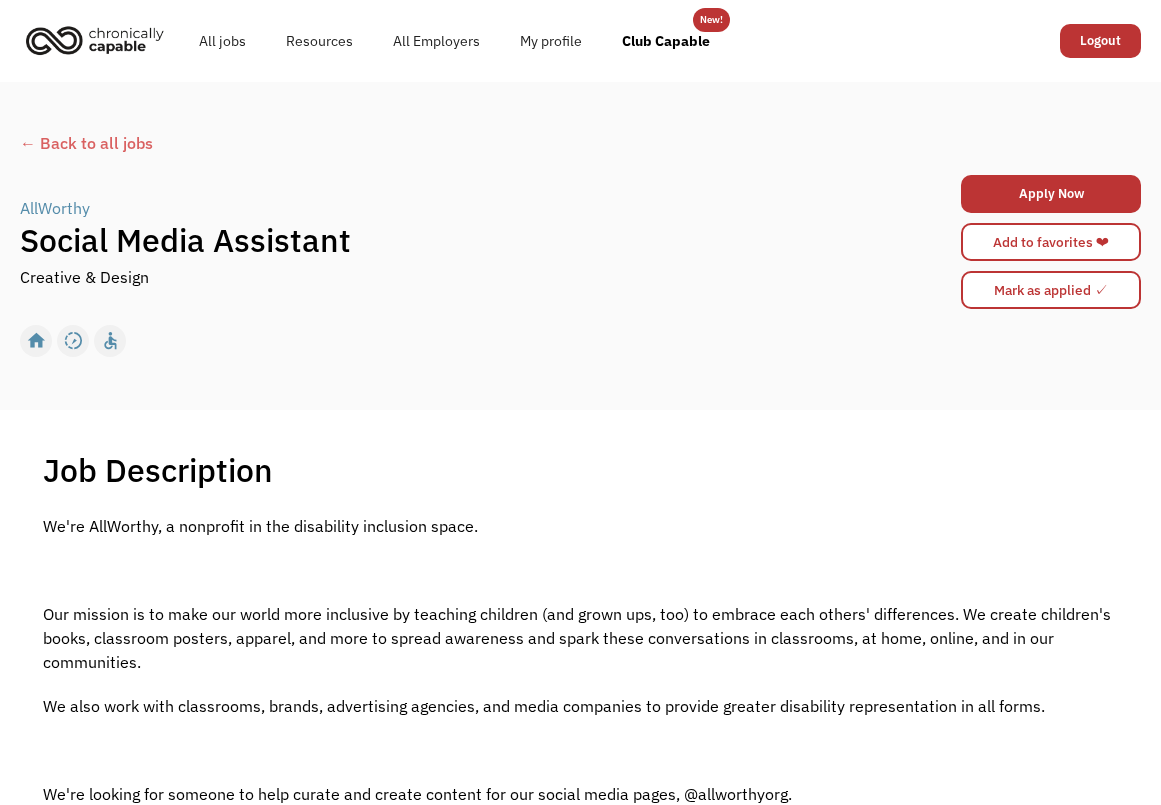 scroll, scrollTop: 0, scrollLeft: 0, axis: both 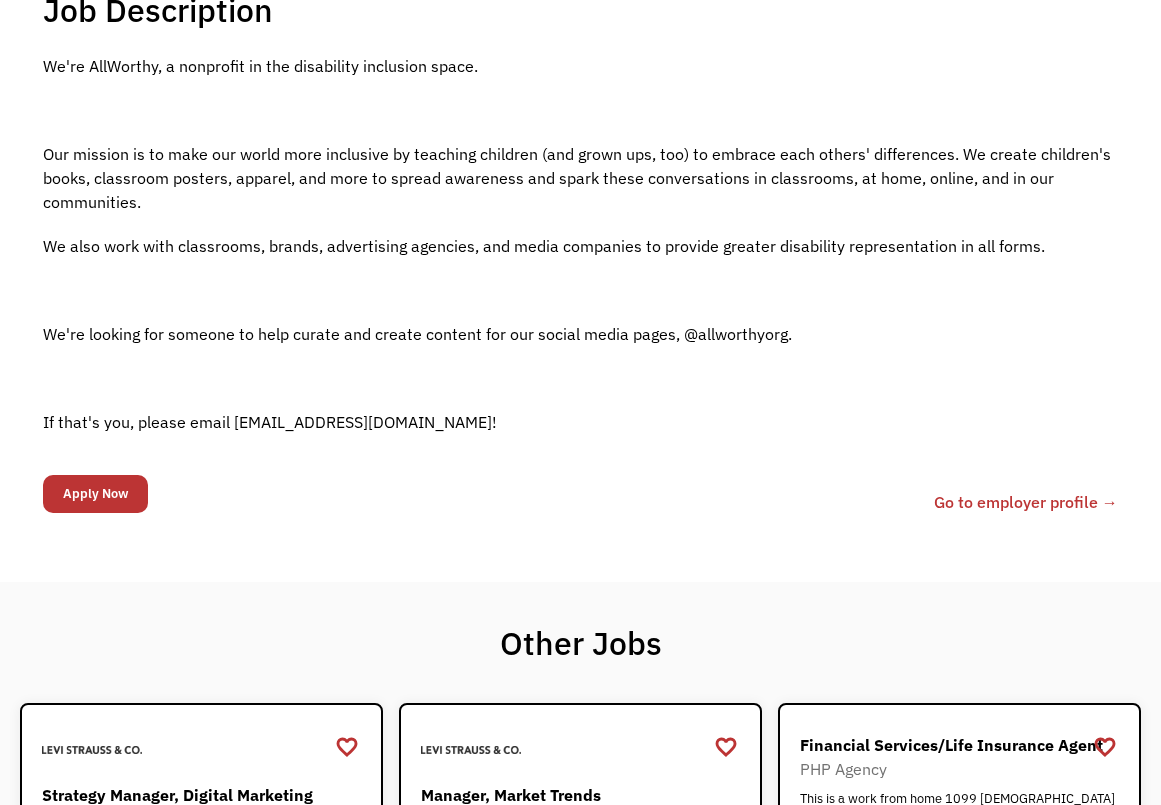 click on "Go to employer profile →" at bounding box center [1026, 502] 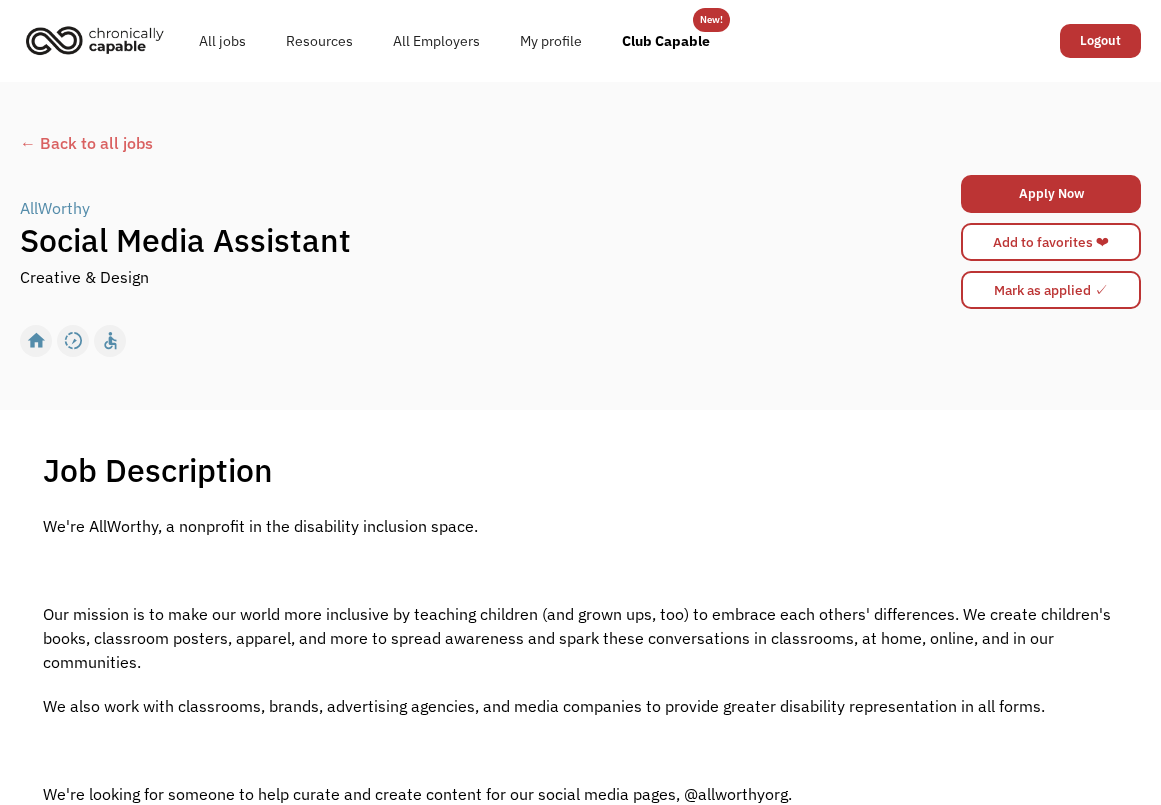 scroll, scrollTop: 0, scrollLeft: 0, axis: both 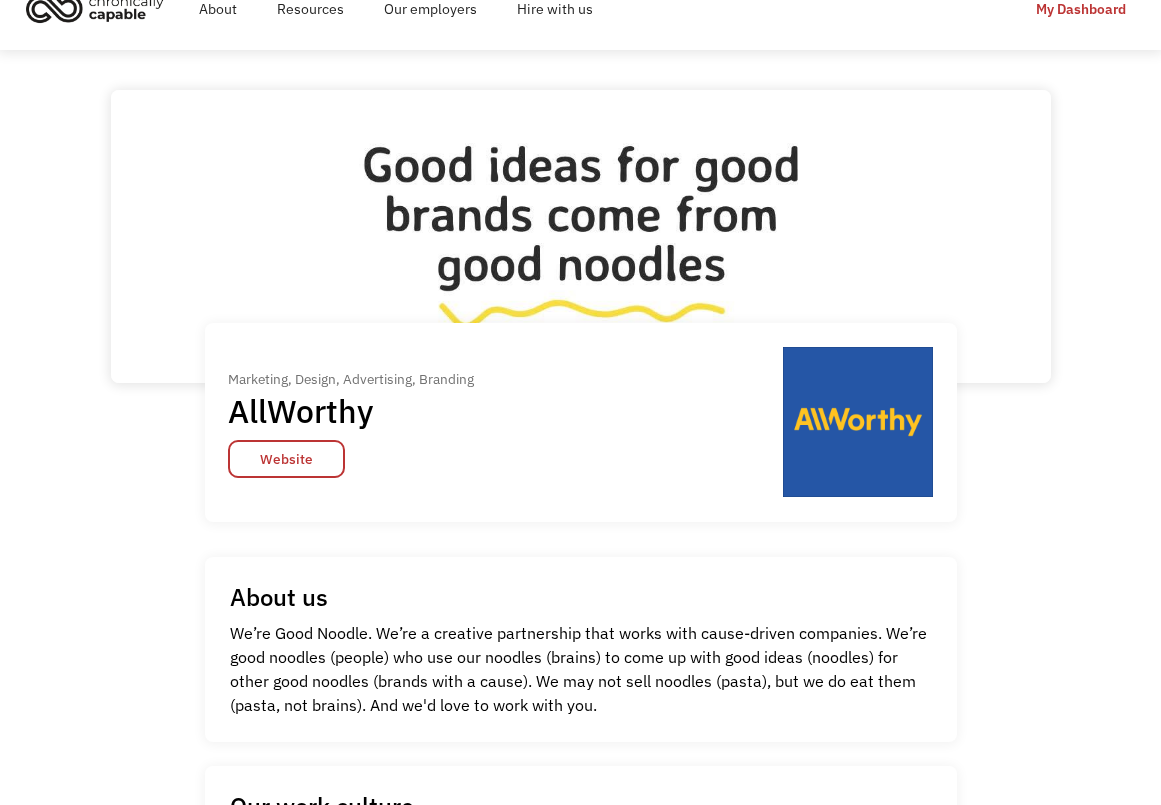 drag, startPoint x: 314, startPoint y: 466, endPoint x: 1088, endPoint y: -49, distance: 929.6779 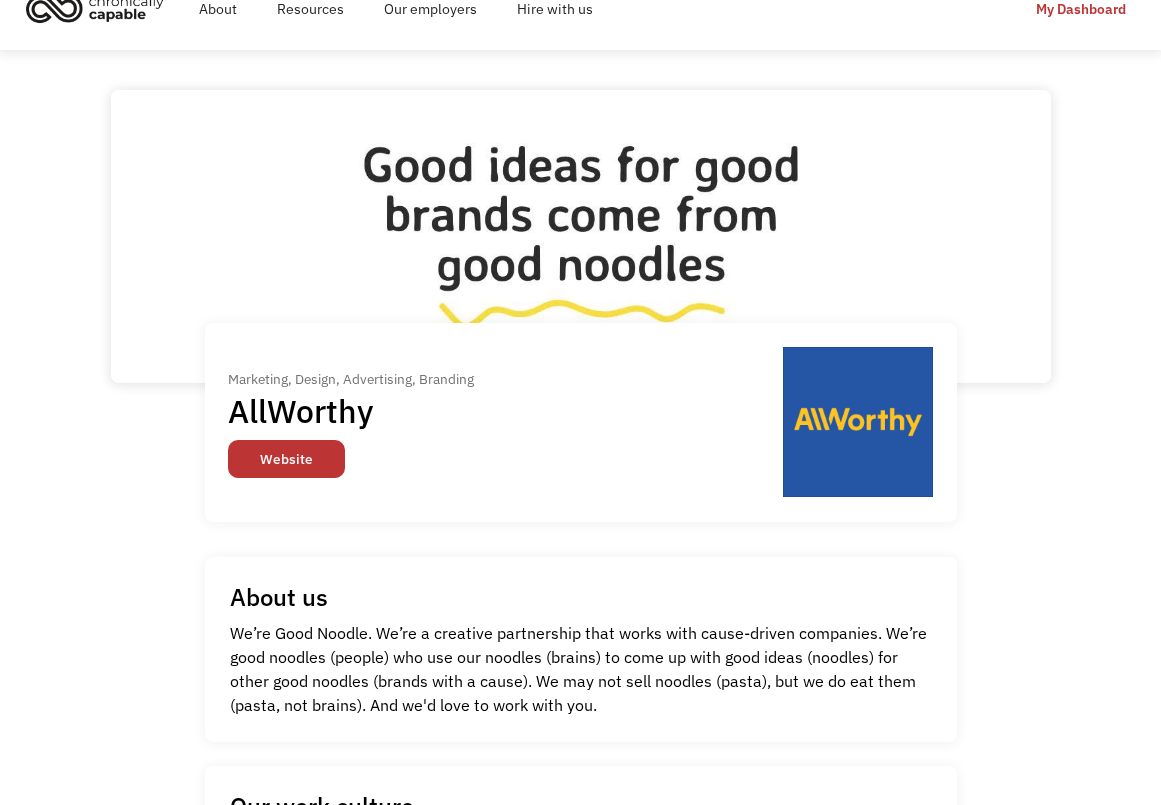 click on "Website" at bounding box center (286, 459) 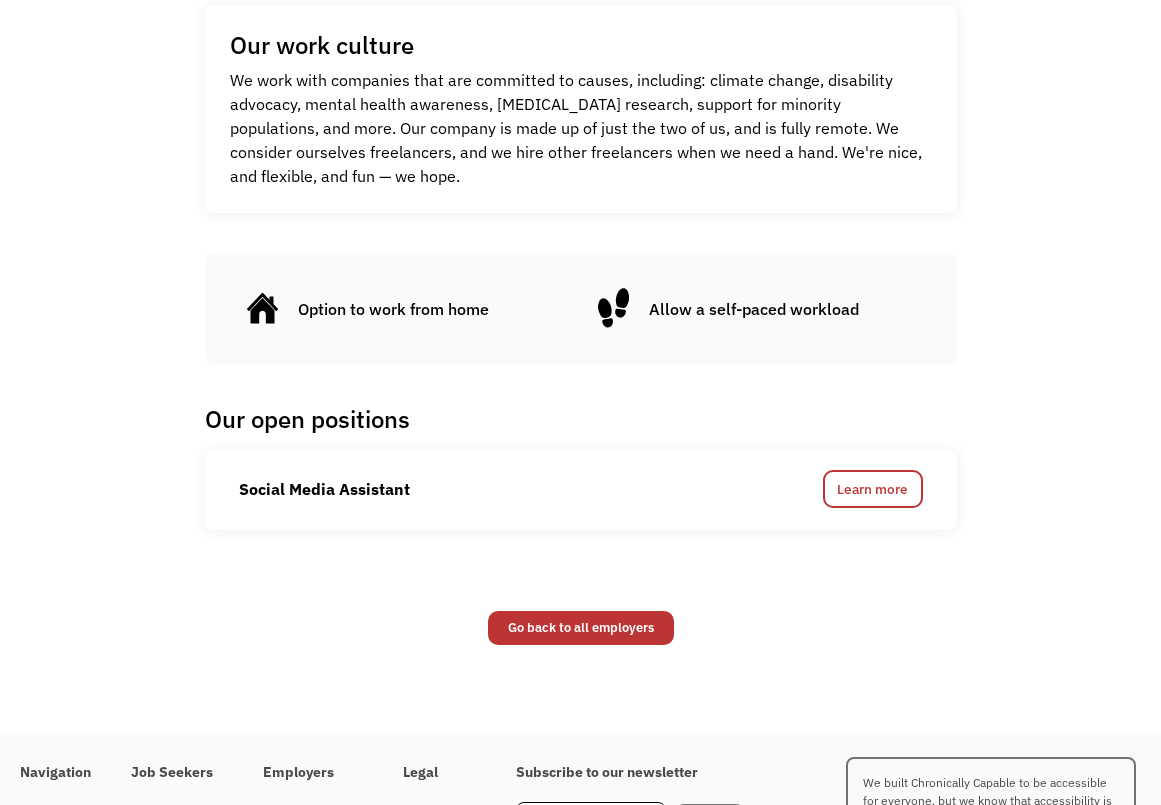 scroll, scrollTop: 798, scrollLeft: 0, axis: vertical 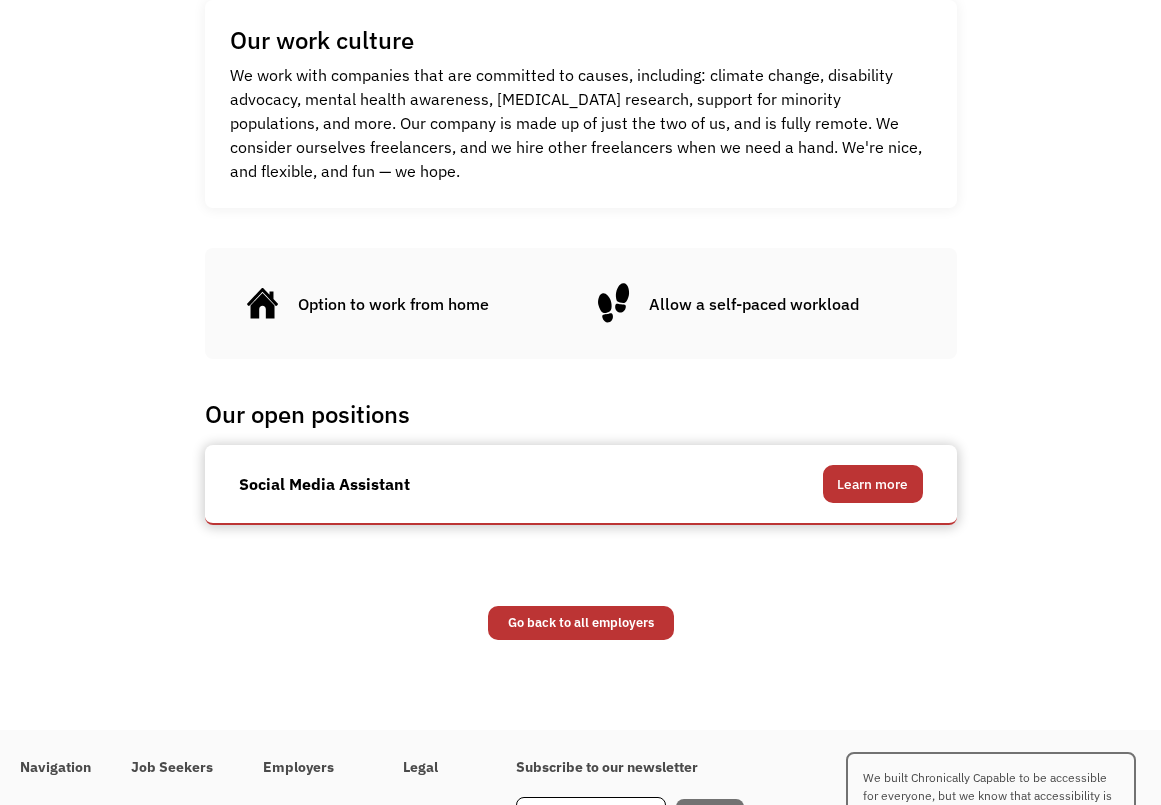 click on "Learn more" at bounding box center [873, 484] 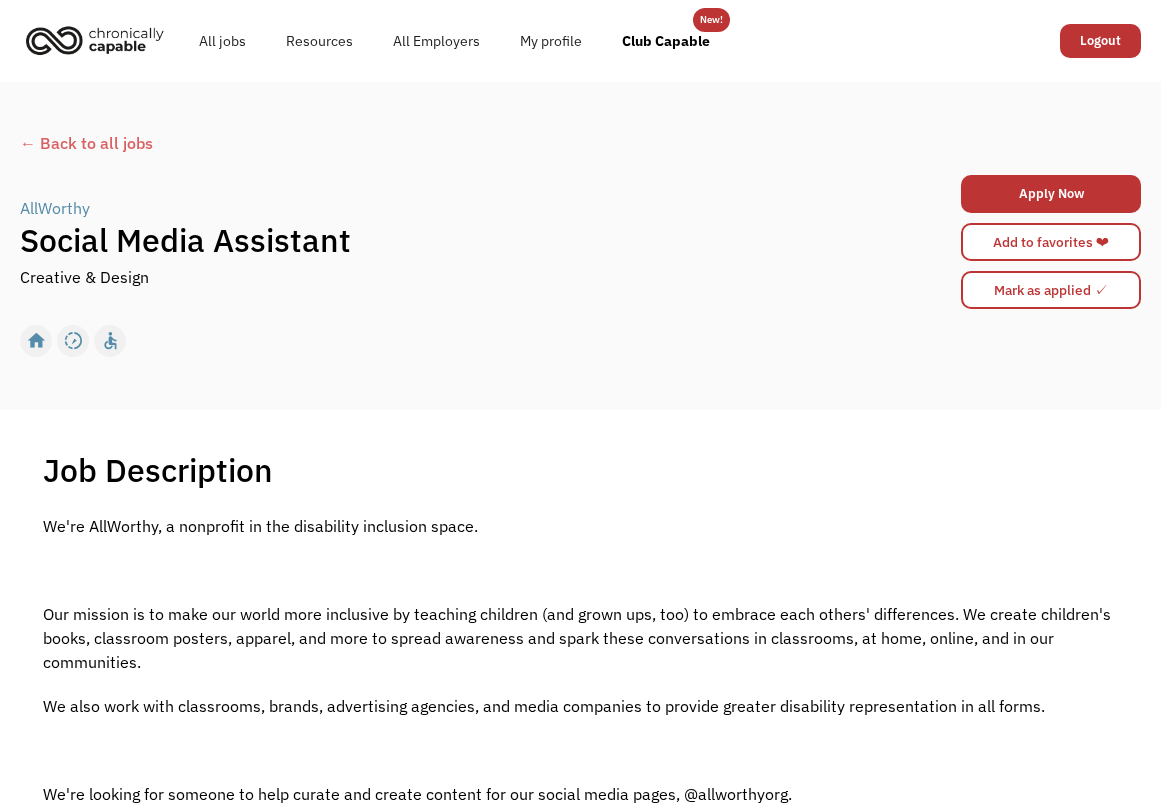 scroll, scrollTop: 0, scrollLeft: 0, axis: both 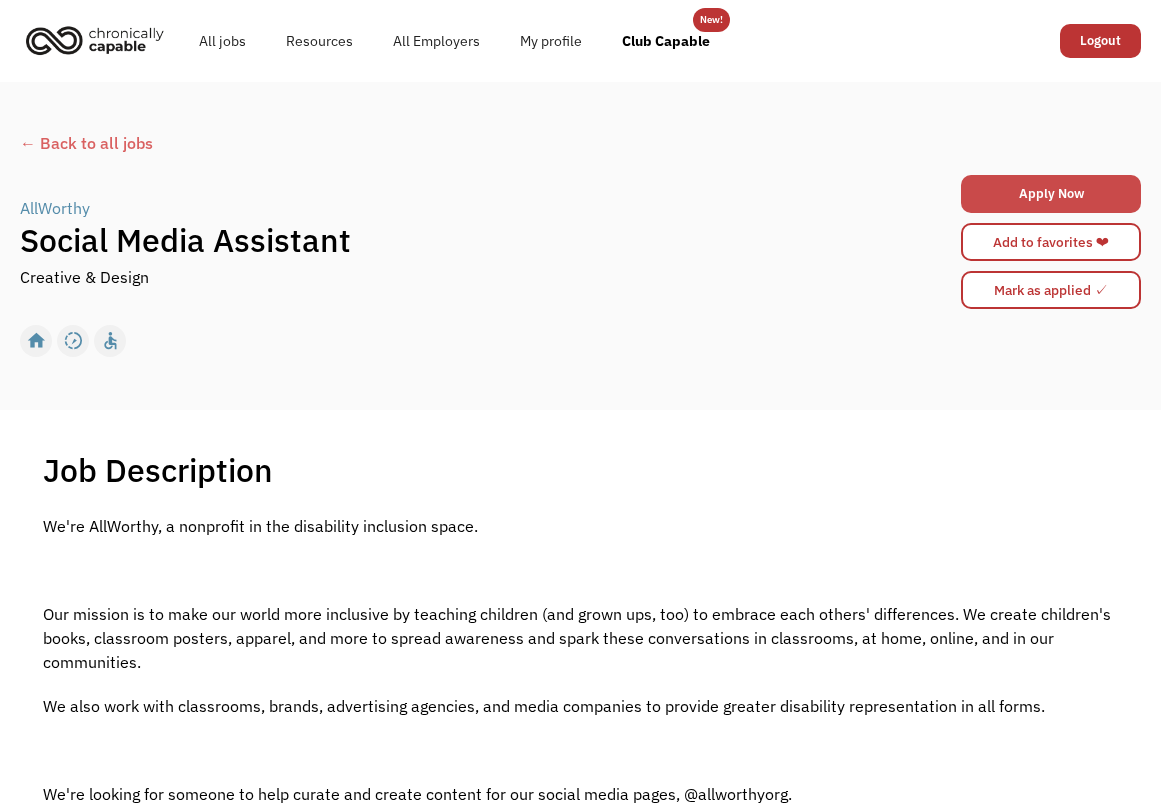 click on "Apply Now" at bounding box center (1051, 194) 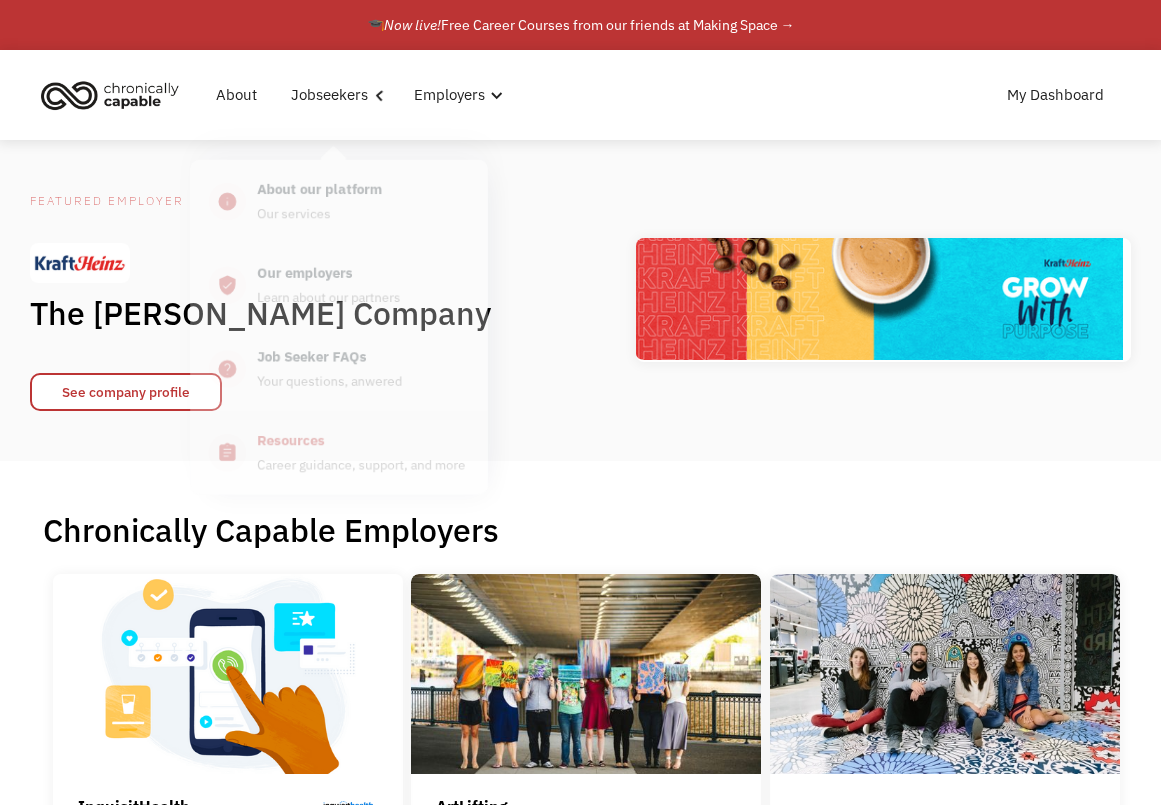 scroll, scrollTop: 0, scrollLeft: 0, axis: both 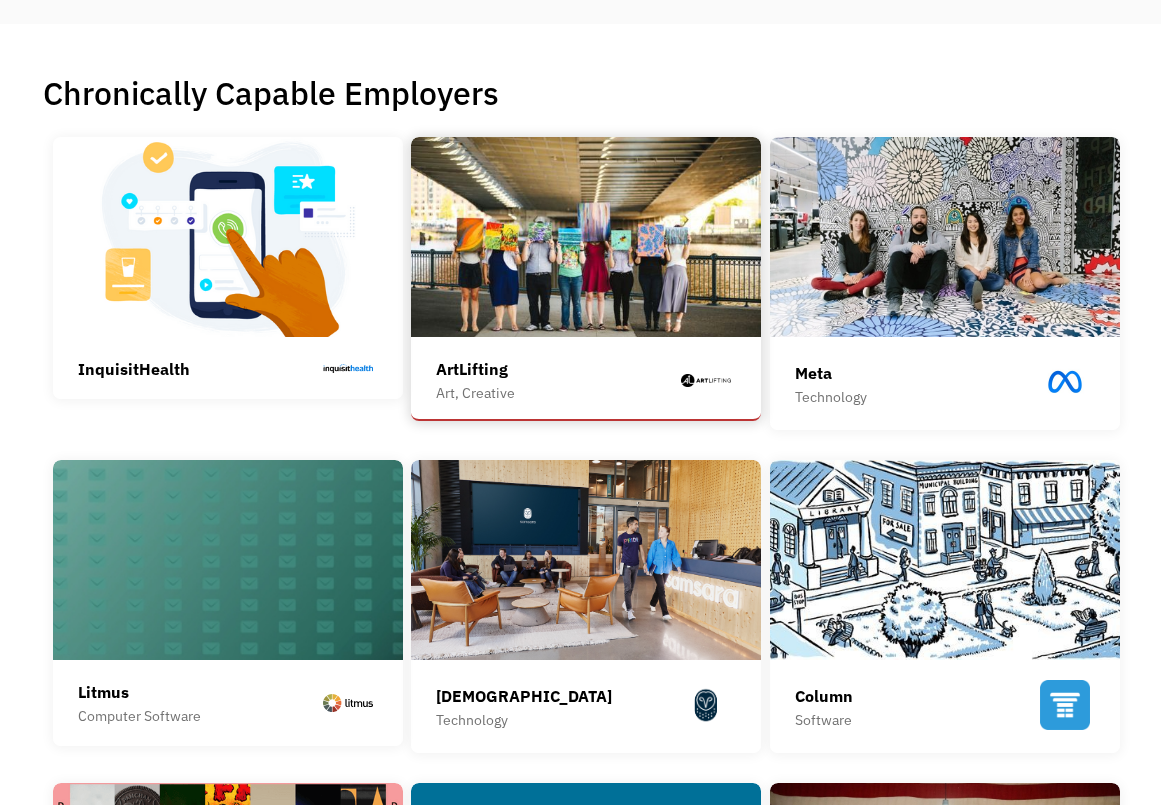 click at bounding box center (586, 237) 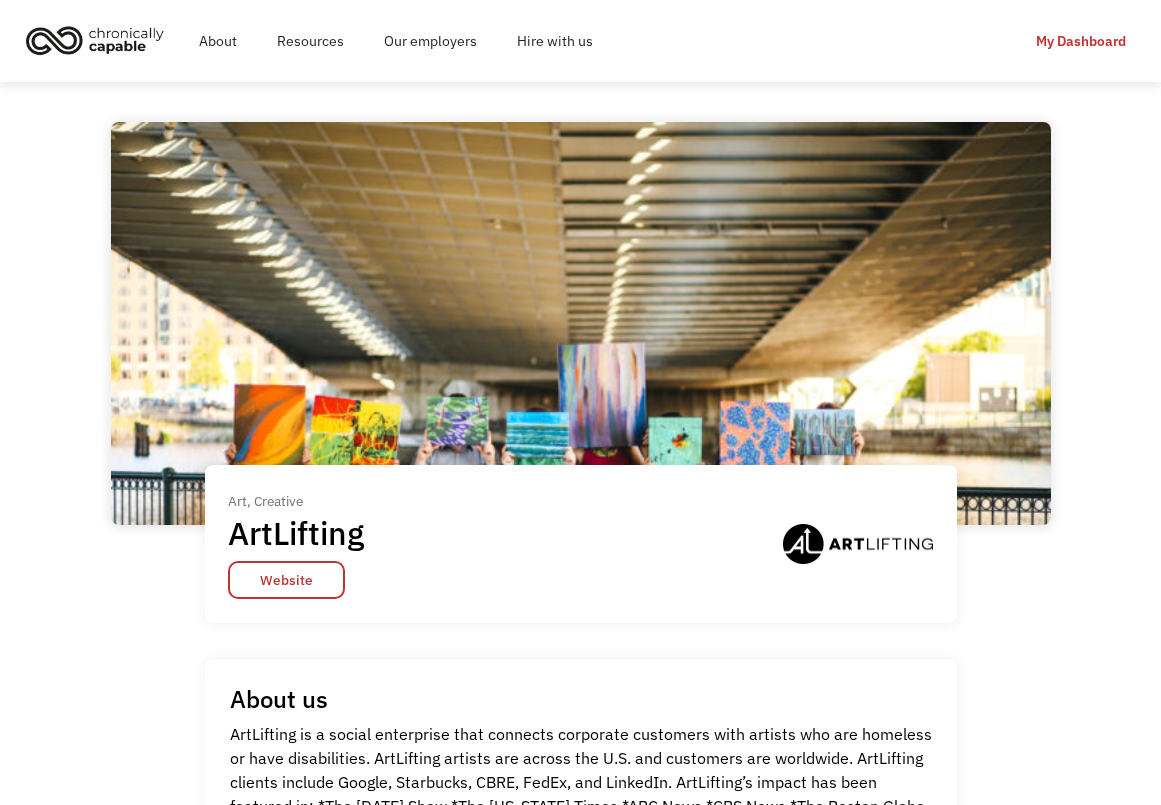 scroll, scrollTop: 0, scrollLeft: 0, axis: both 